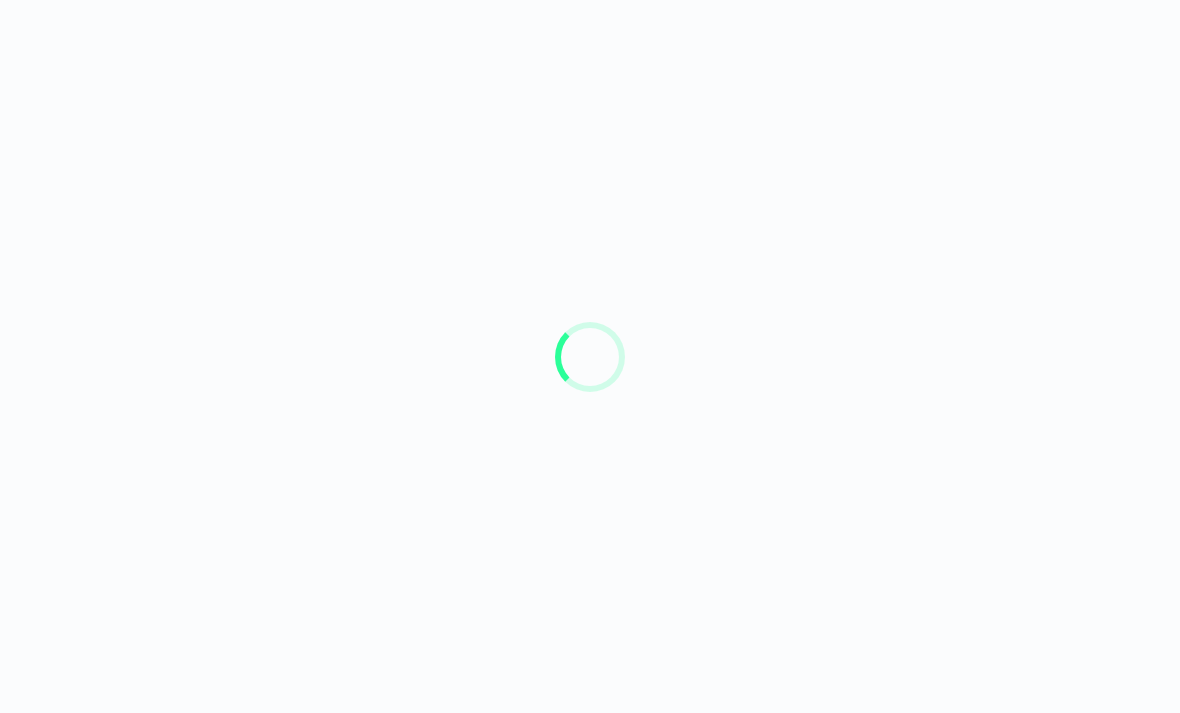 scroll, scrollTop: 0, scrollLeft: 0, axis: both 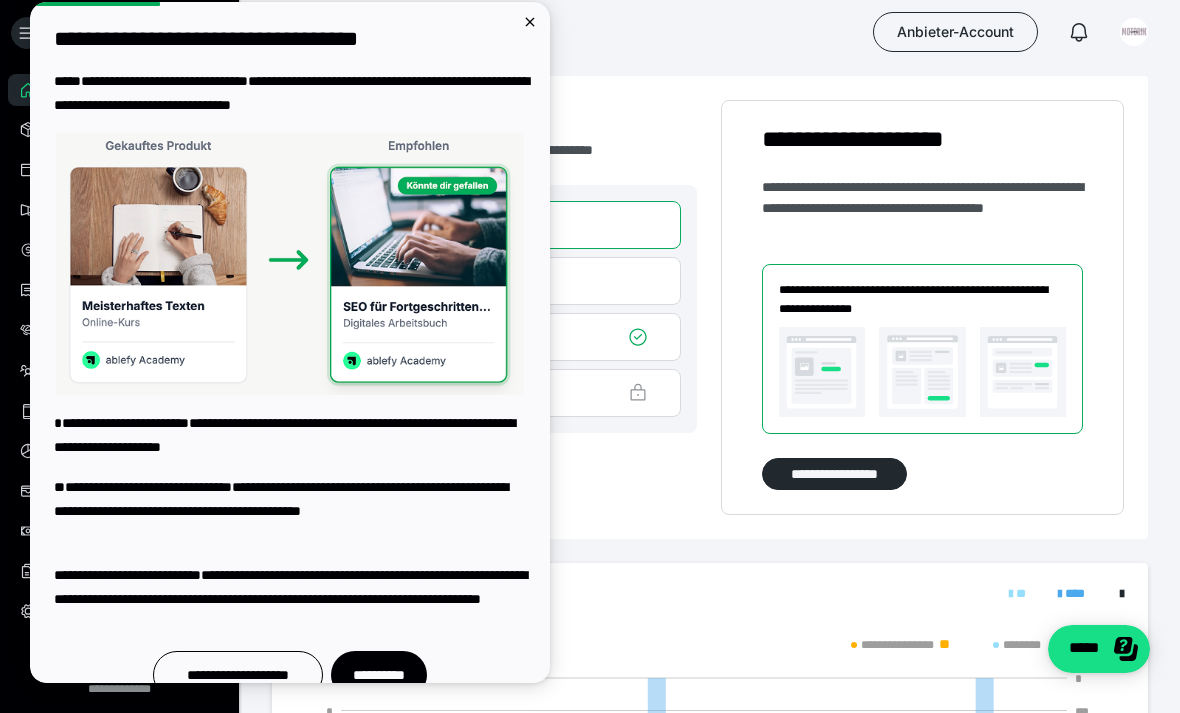 click on "**********" at bounding box center [290, 39] 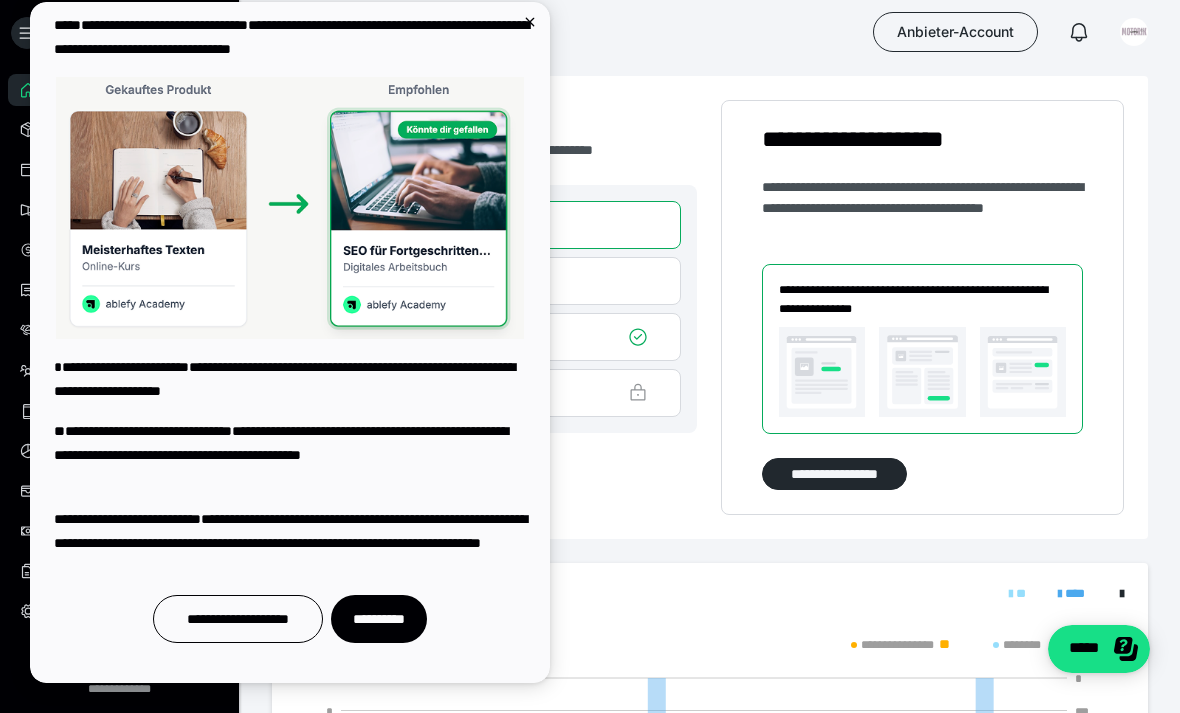 scroll, scrollTop: 56, scrollLeft: 0, axis: vertical 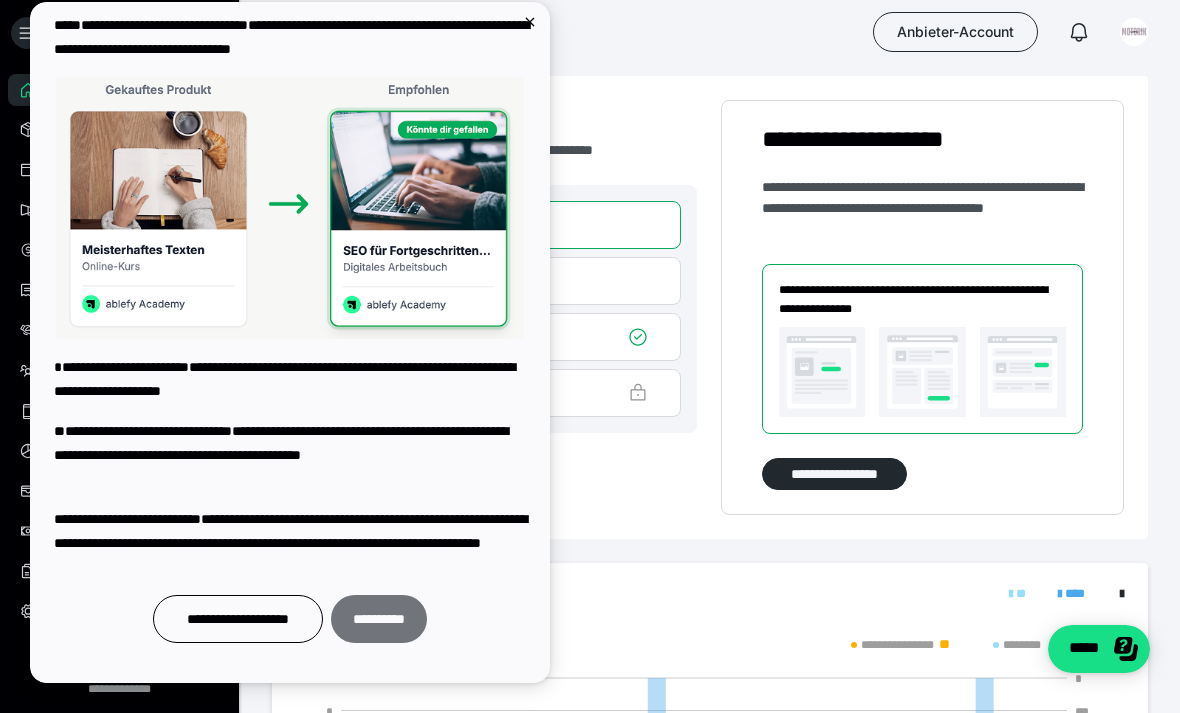 click on "**********" at bounding box center [379, 619] 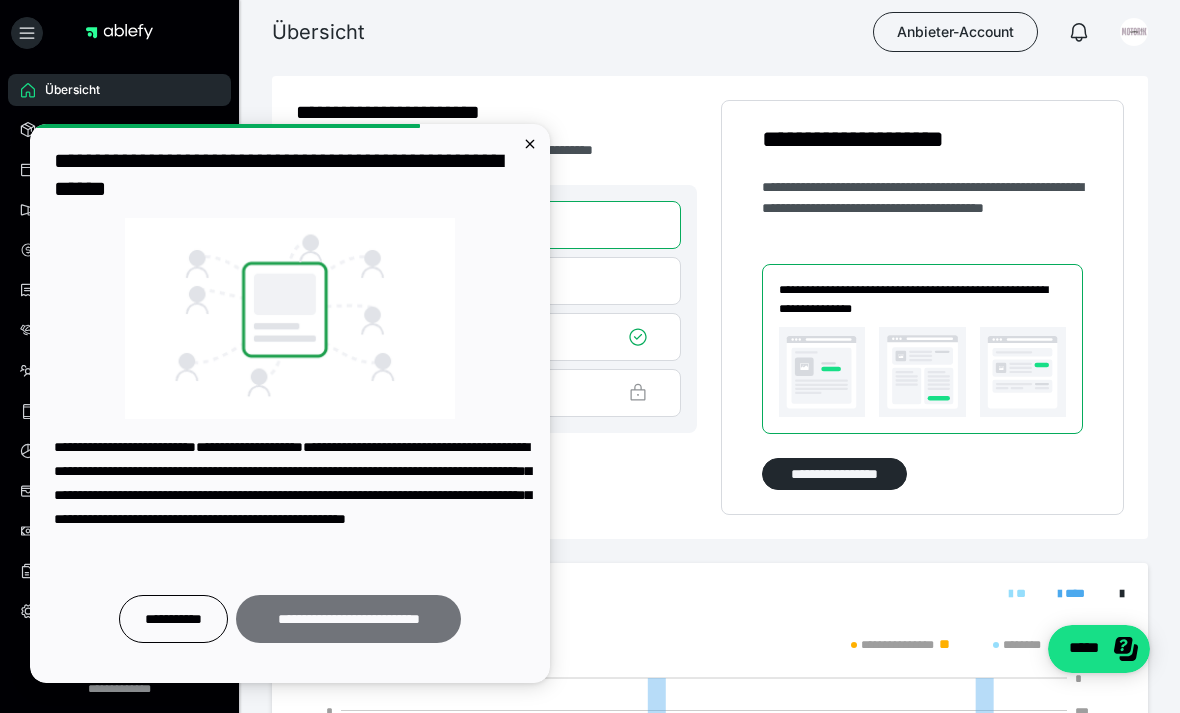 click on "**********" at bounding box center (348, 619) 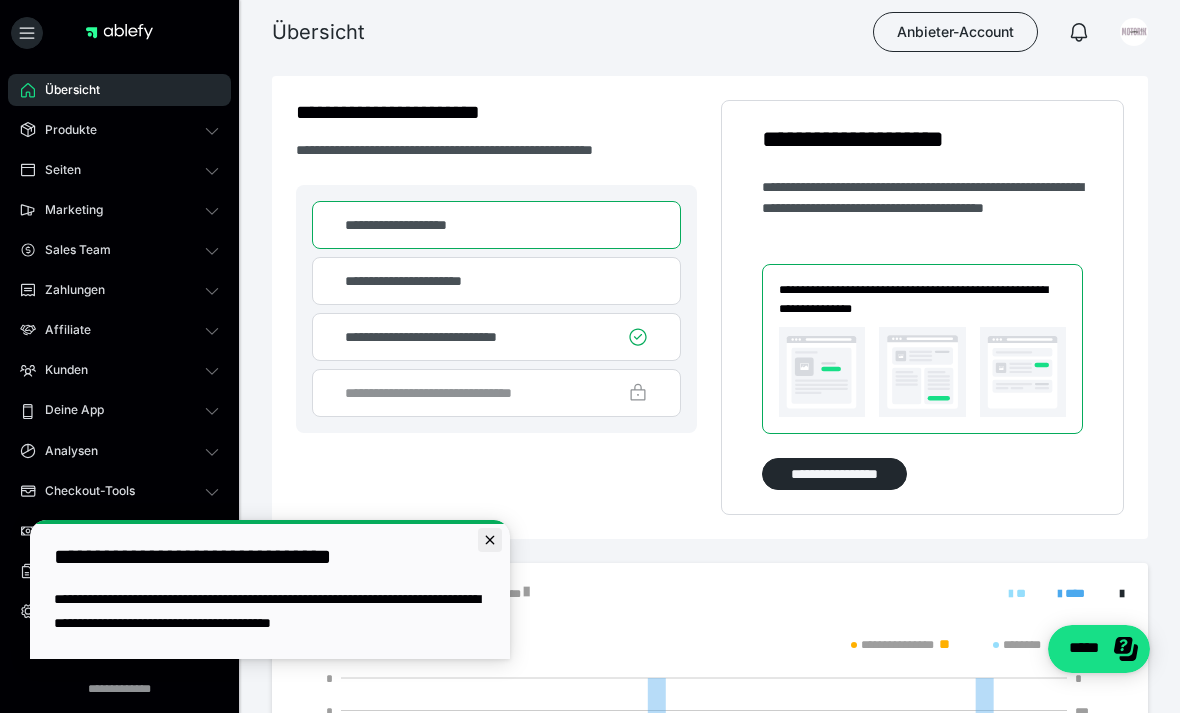 click 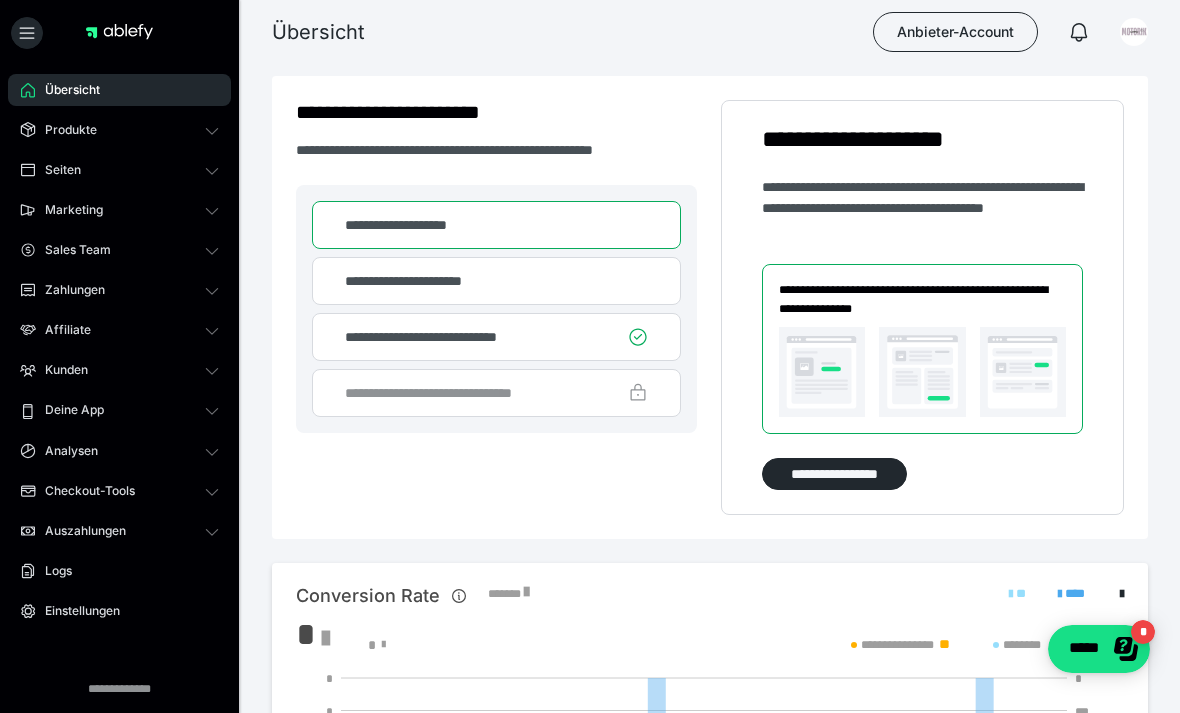 scroll, scrollTop: 0, scrollLeft: 0, axis: both 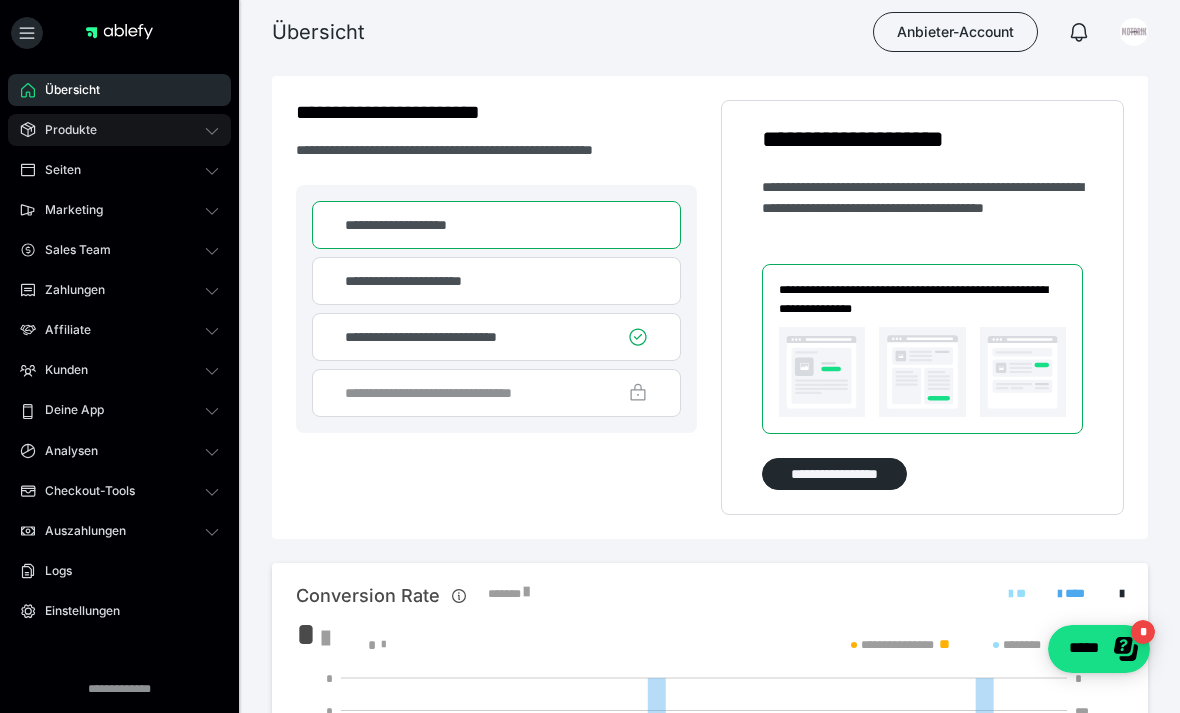 click on "Produkte" at bounding box center [119, 130] 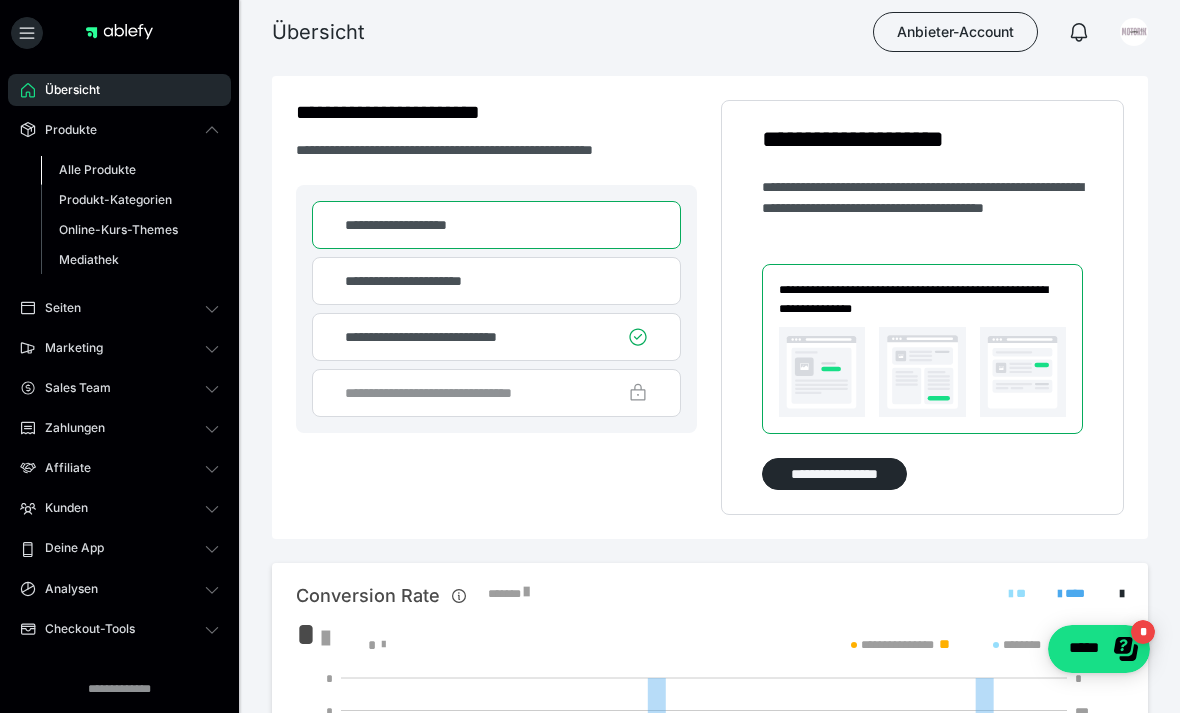 click on "Alle Produkte" at bounding box center [97, 169] 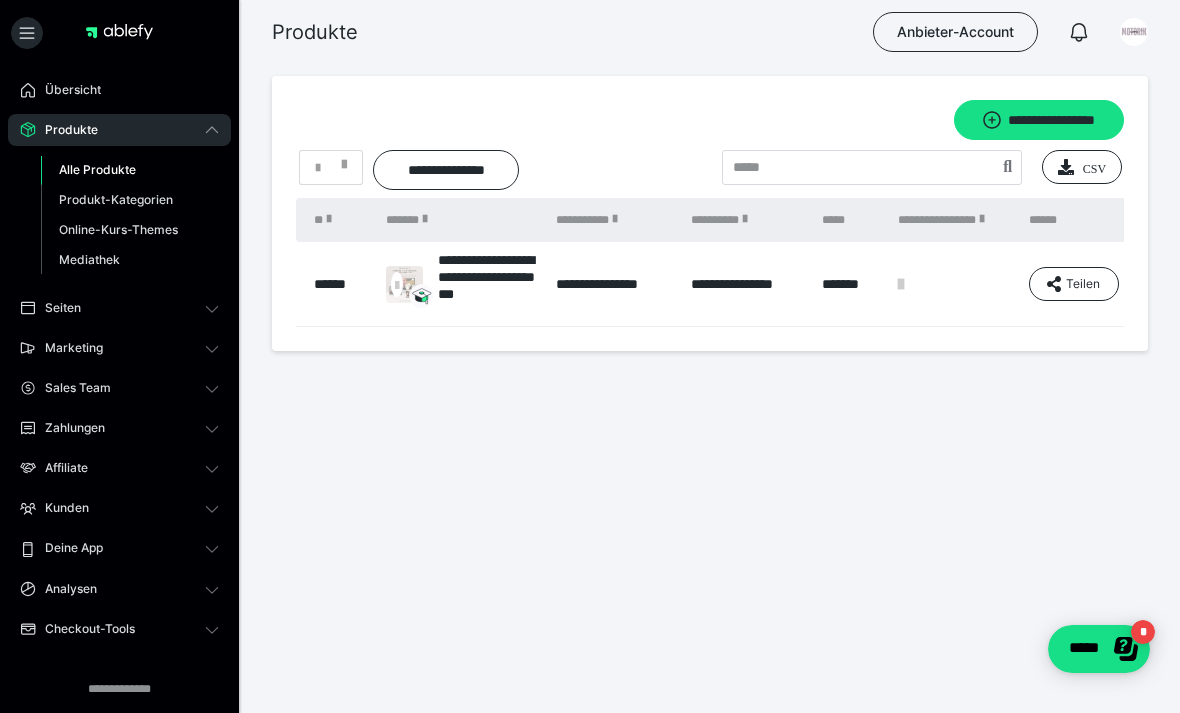 click on "**********" at bounding box center (613, 284) 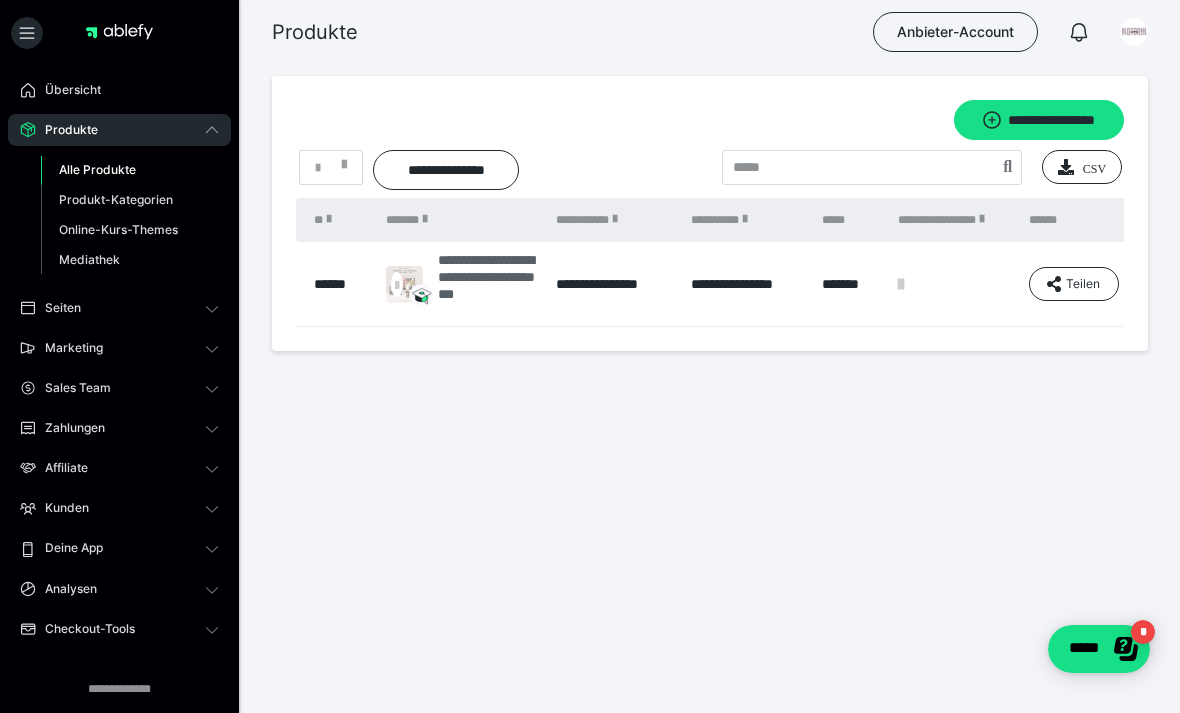 click on "**********" at bounding box center [487, 284] 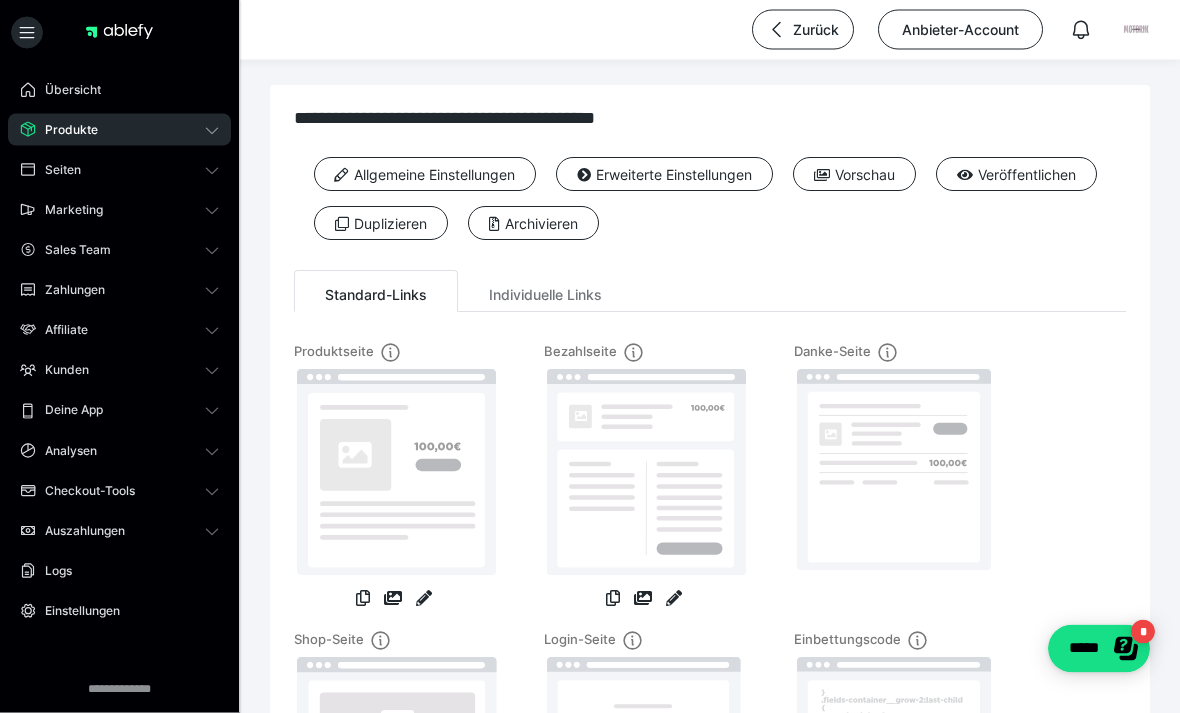 scroll, scrollTop: 5, scrollLeft: 0, axis: vertical 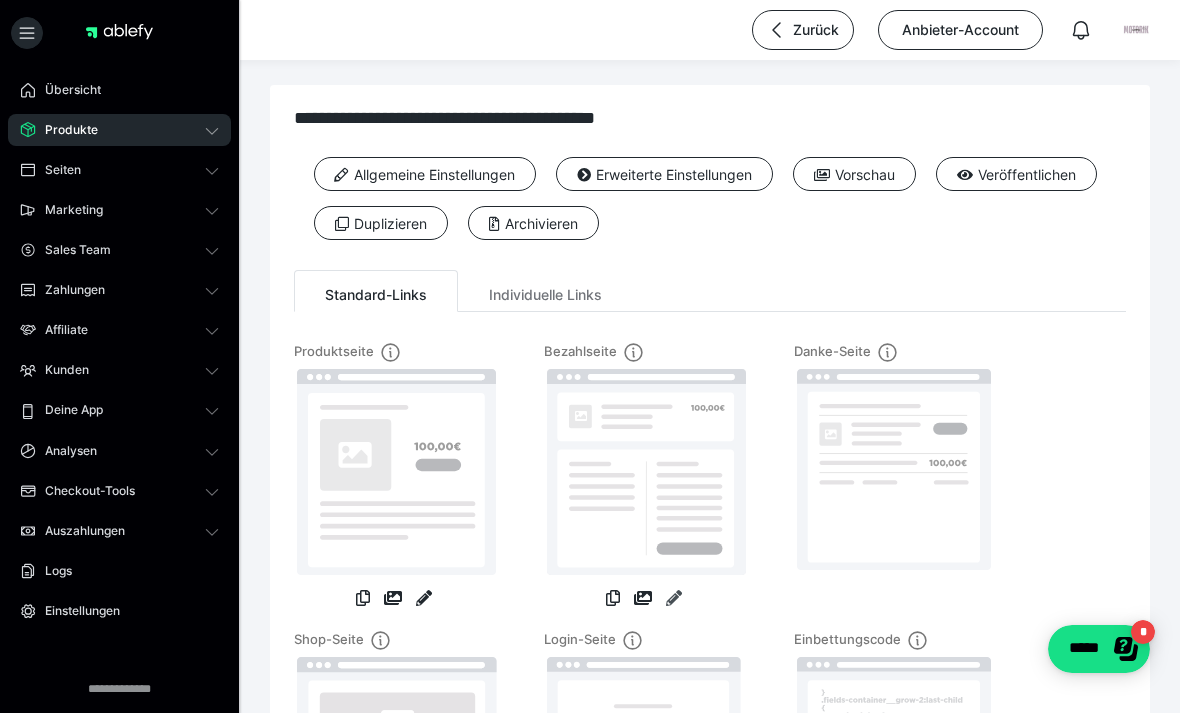 click at bounding box center [674, 598] 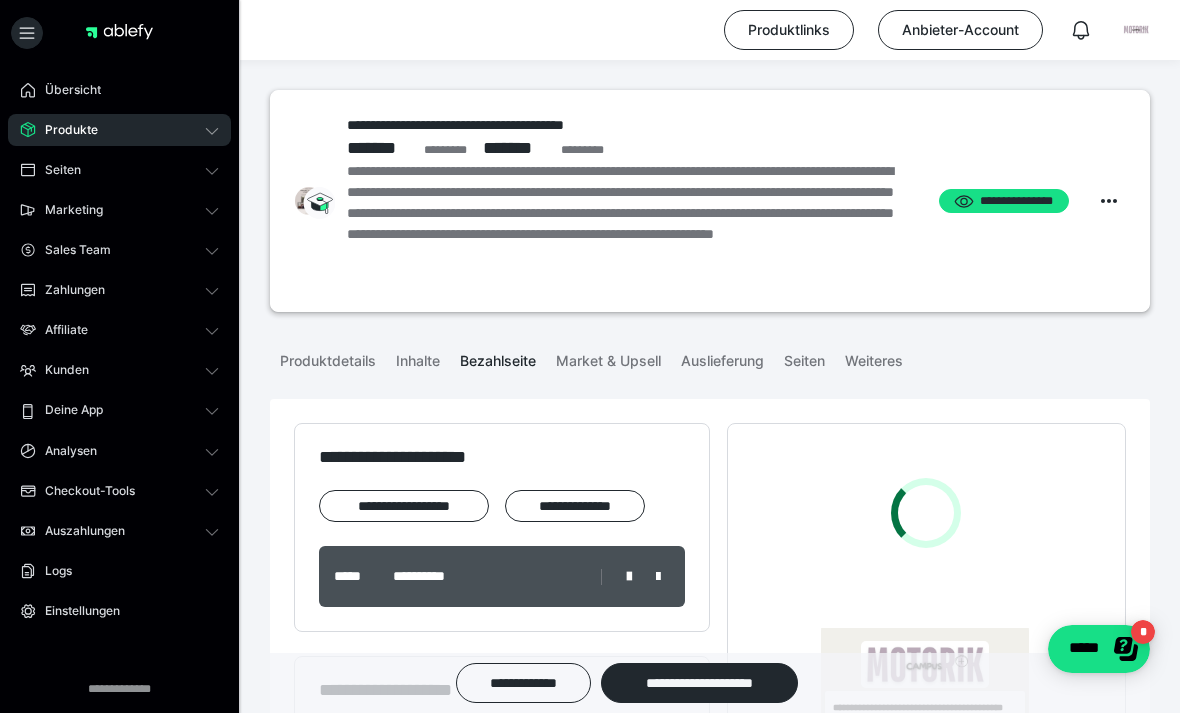 scroll, scrollTop: 0, scrollLeft: 0, axis: both 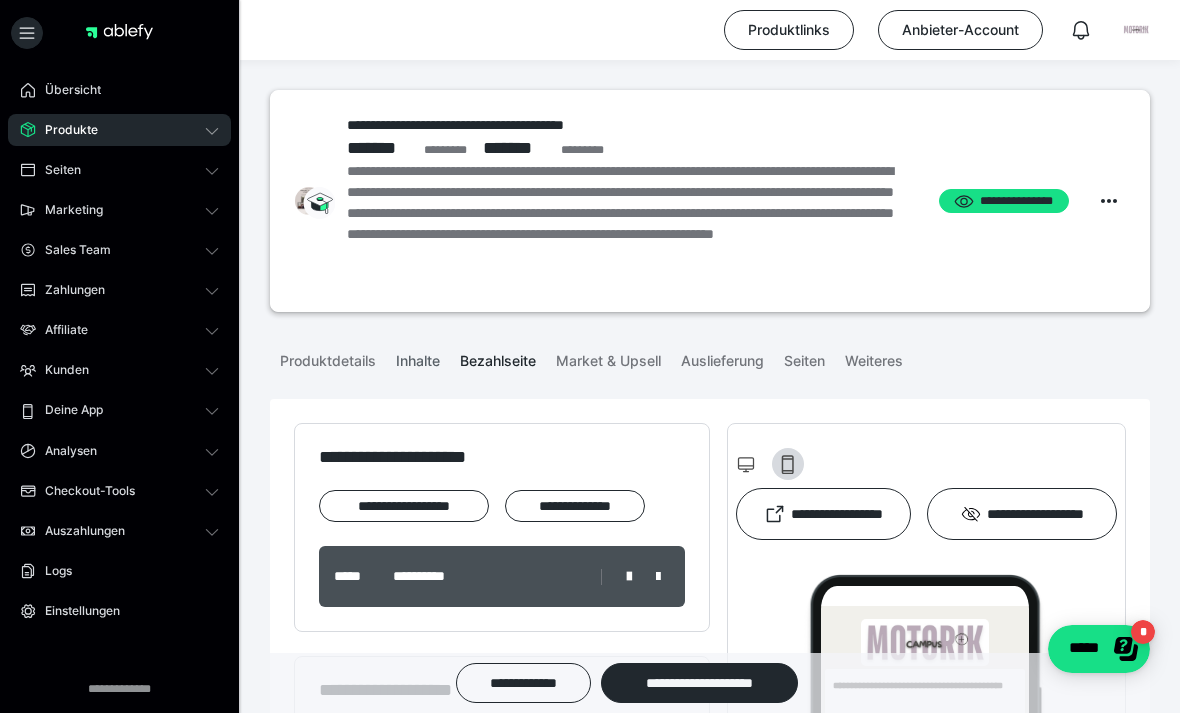 click on "Inhalte" at bounding box center (418, 357) 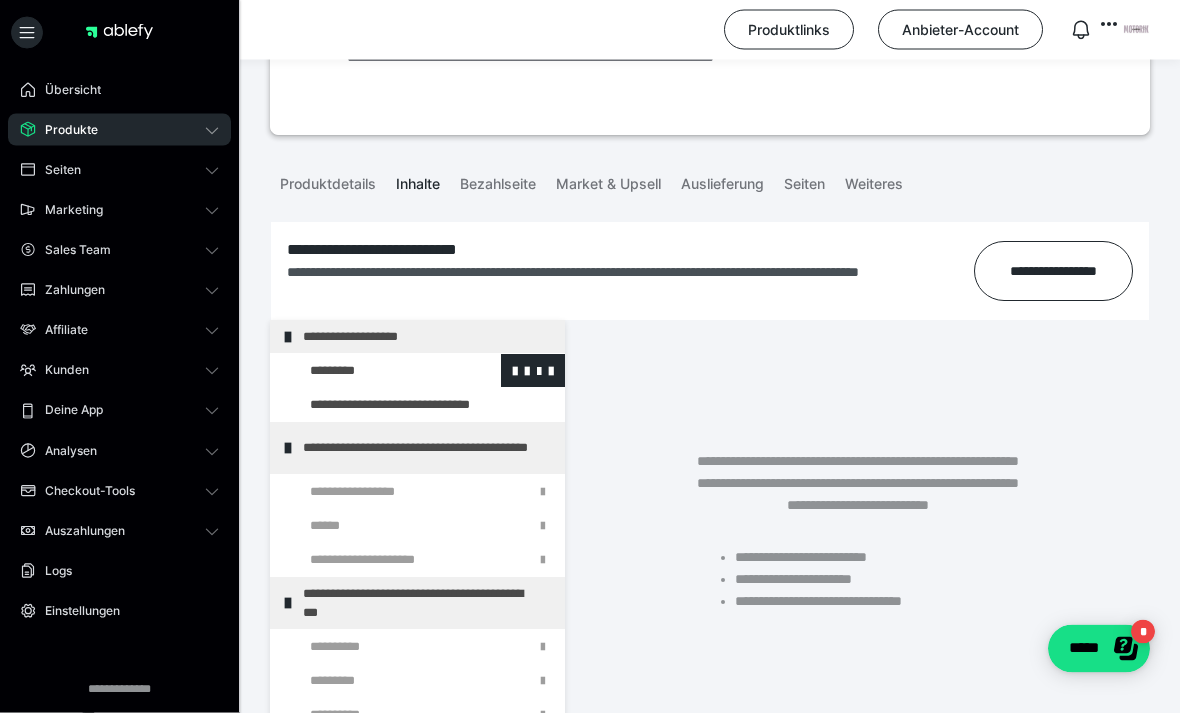 scroll, scrollTop: 177, scrollLeft: 0, axis: vertical 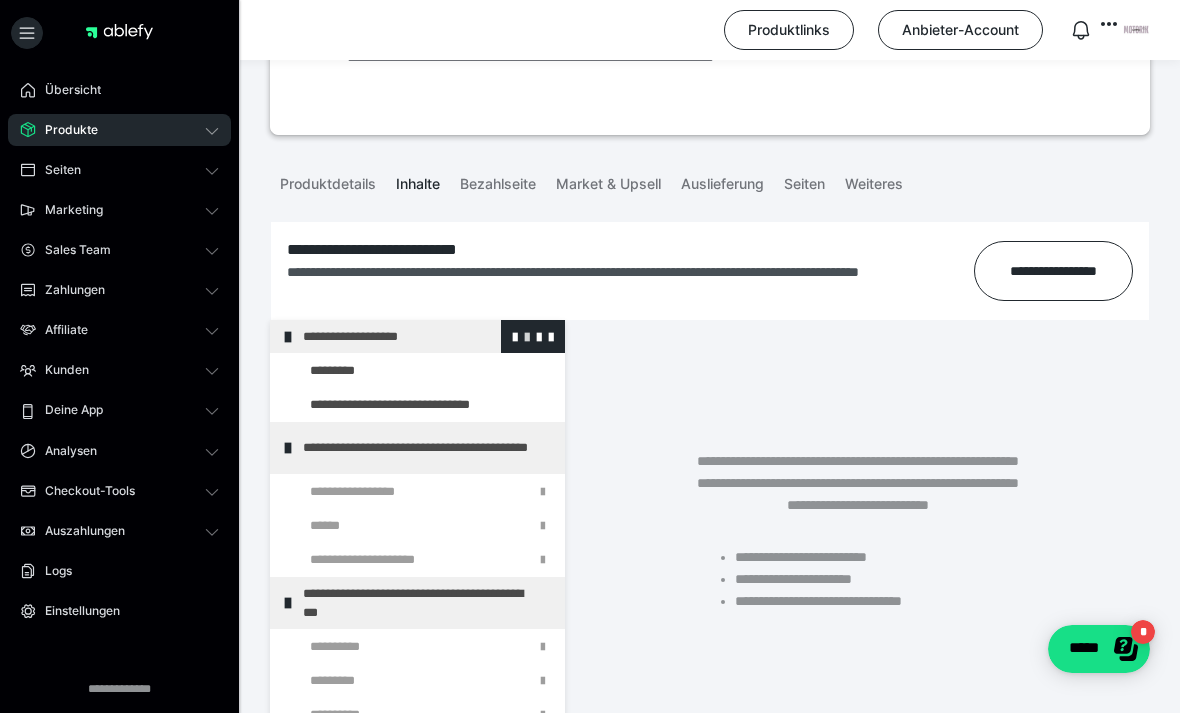click at bounding box center (527, 336) 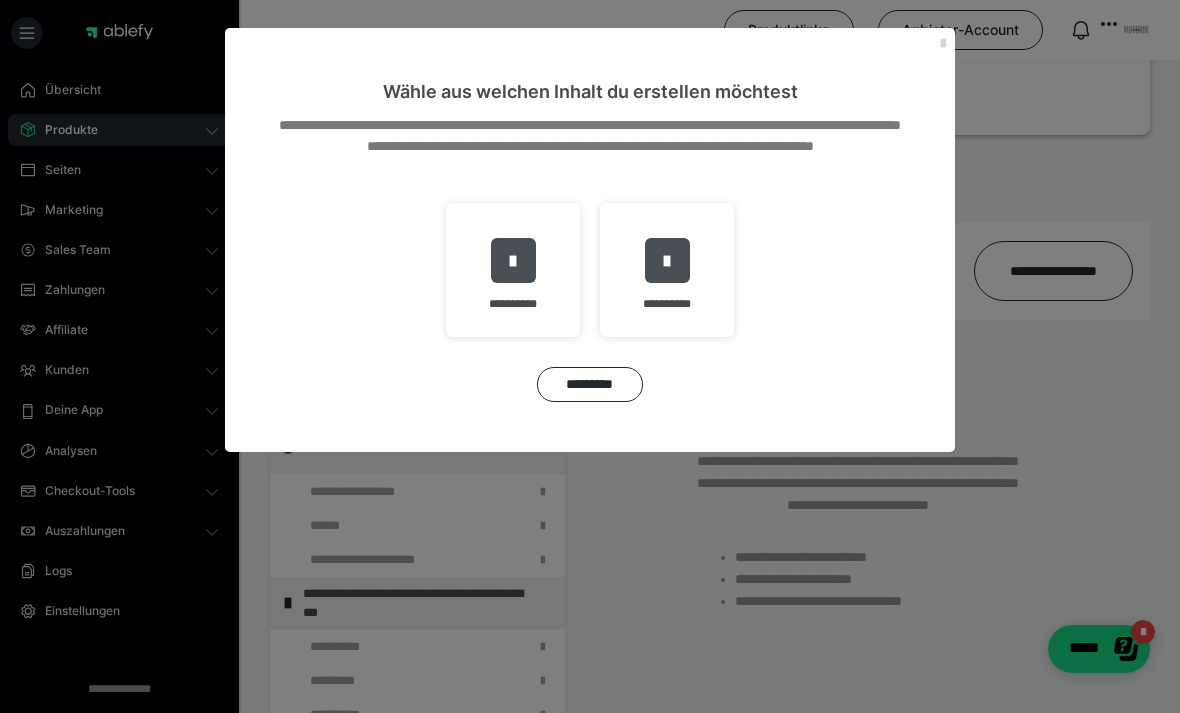 click at bounding box center (943, 44) 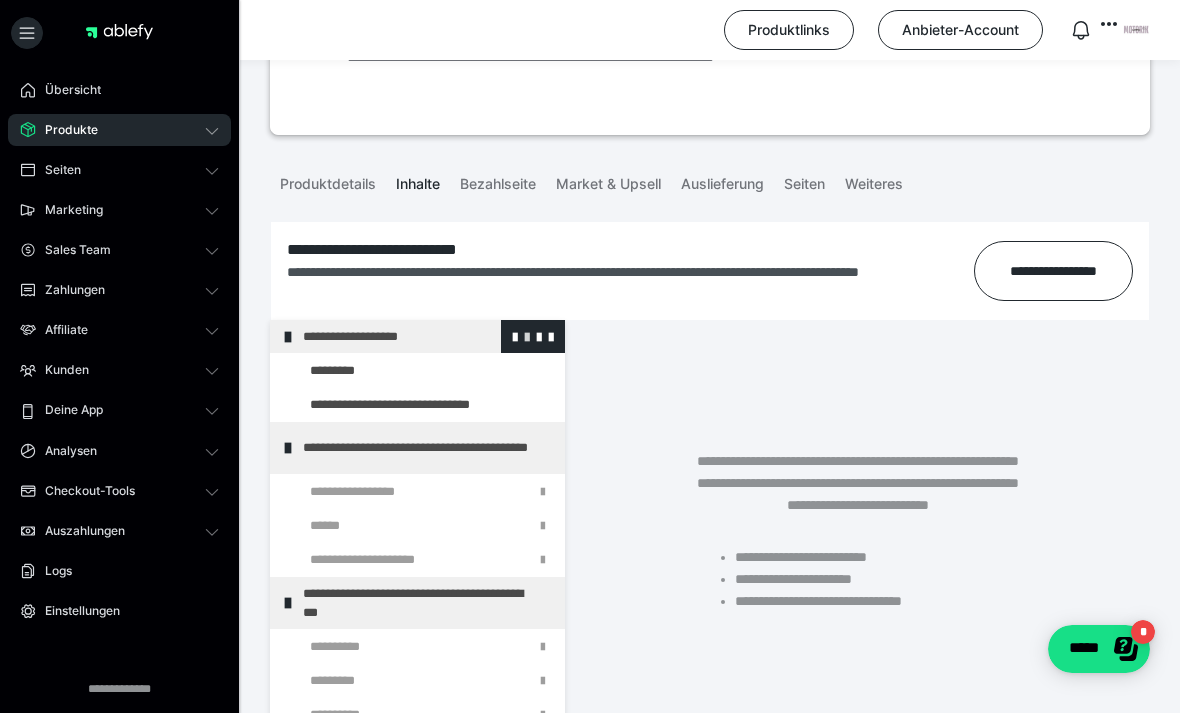 click at bounding box center [527, 336] 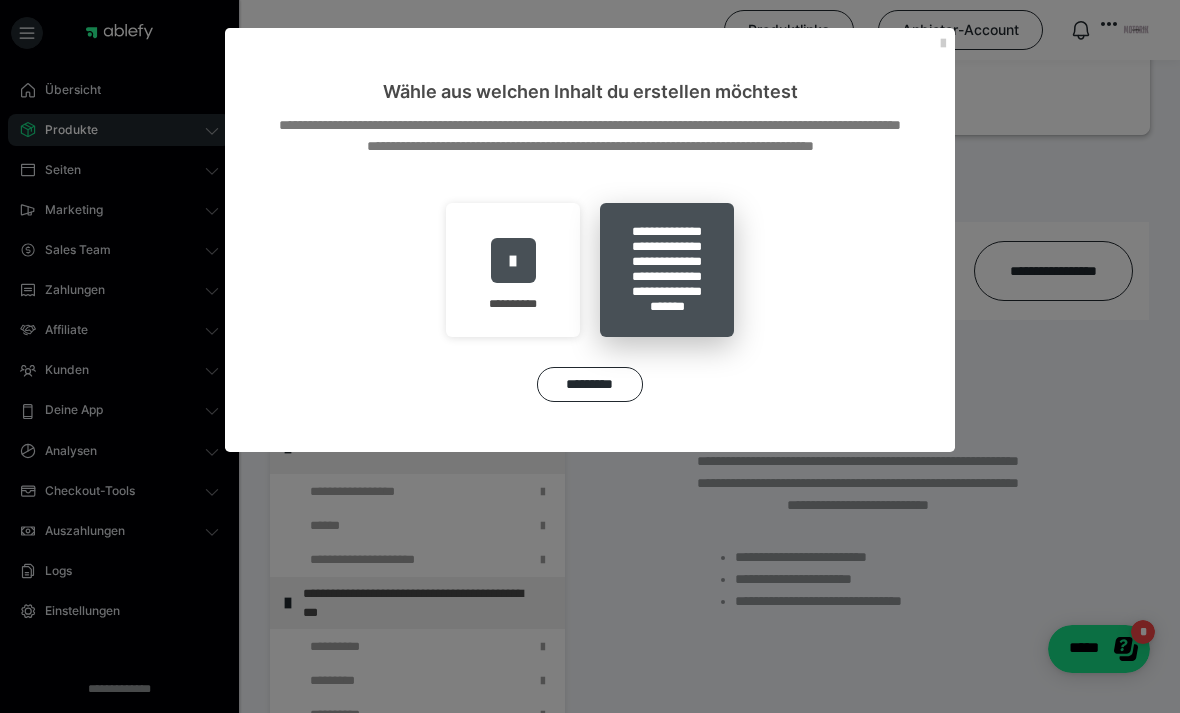click on "**********" at bounding box center (667, 270) 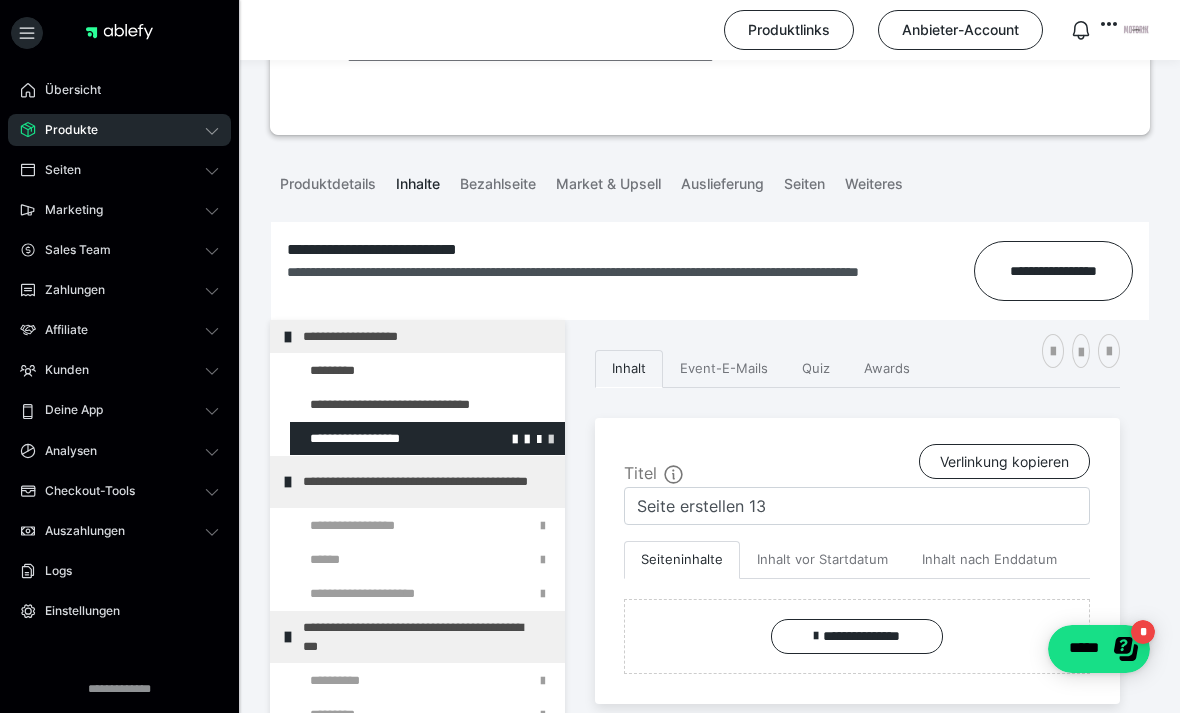 click at bounding box center (551, 438) 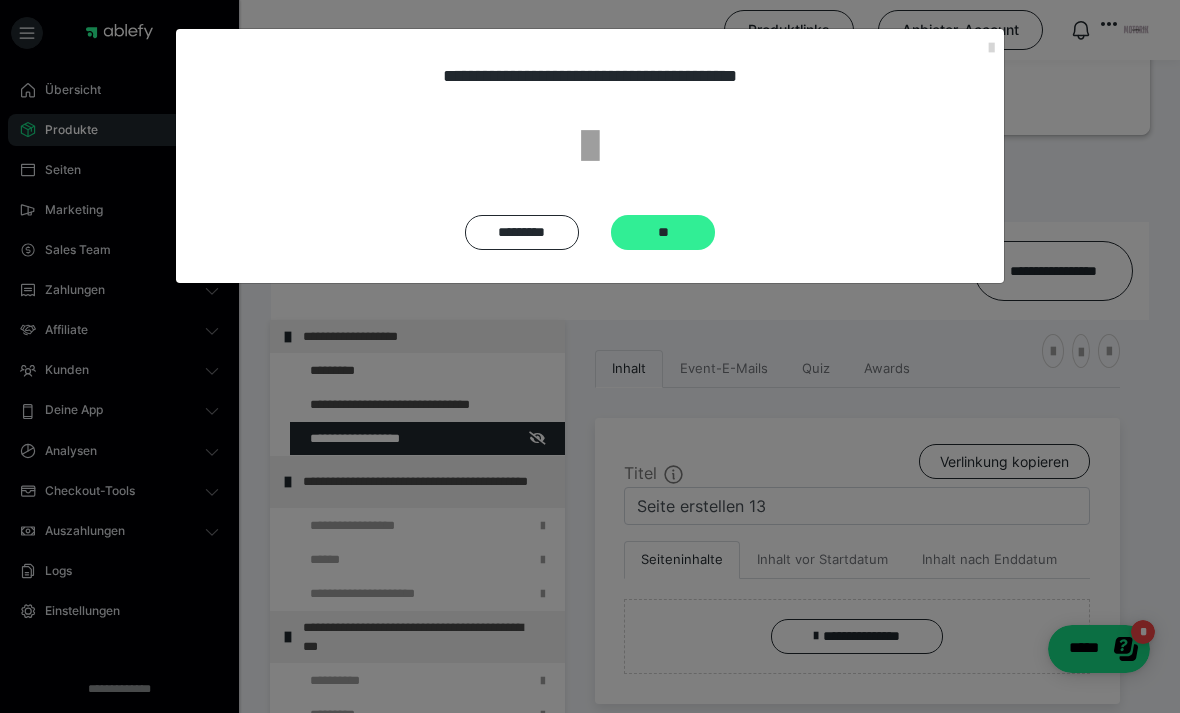 click on "**" at bounding box center (663, 232) 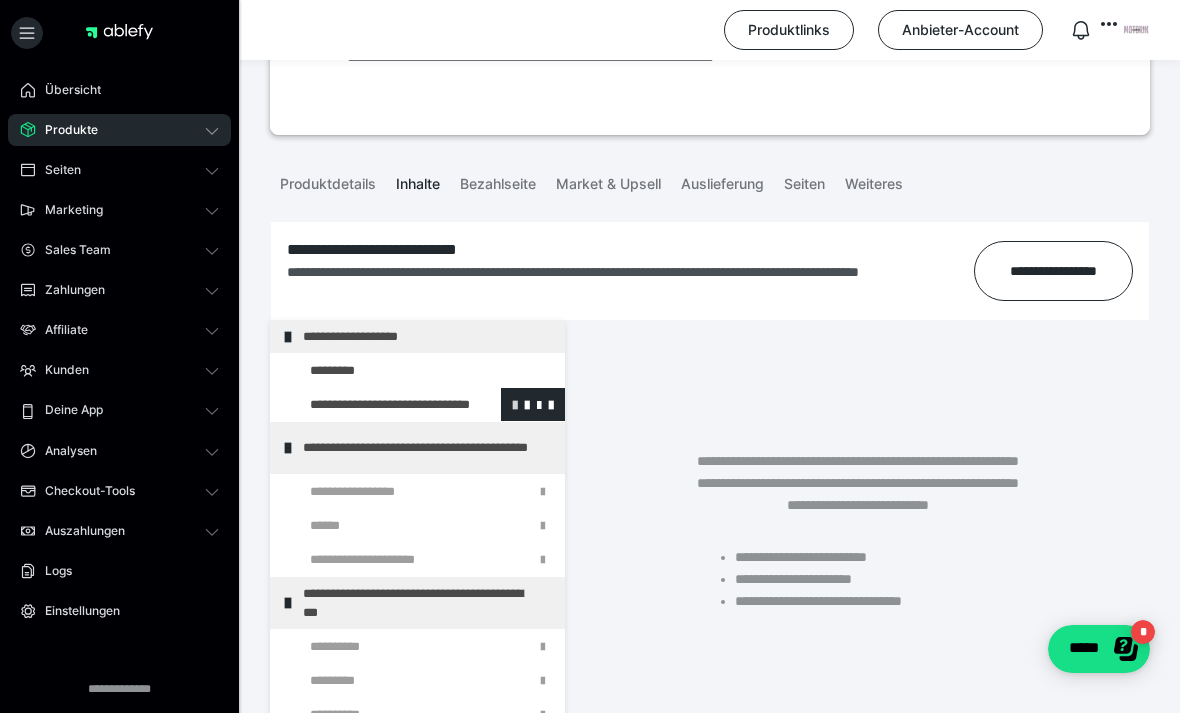 click at bounding box center (515, 404) 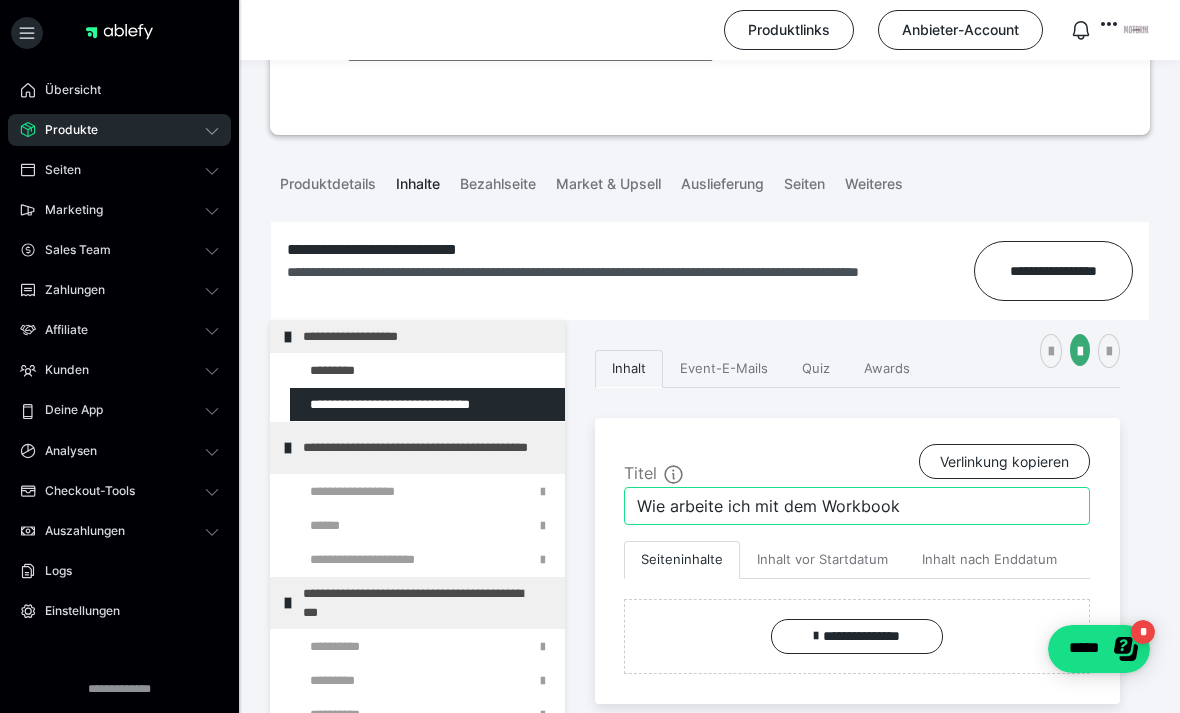click on "Wie arbeite ich mit dem Workbook" at bounding box center (857, 506) 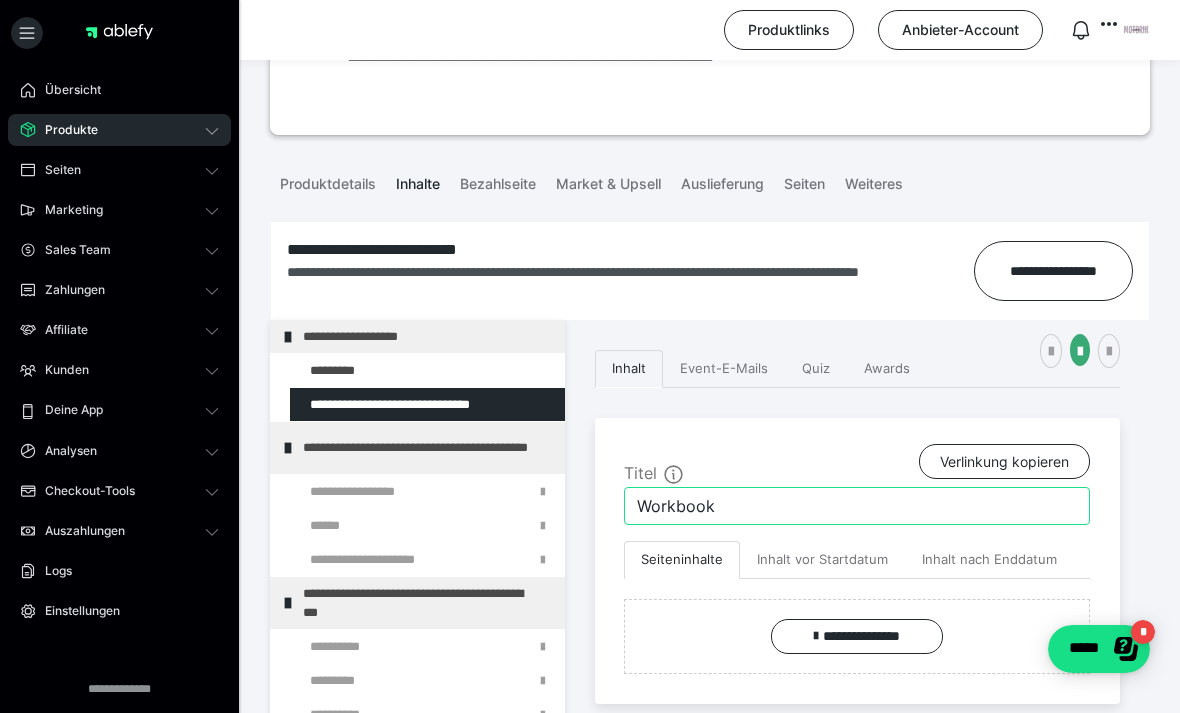 type on "Workbook" 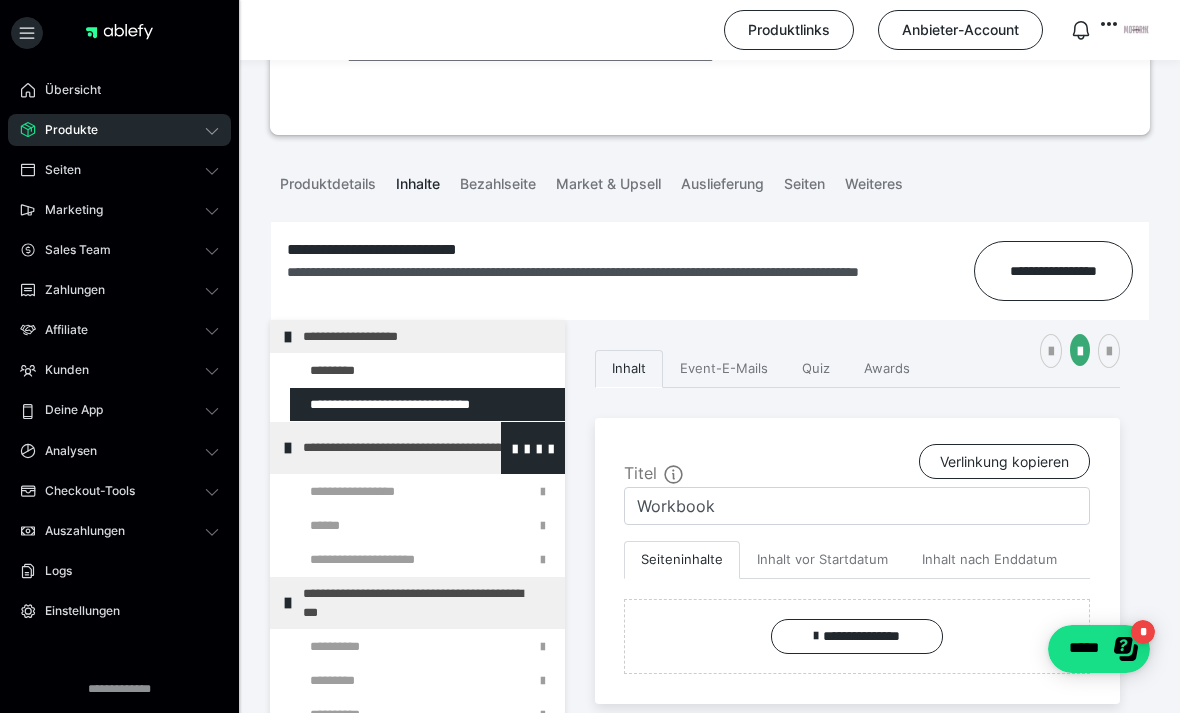 click on "**********" at bounding box center (426, 448) 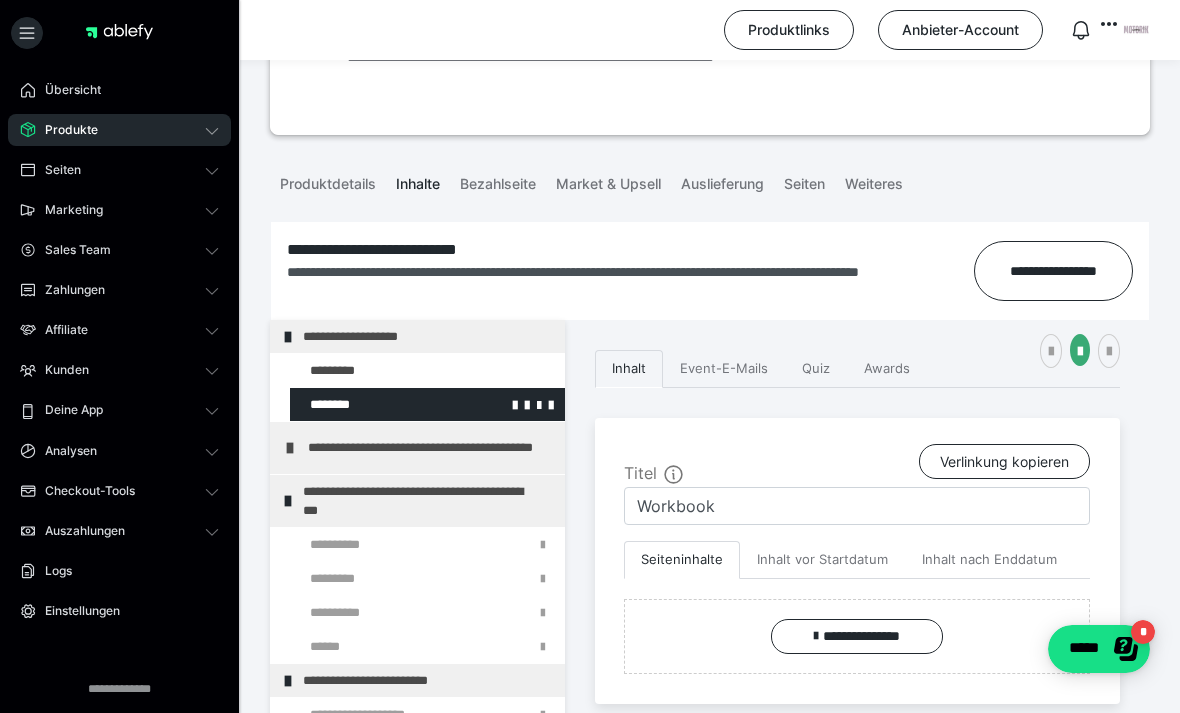 click at bounding box center (375, 404) 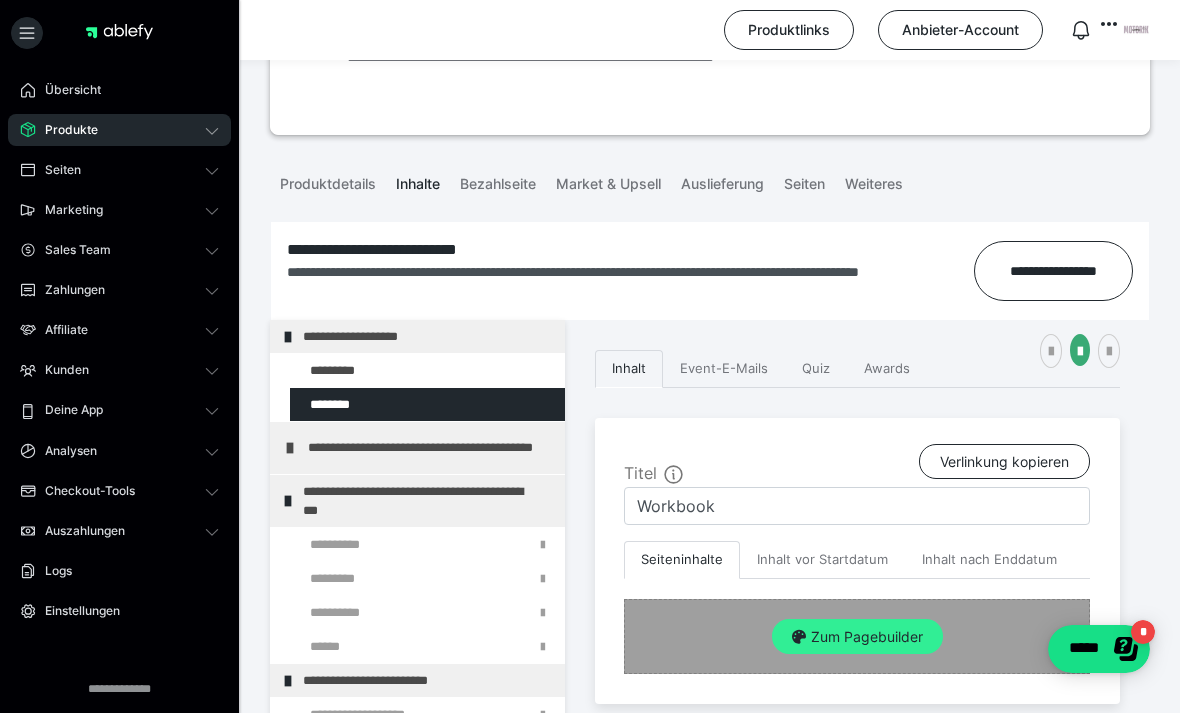 click on "Zum Pagebuilder" at bounding box center (857, 637) 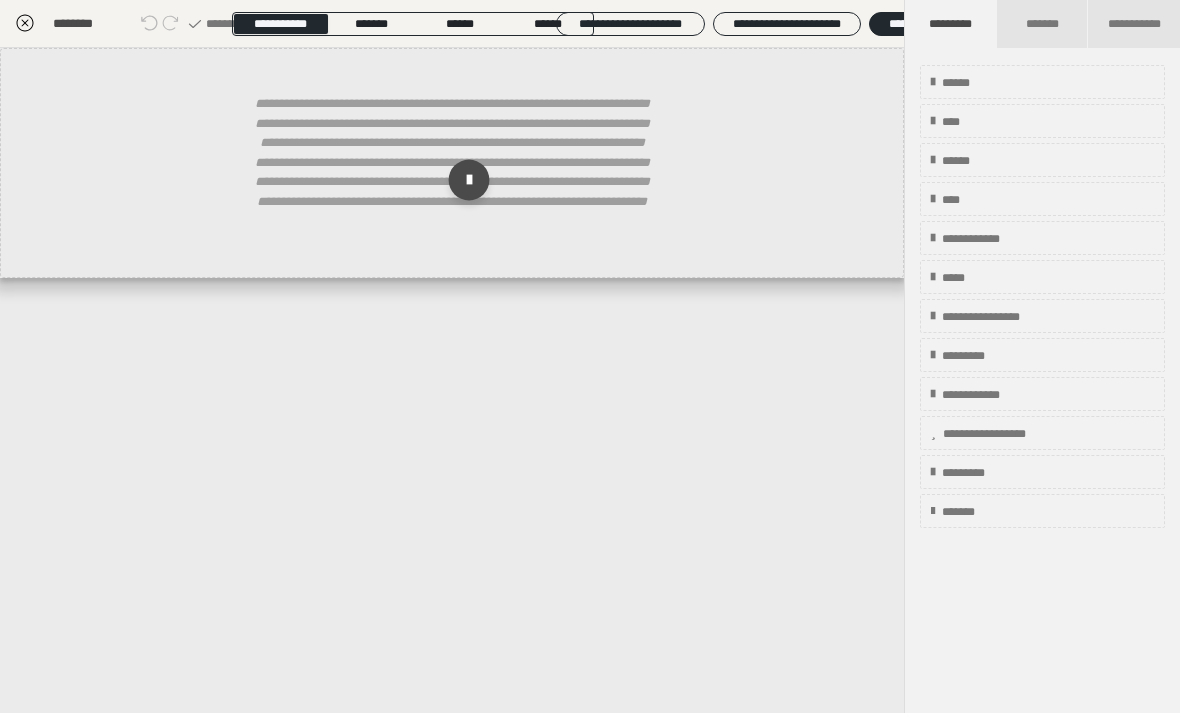 click at bounding box center [469, 180] 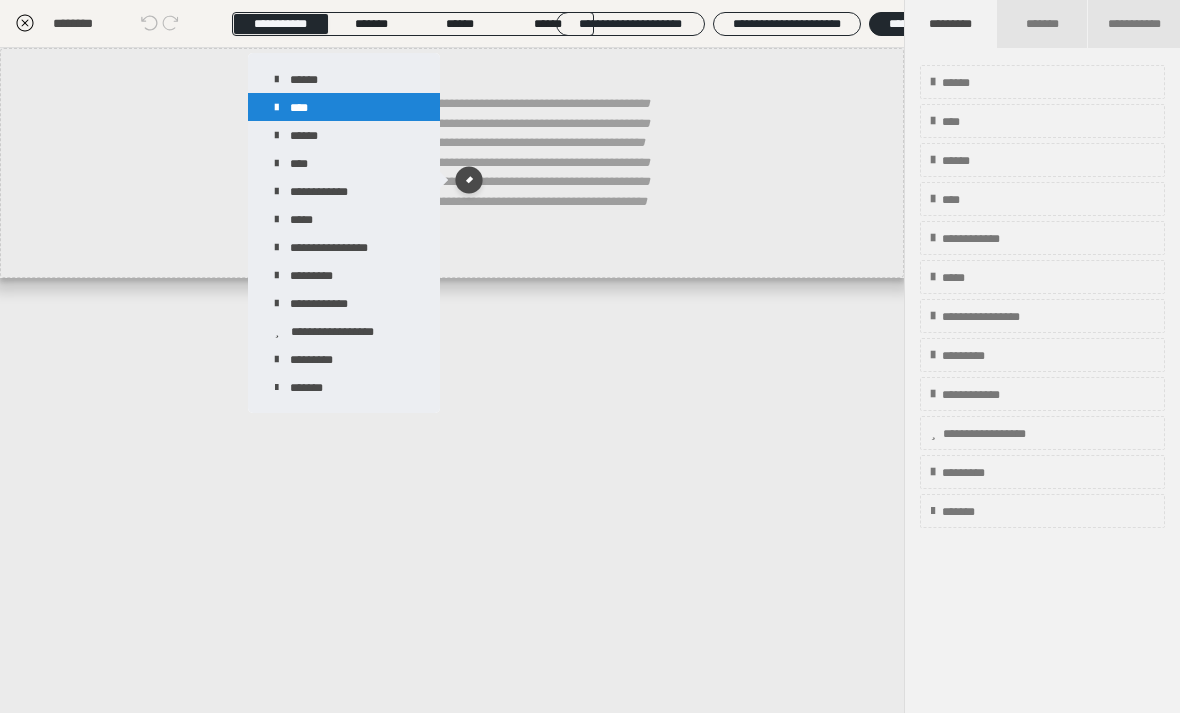 click on "****" at bounding box center (344, 107) 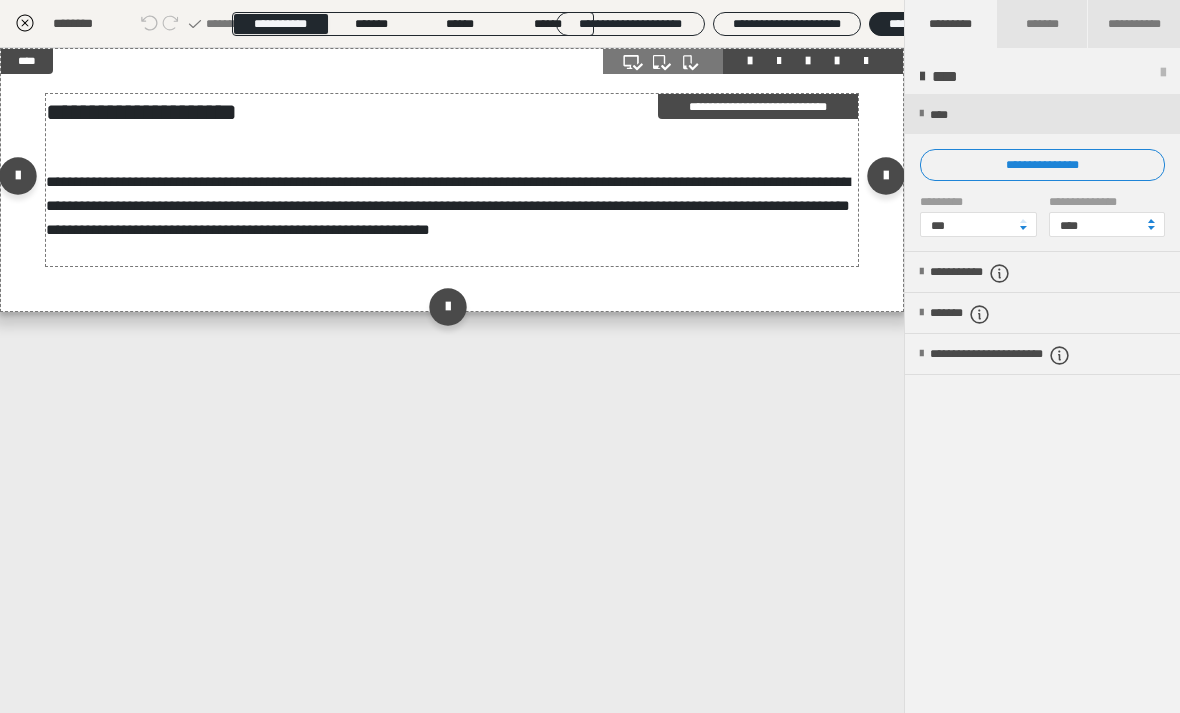 click on "**********" at bounding box center (448, 205) 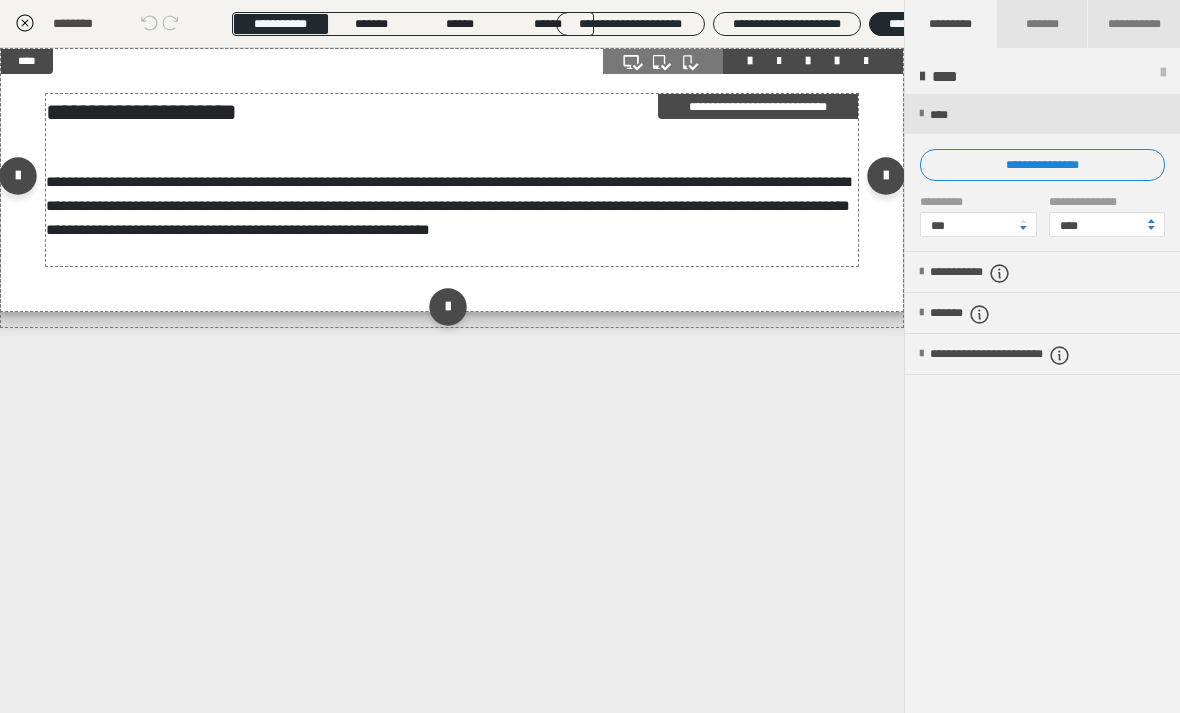 click on "**********" at bounding box center (452, 112) 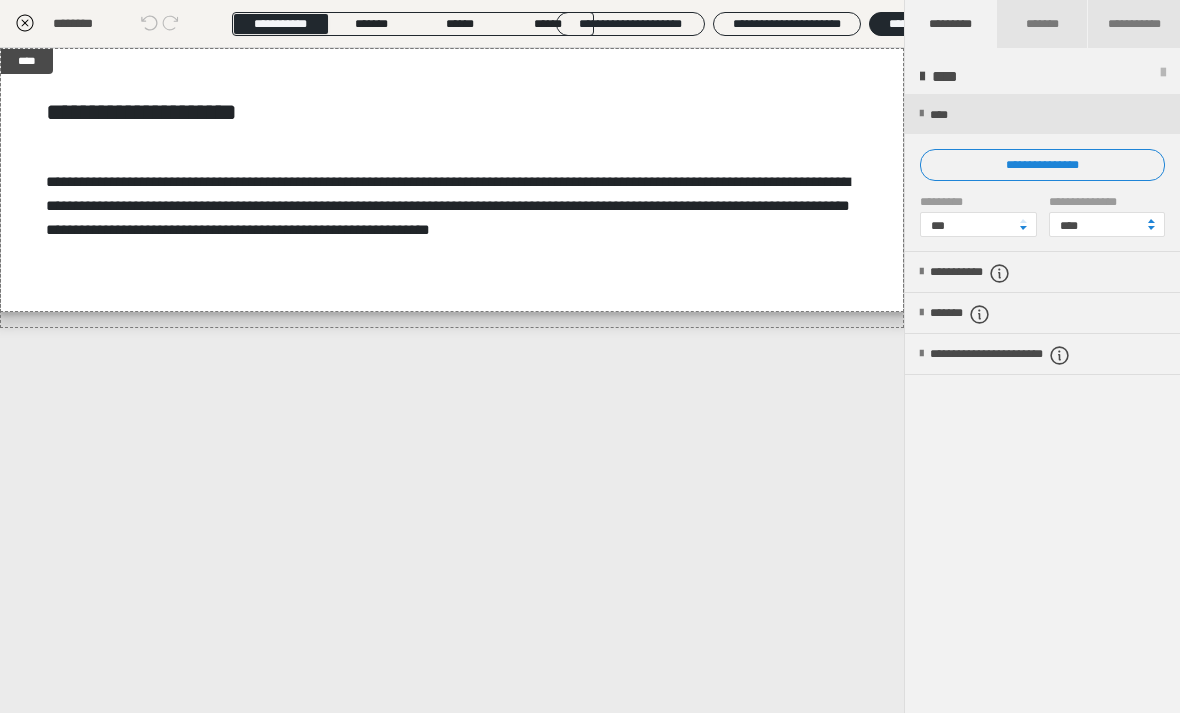 click on "**********" at bounding box center [590, 356] 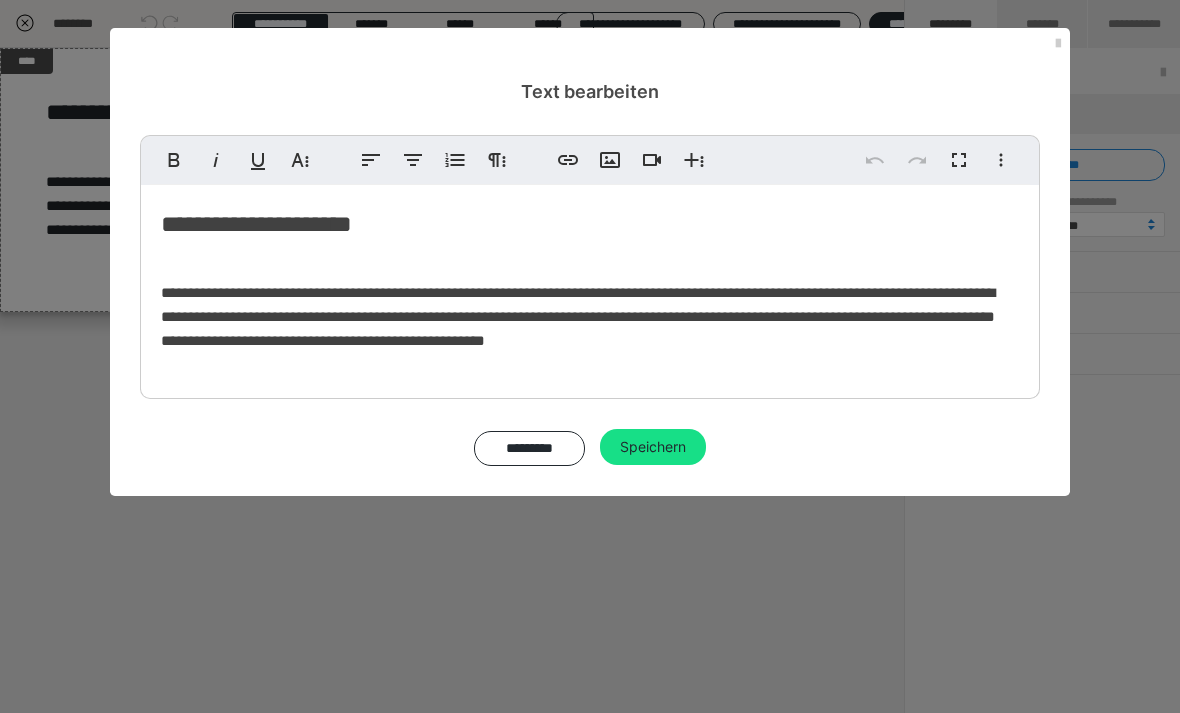 click on "**********" at bounding box center [590, 224] 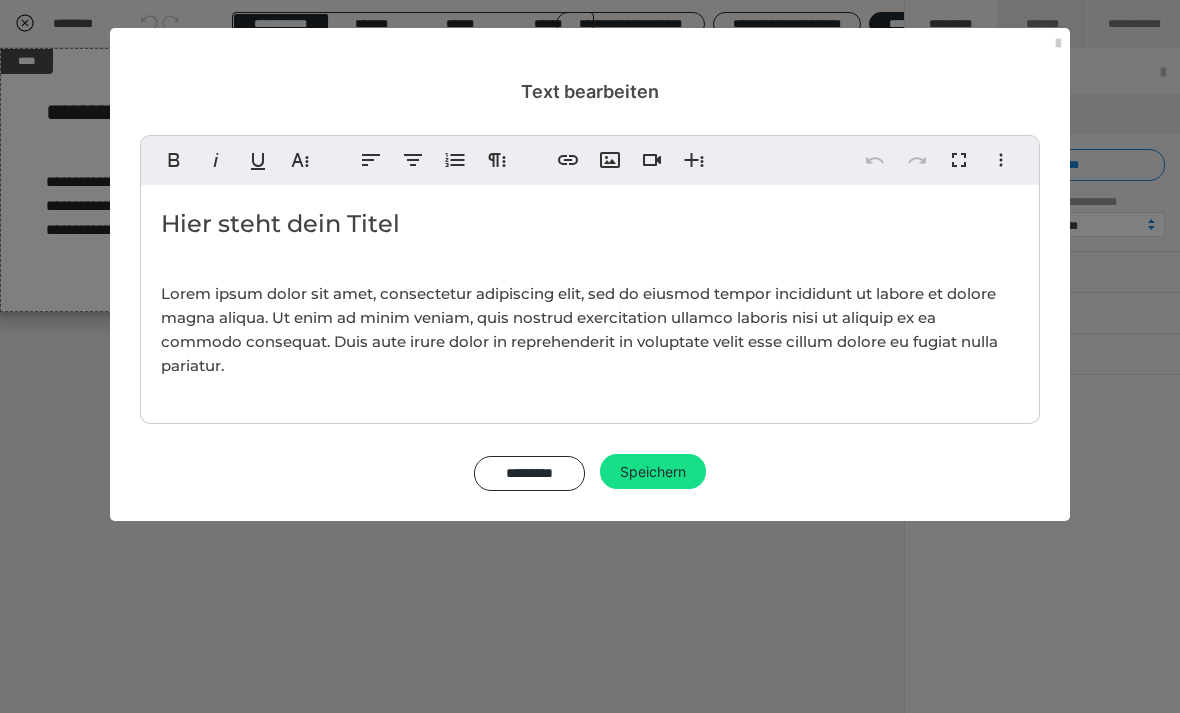 click on "Hier steht dein Titel" at bounding box center (590, 224) 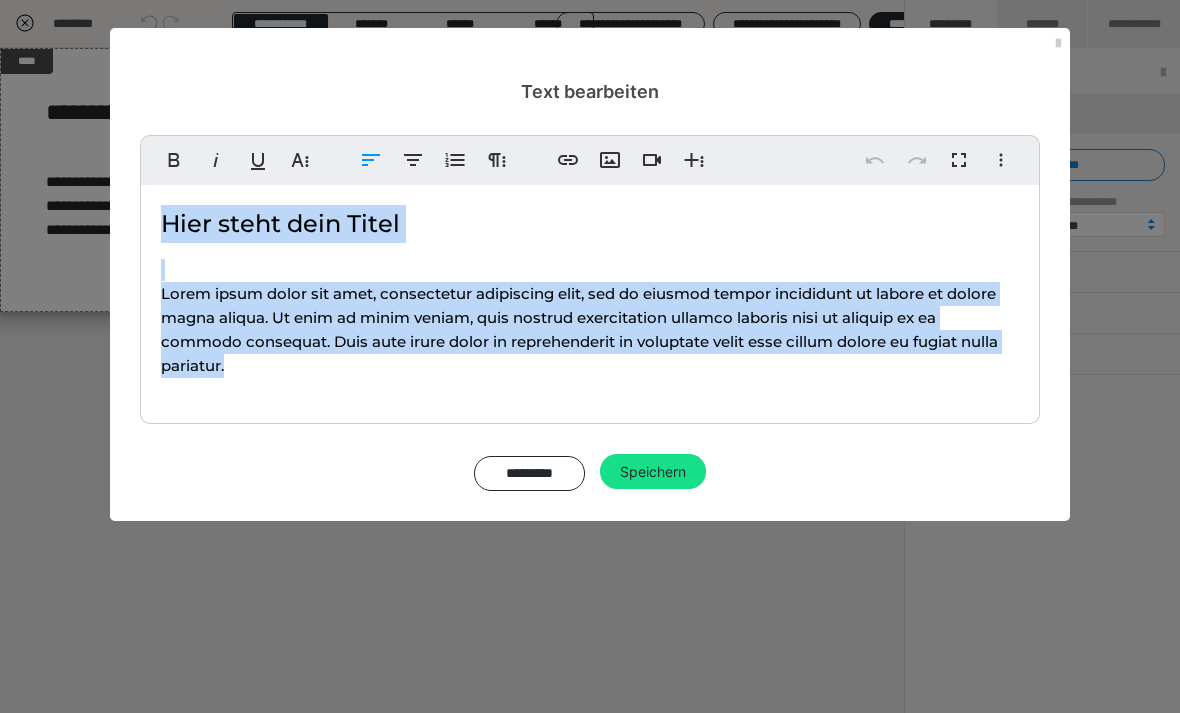 click on "Hier steht dein Titel" at bounding box center [590, 224] 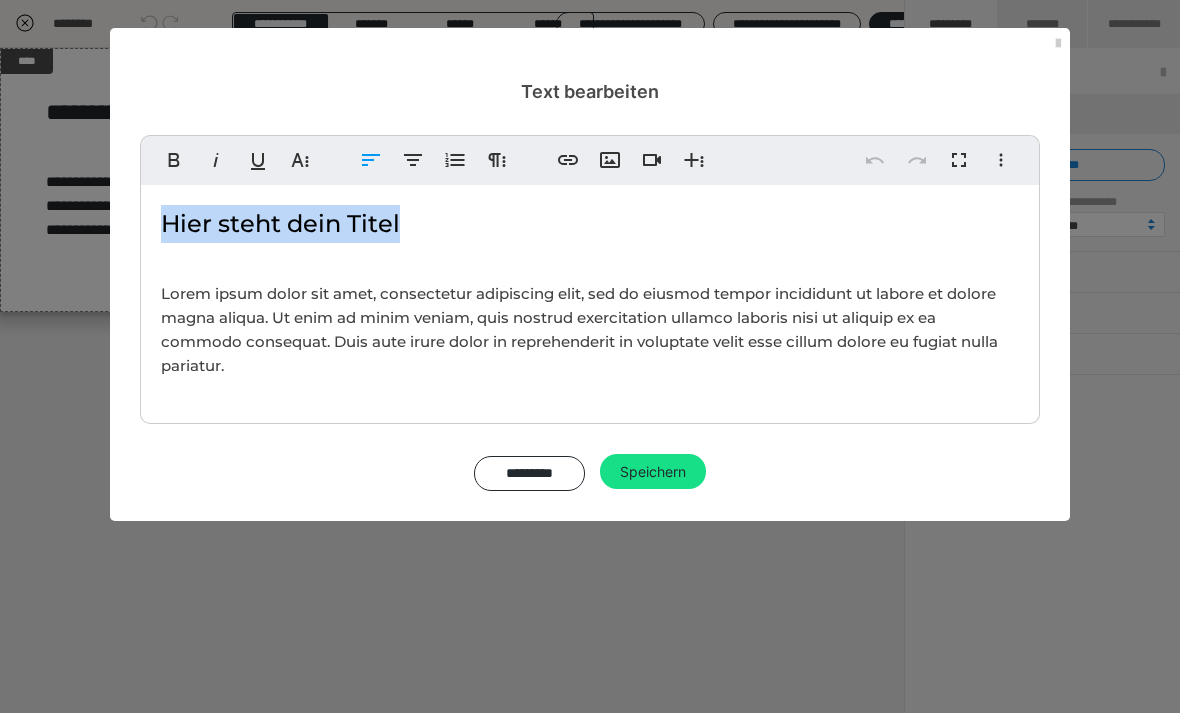type 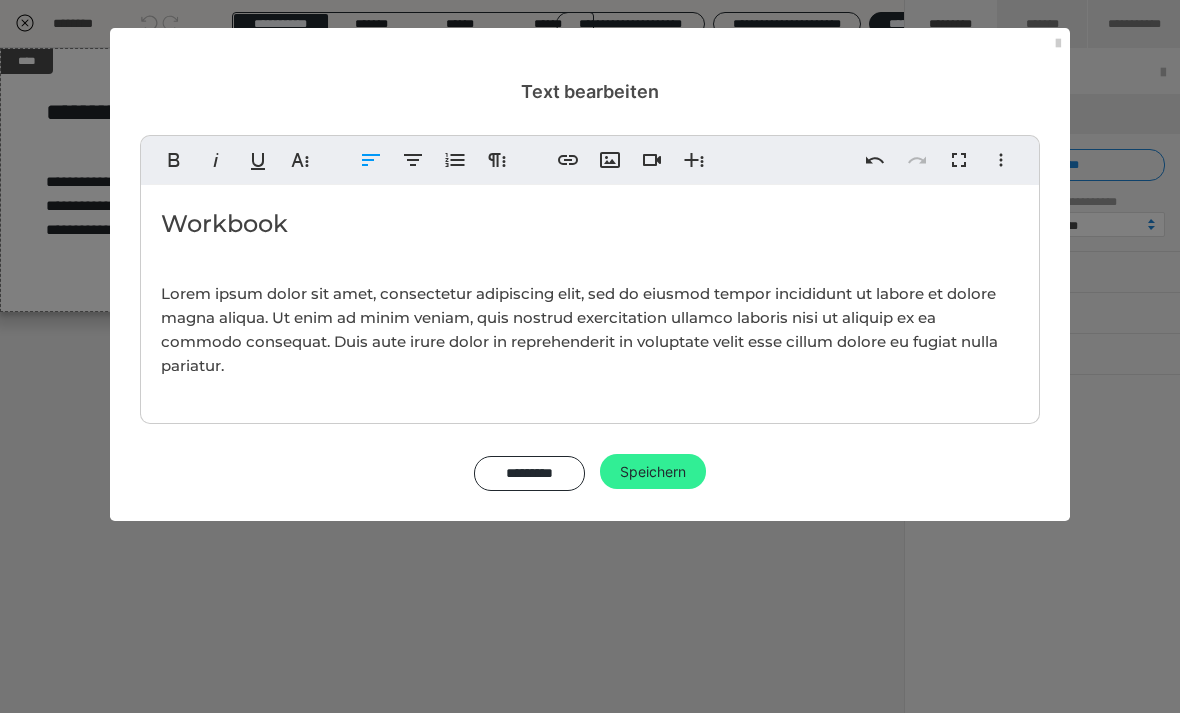 click on "Speichern" at bounding box center [653, 472] 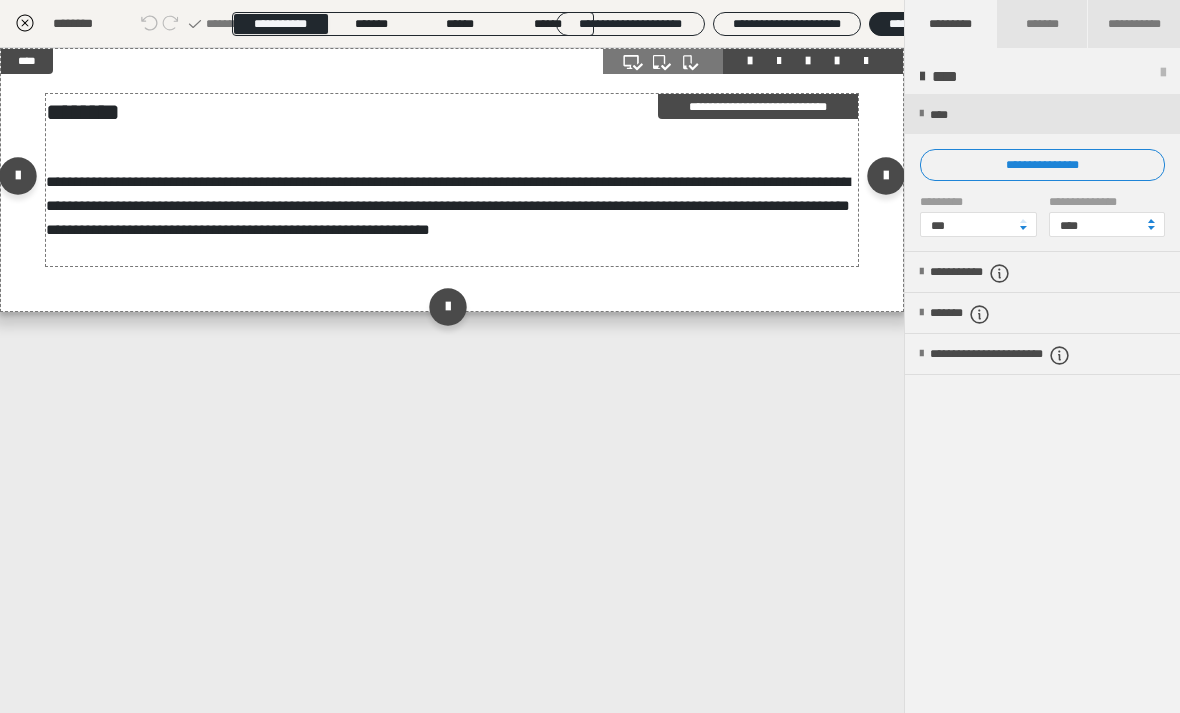 click on "**********" at bounding box center (452, 206) 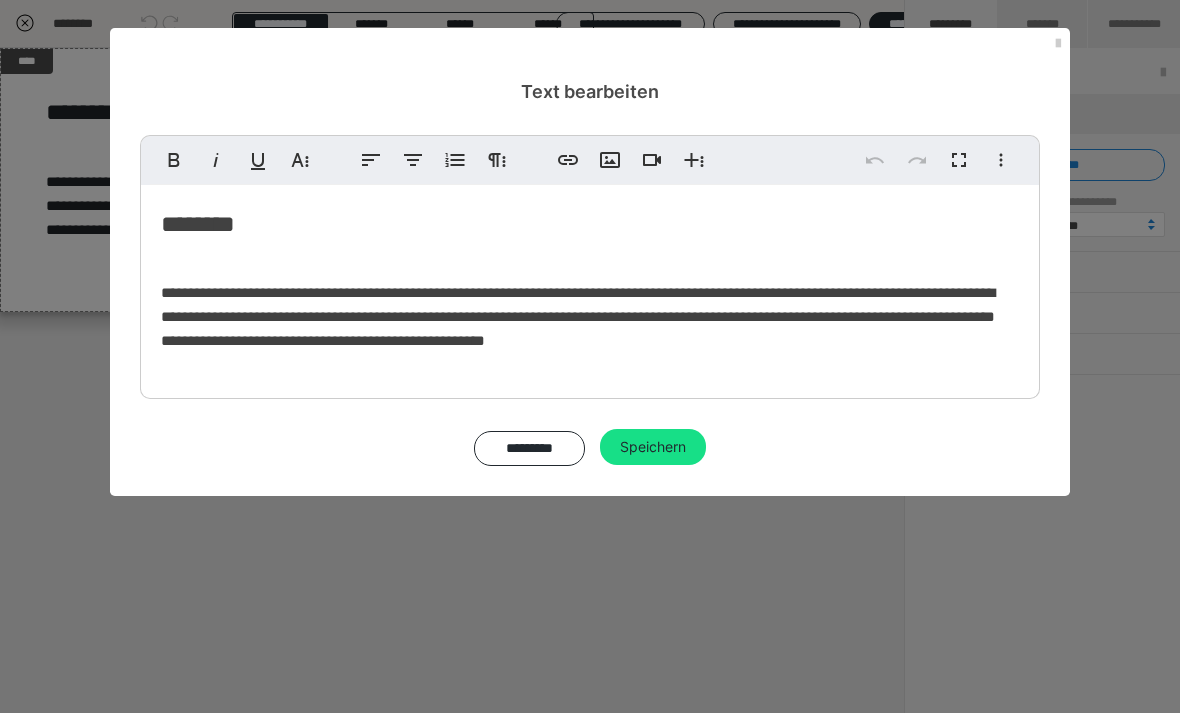 click on "**********" at bounding box center [578, 316] 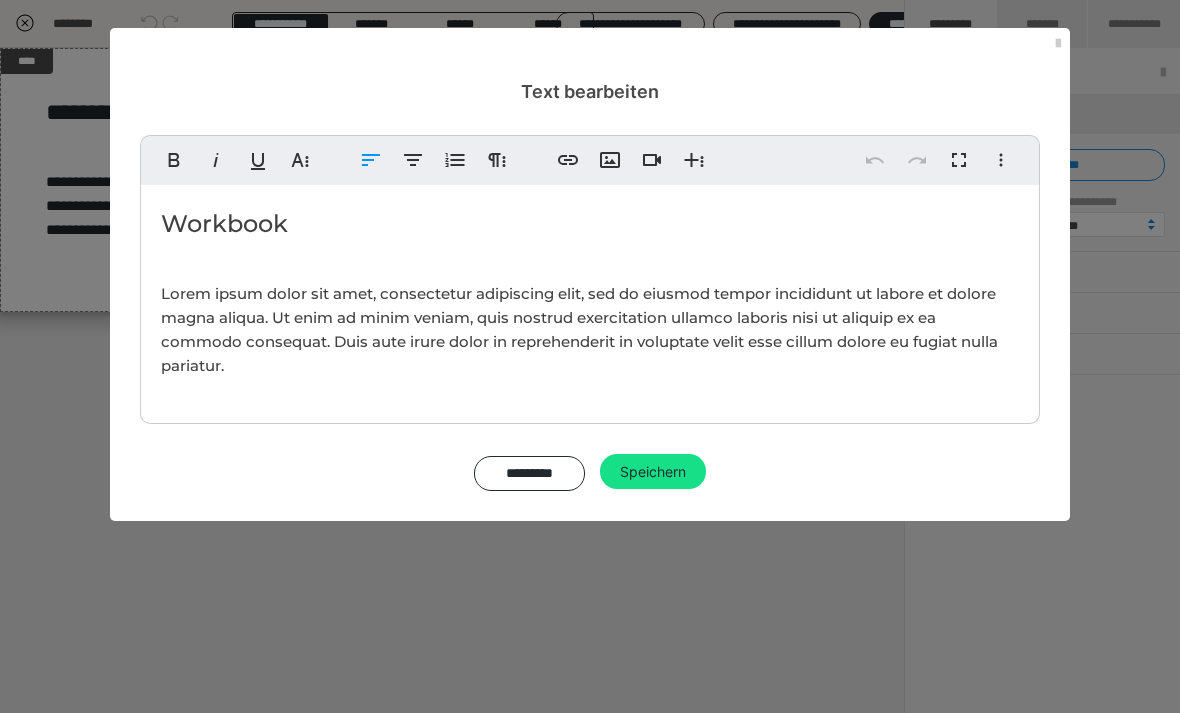 click on "Lorem ipsum dolor sit amet, consectetur adipiscing elit, sed do eiusmod tempor incididunt ut labore et dolore magna aliqua. Ut enim ad minim veniam, quis nostrud exercitation ullamco laboris nisi ut aliquip ex ea commodo consequat. Duis aute irure dolor in reprehenderit in voluptate velit esse cillum dolore eu fugiat nulla pariatur." at bounding box center [579, 329] 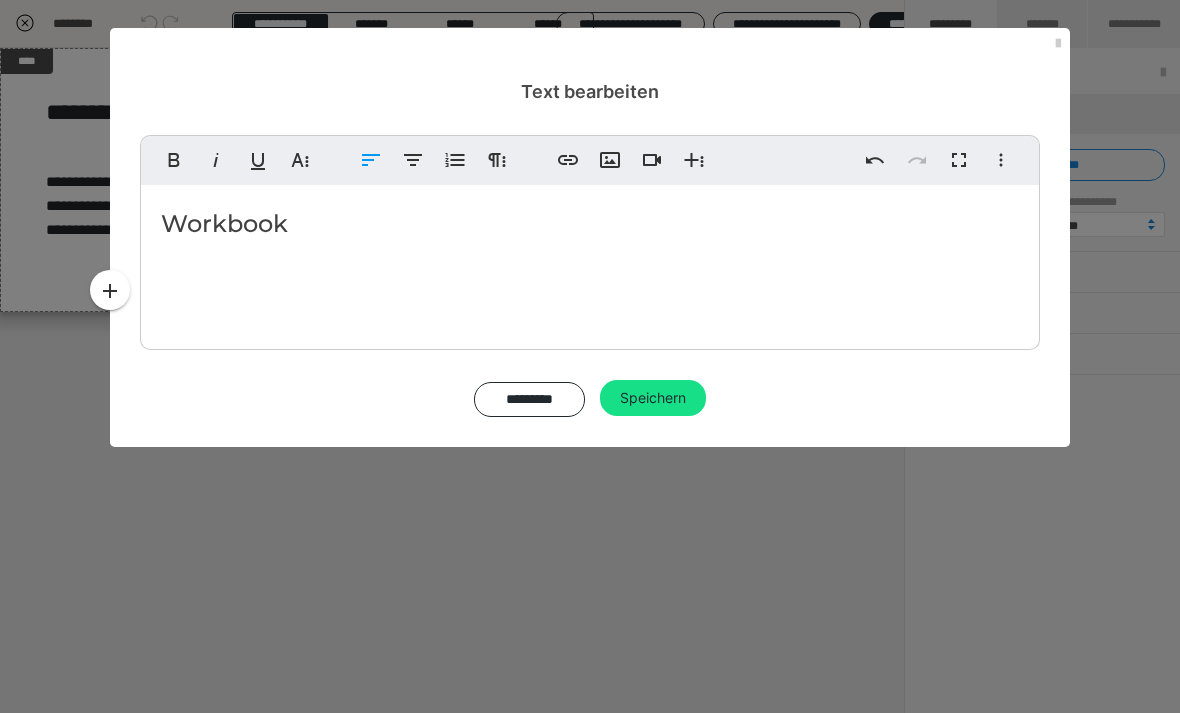type 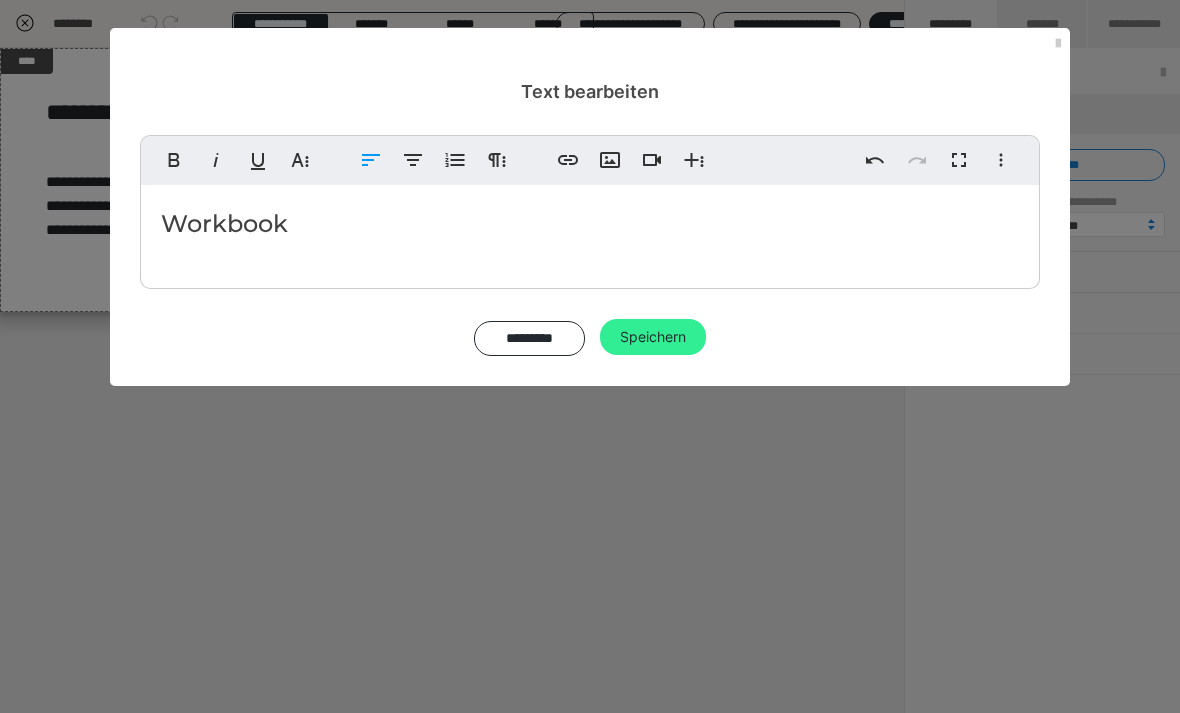 click on "Speichern" at bounding box center [653, 337] 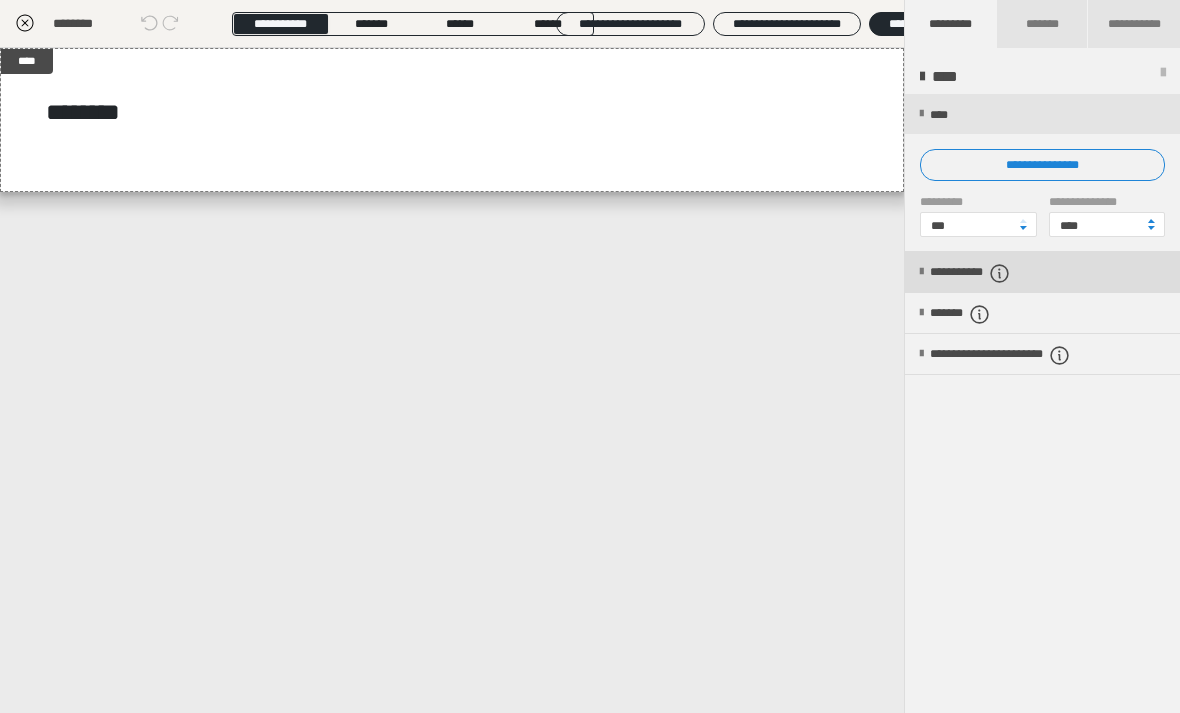 click on "**********" at bounding box center (994, 273) 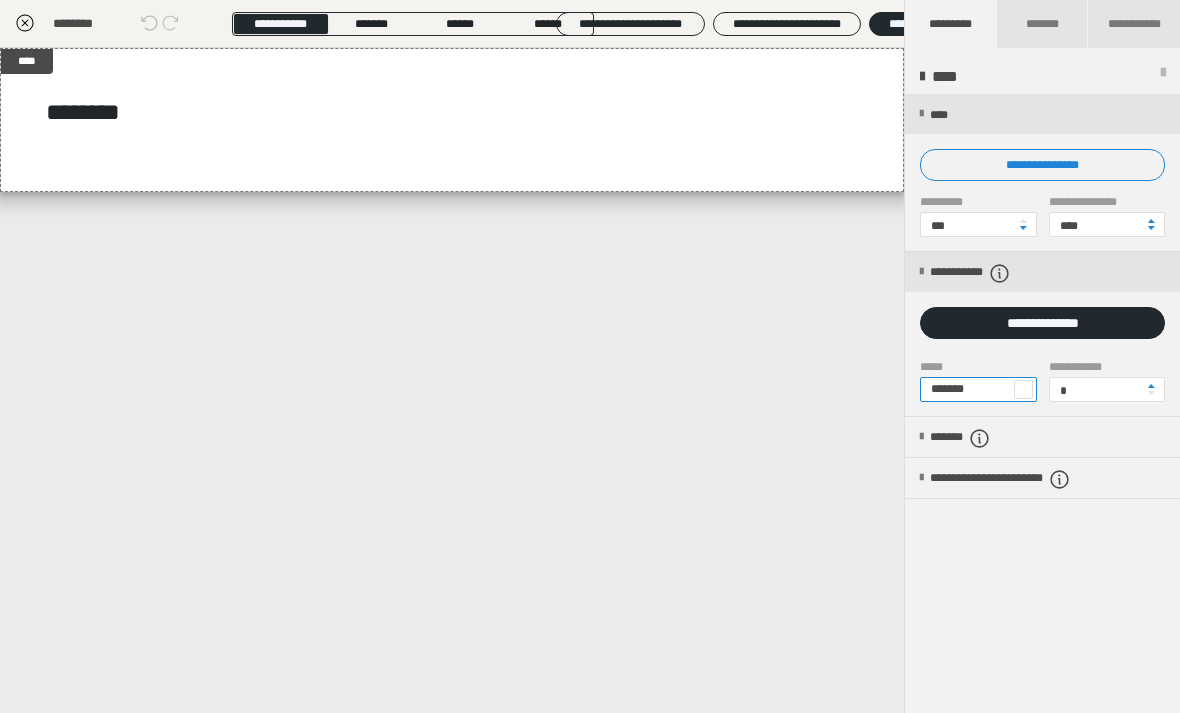click on "*******" at bounding box center [978, 389] 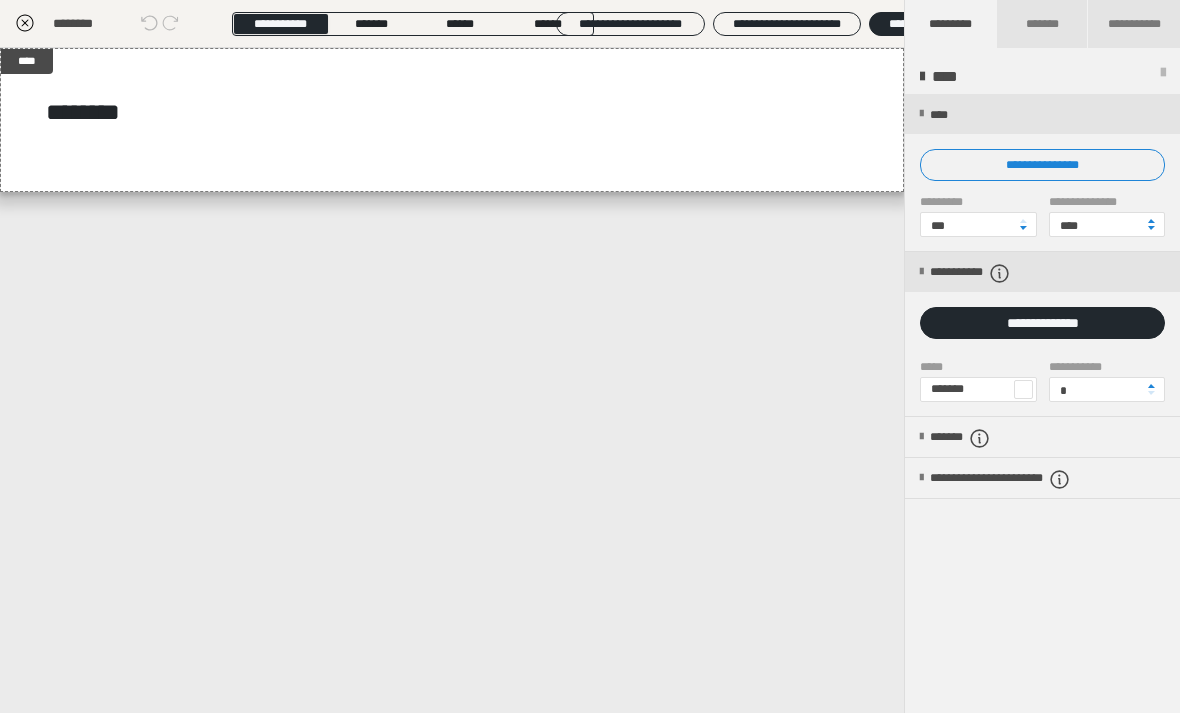 click at bounding box center [1023, 389] 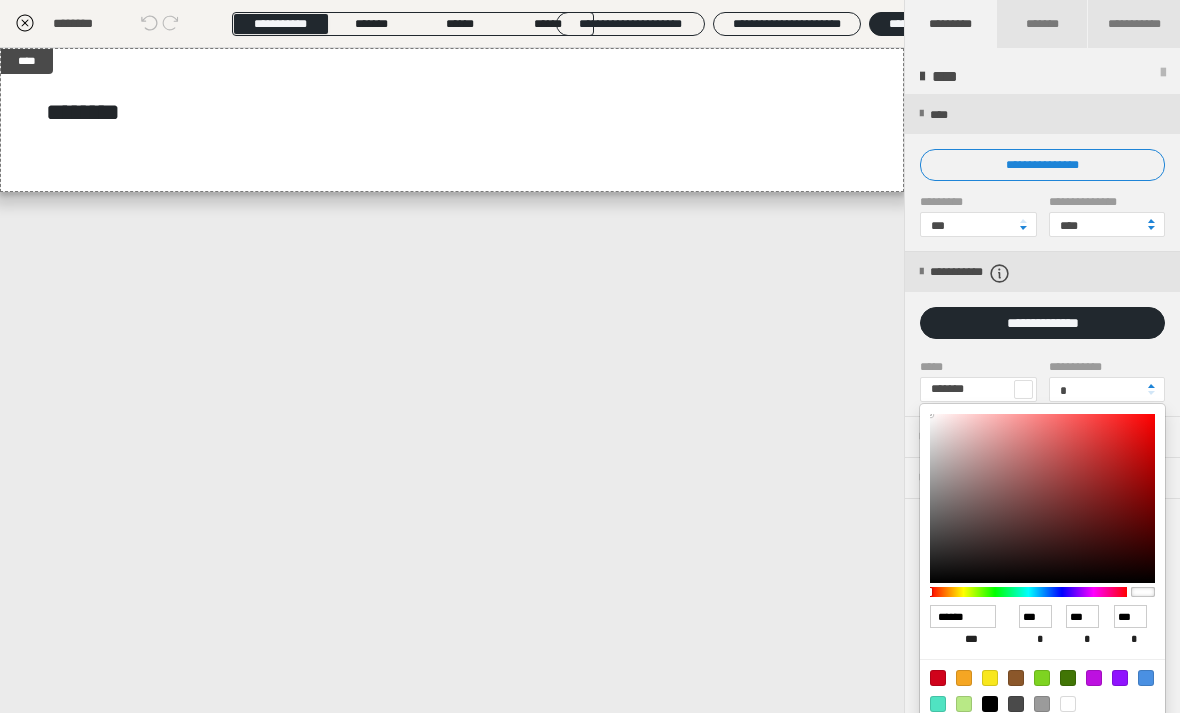 click at bounding box center (590, 356) 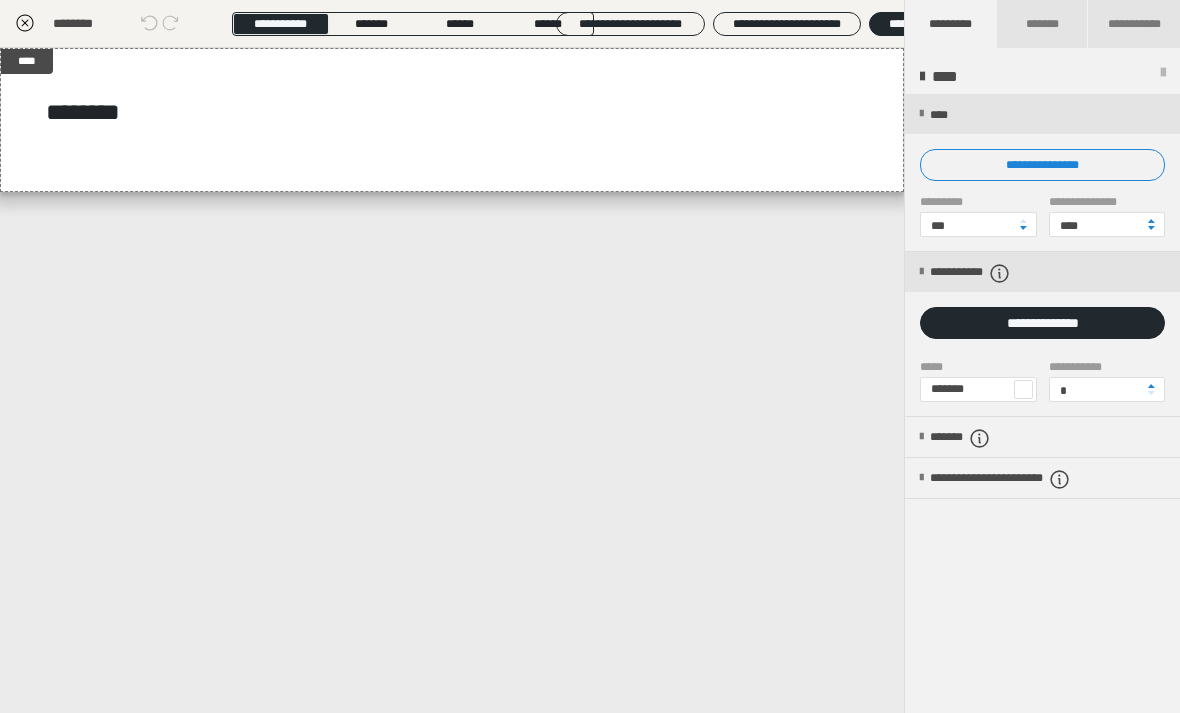 click 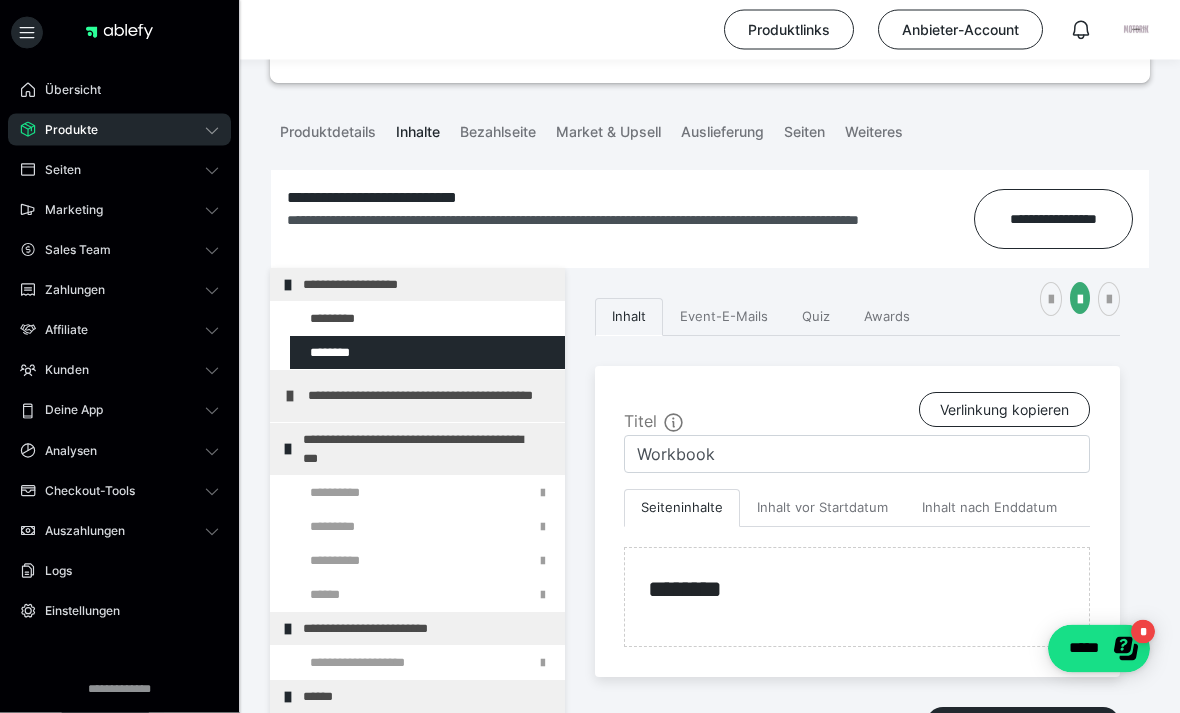 scroll, scrollTop: 206, scrollLeft: 0, axis: vertical 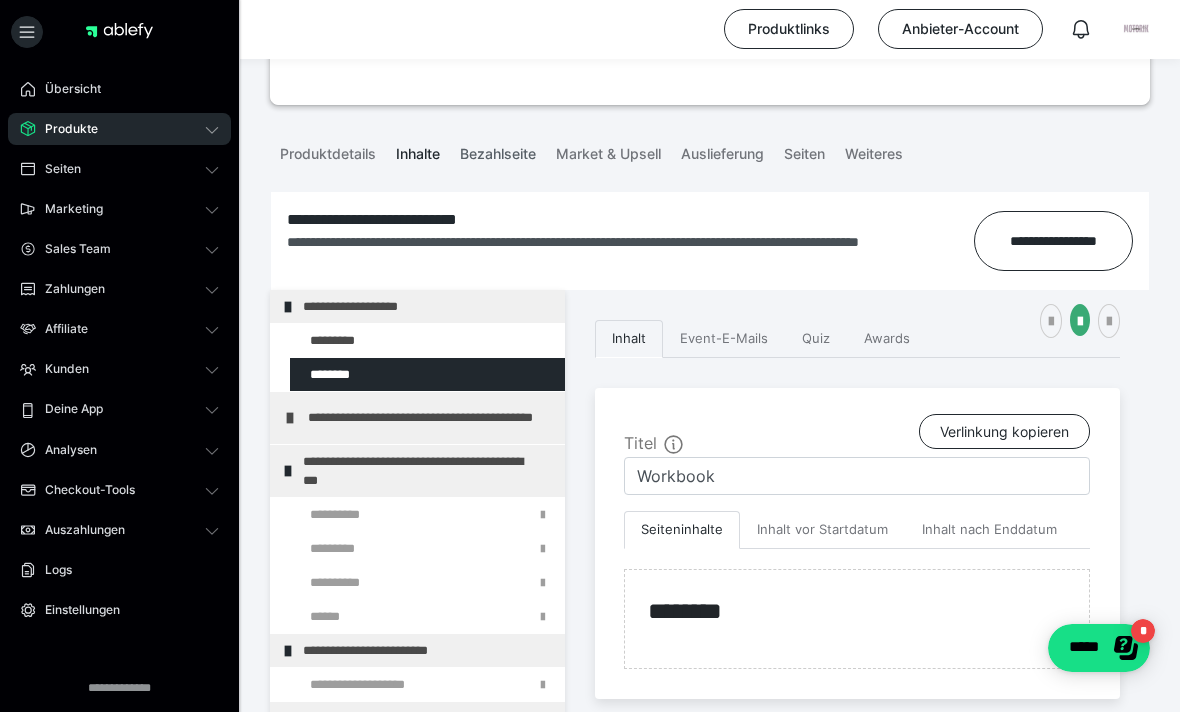 click on "Bezahlseite" at bounding box center (498, 151) 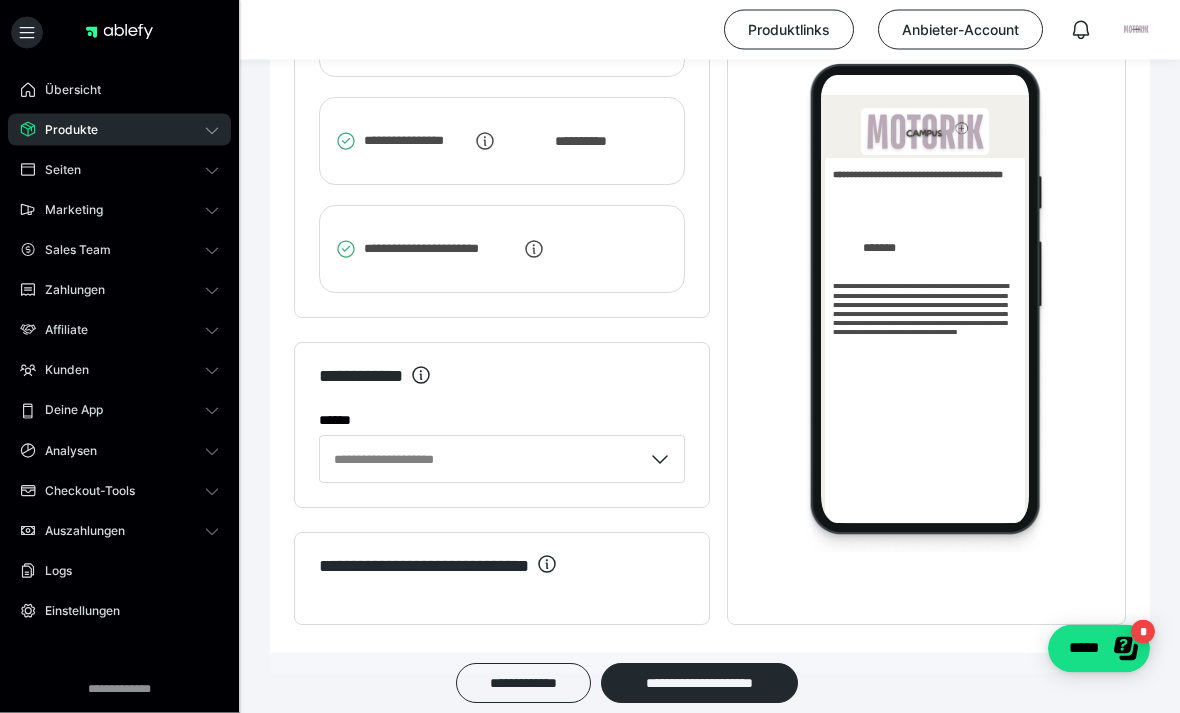 scroll, scrollTop: 4432, scrollLeft: 0, axis: vertical 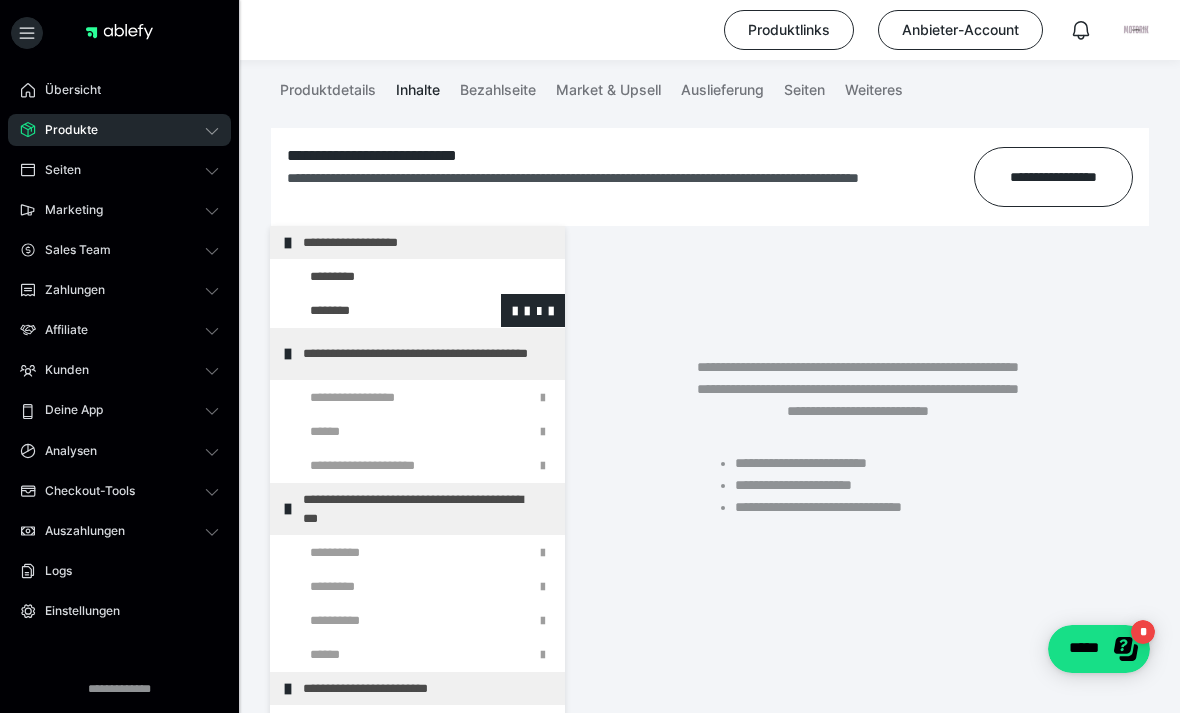 click at bounding box center [375, 310] 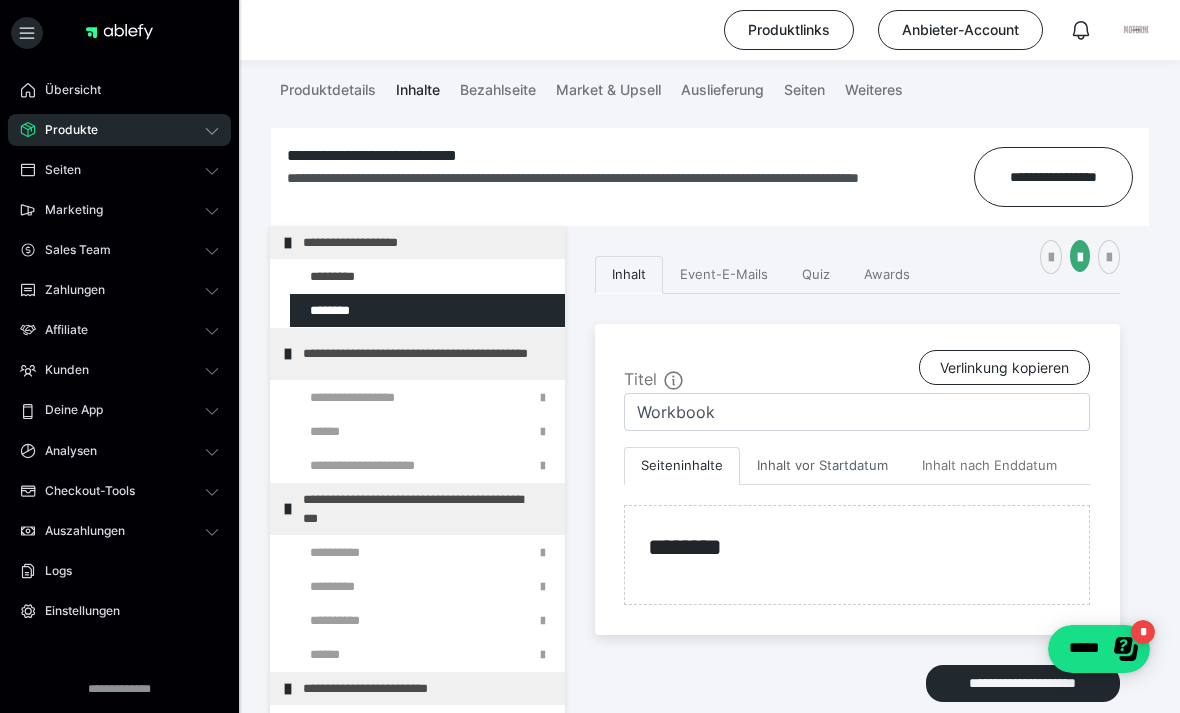 click on "Inhalt vor Startdatum" at bounding box center [822, 466] 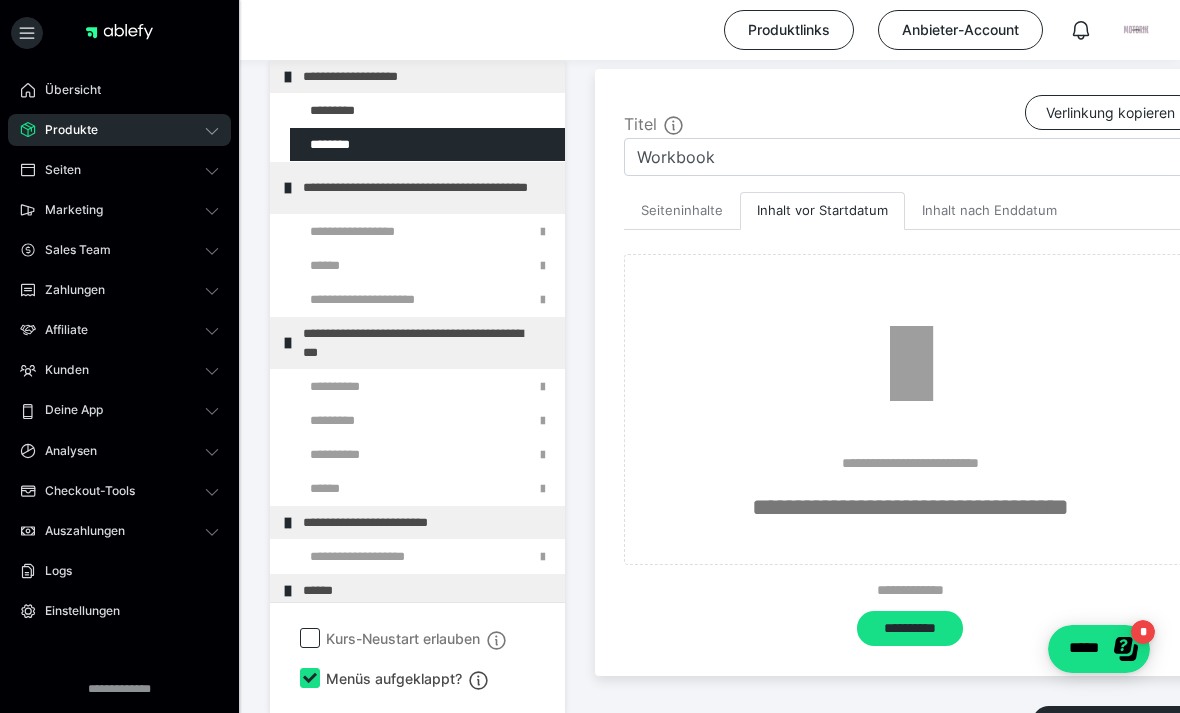 scroll, scrollTop: 590, scrollLeft: 0, axis: vertical 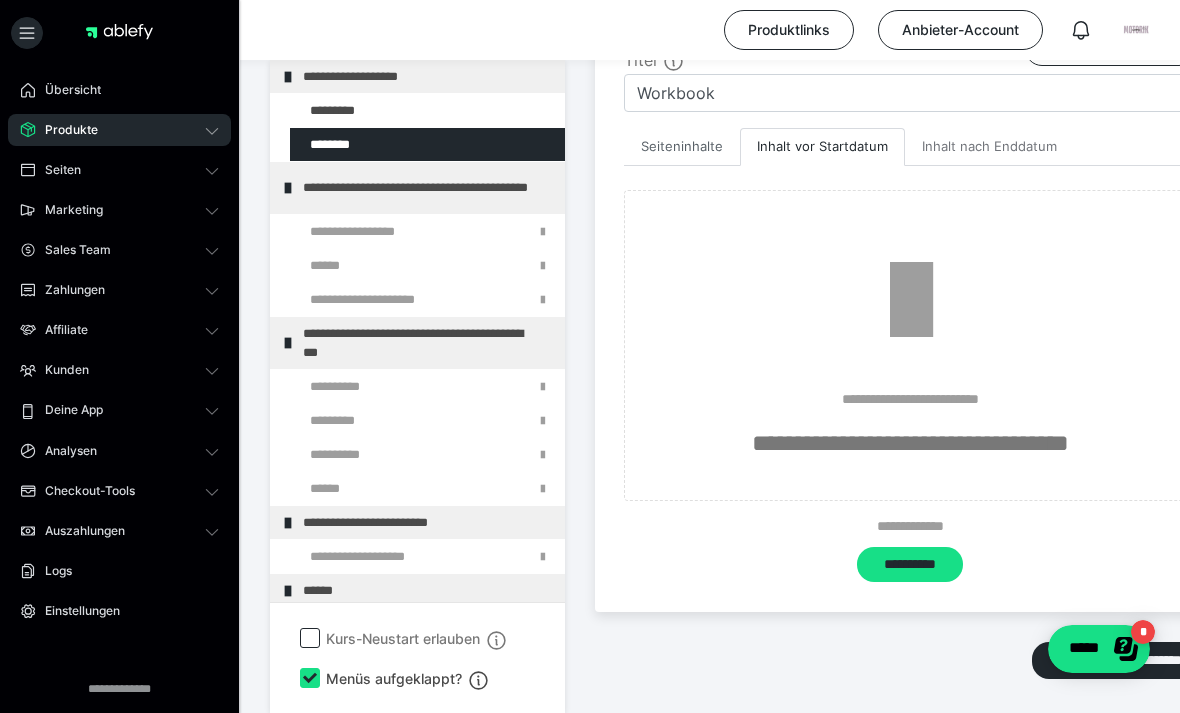 click on "Seiteninhalte" at bounding box center [682, 147] 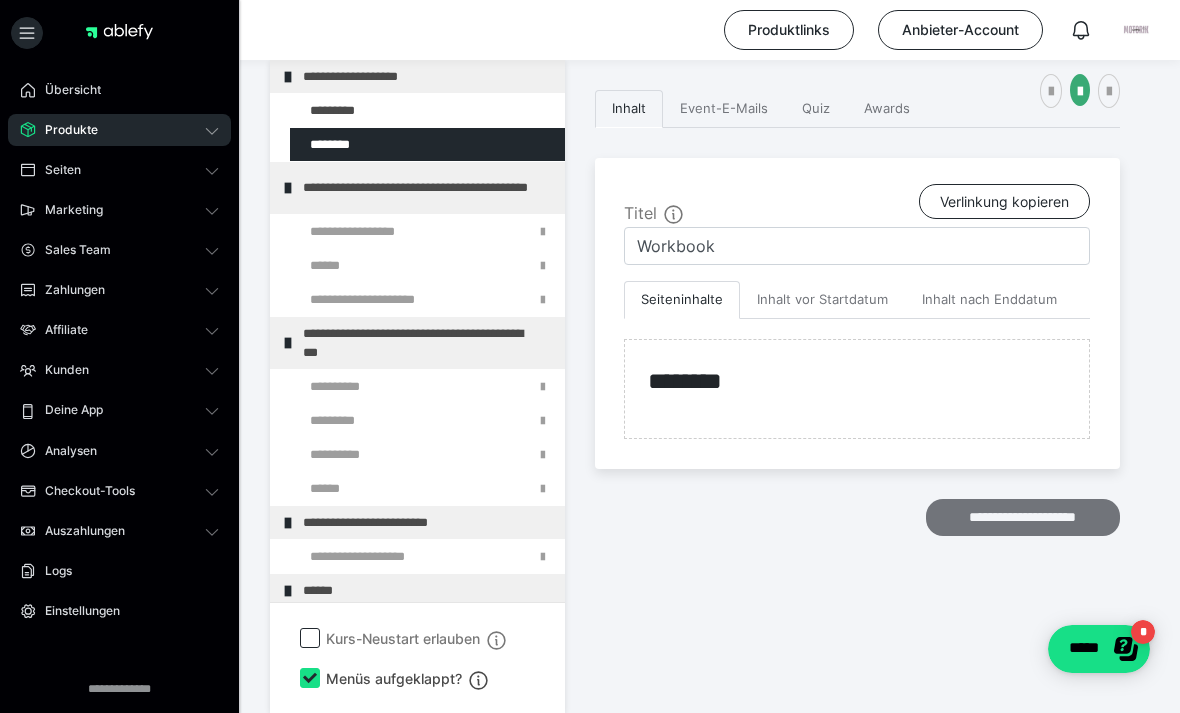 click on "**********" at bounding box center [1023, 517] 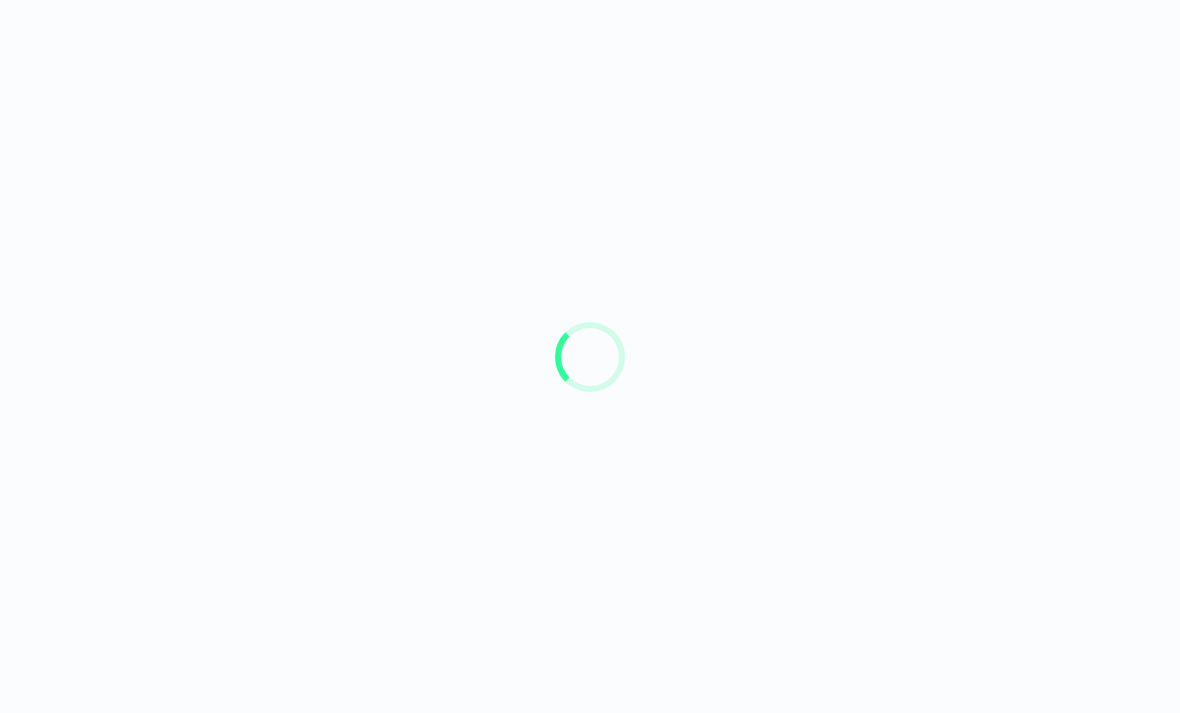 scroll, scrollTop: 0, scrollLeft: 0, axis: both 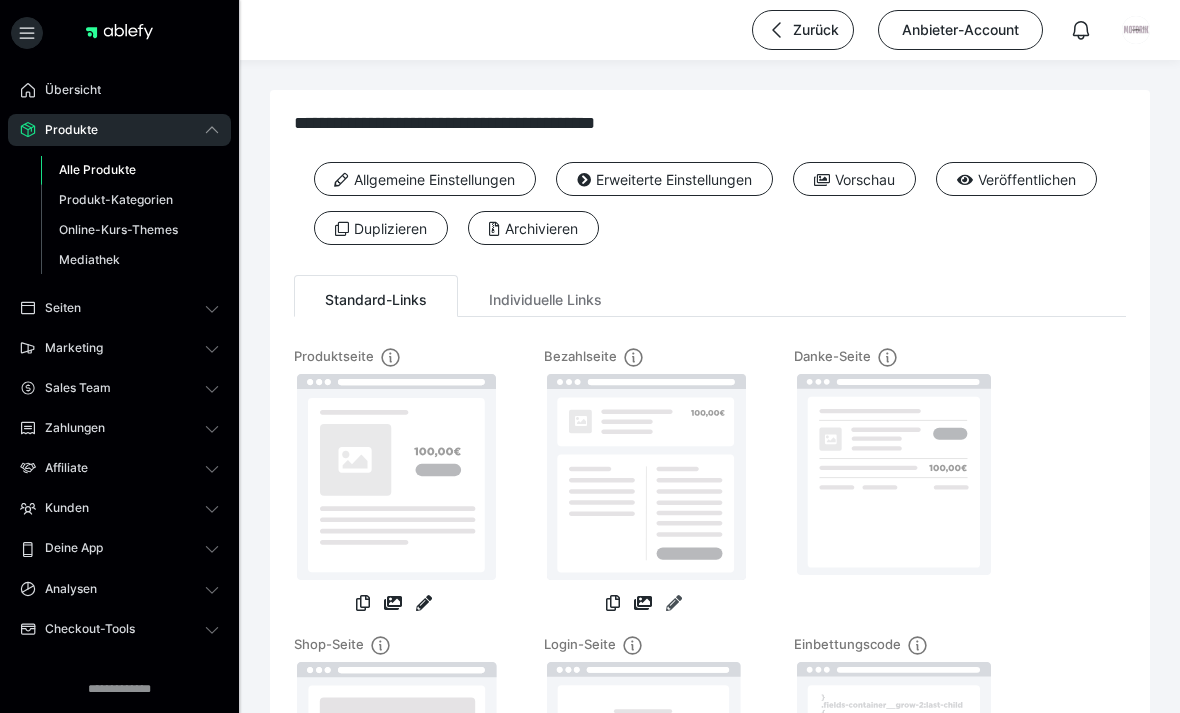 click at bounding box center (674, 603) 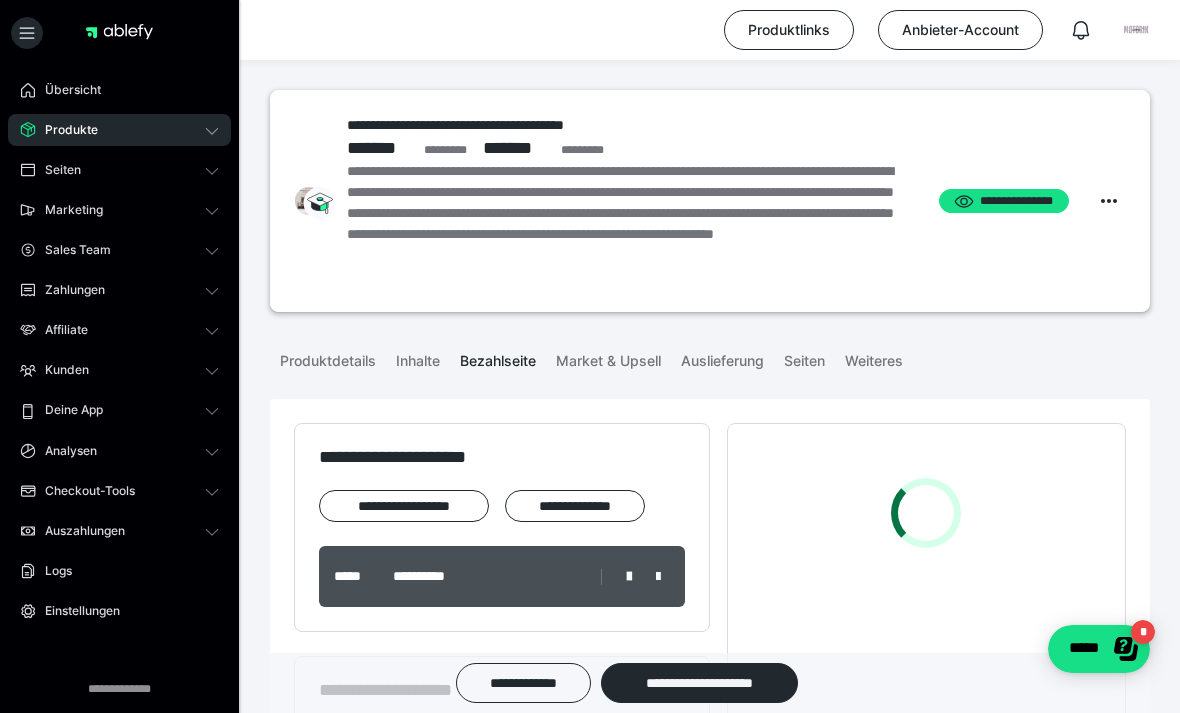 scroll, scrollTop: 0, scrollLeft: 0, axis: both 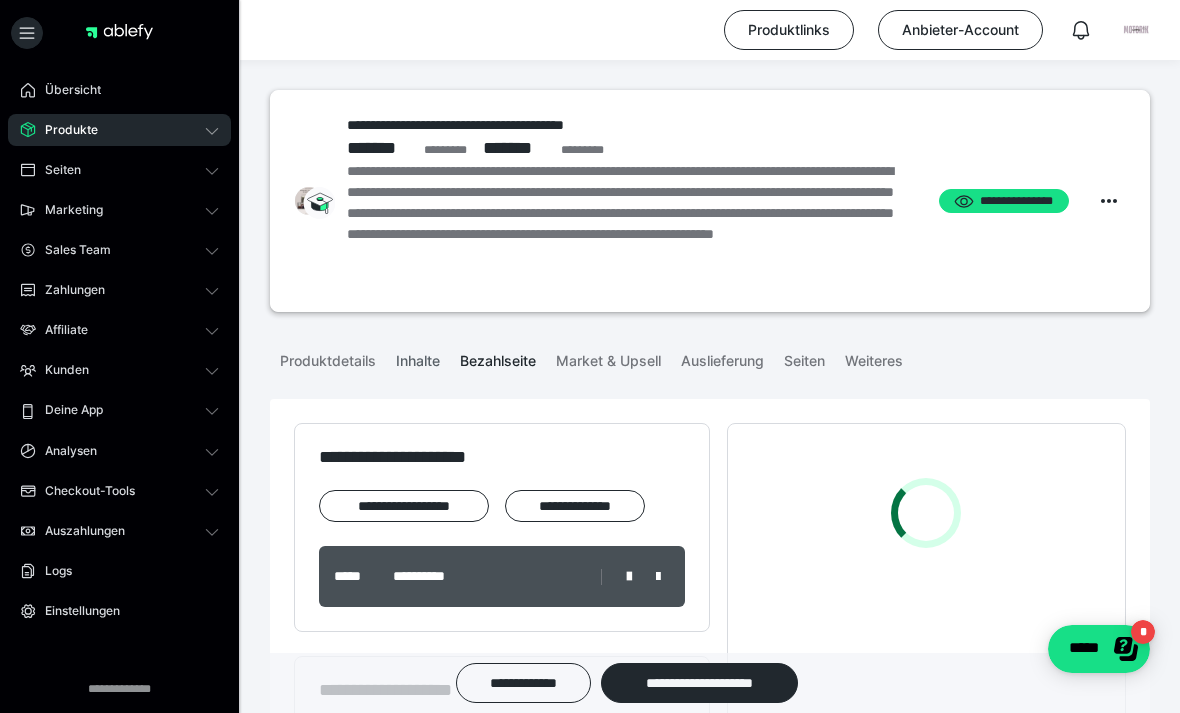 click on "Inhalte" at bounding box center (418, 357) 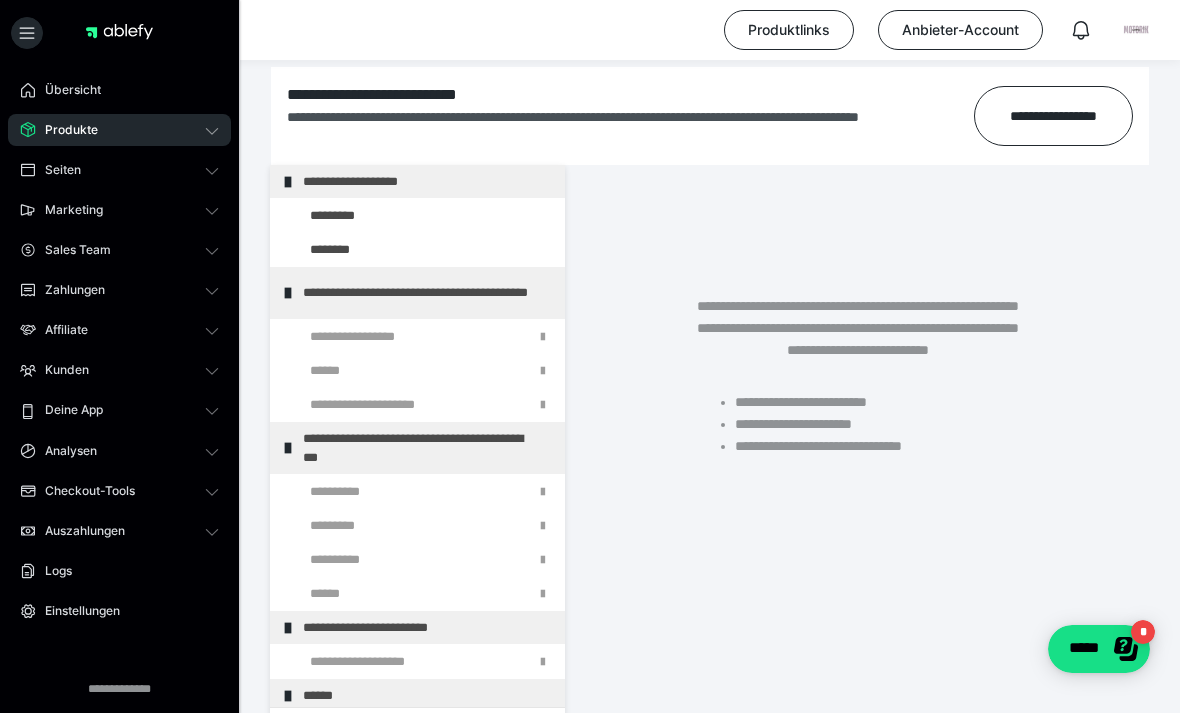 scroll, scrollTop: 437, scrollLeft: 0, axis: vertical 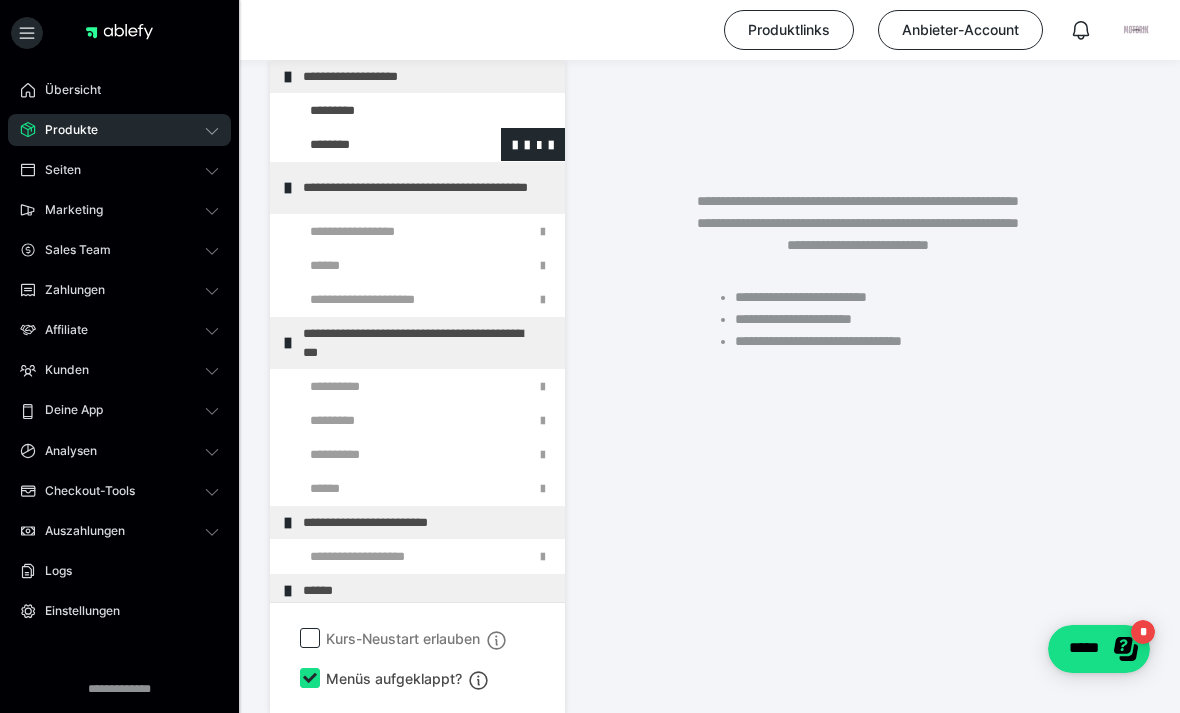 click at bounding box center (375, 144) 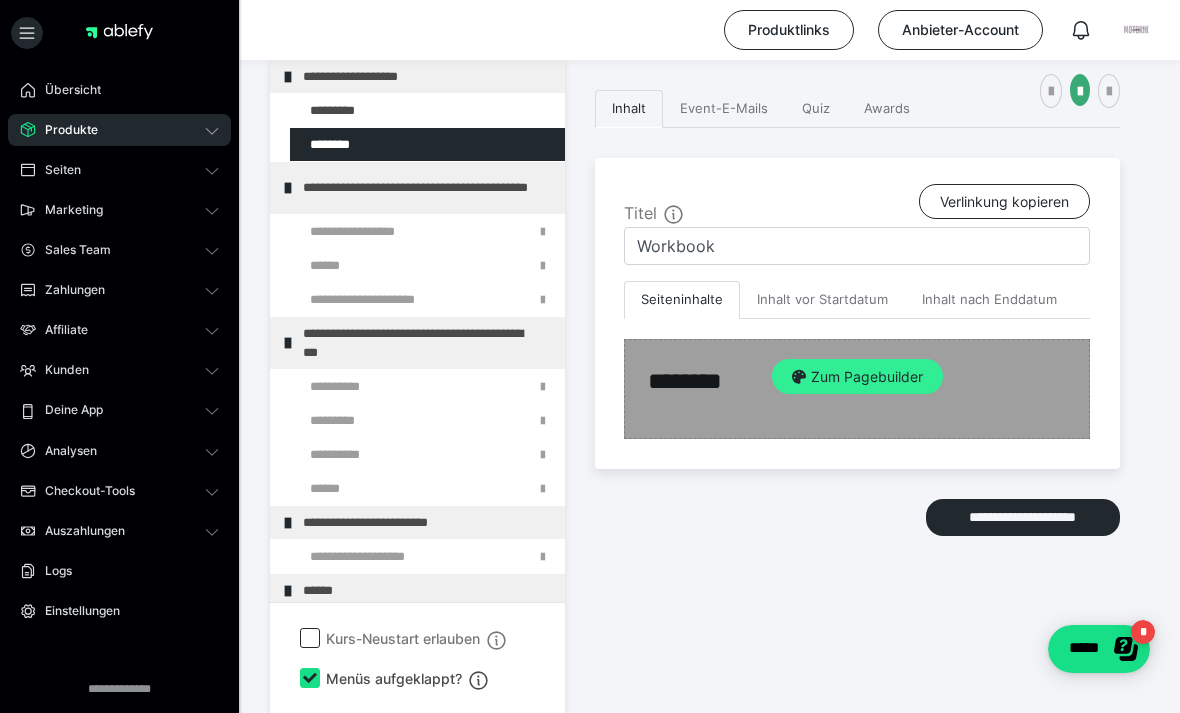 click on "Zum Pagebuilder" at bounding box center [857, 377] 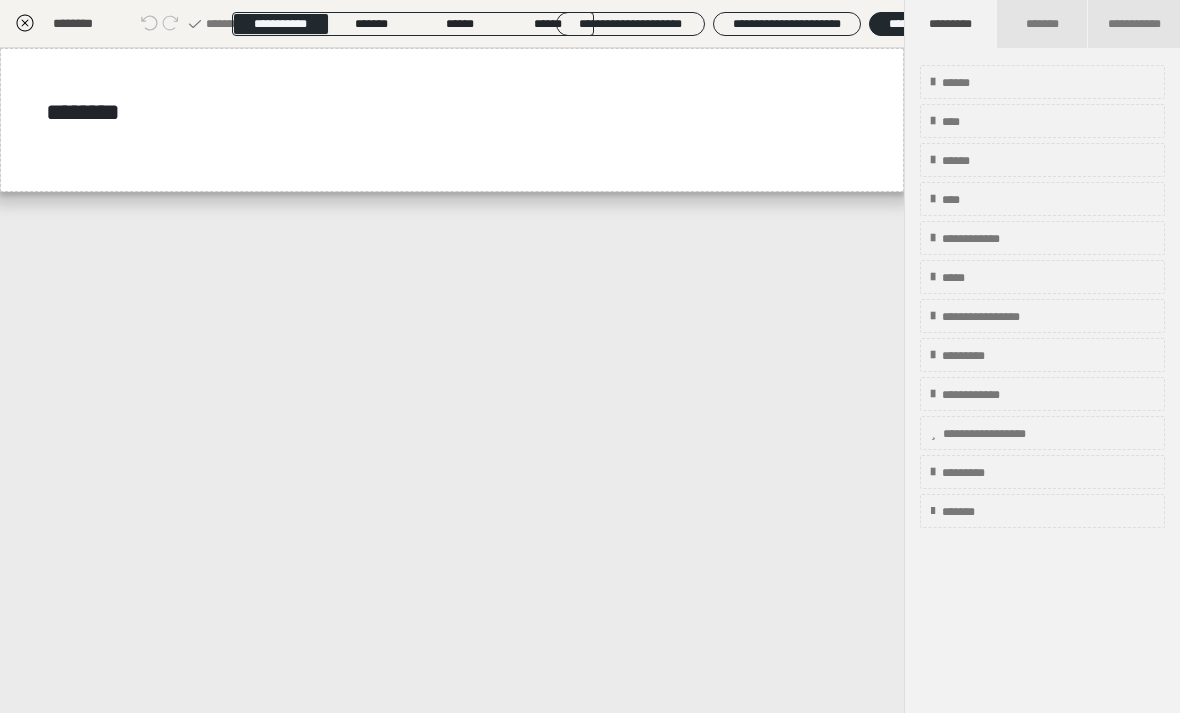 click on "**********" at bounding box center (452, 380) 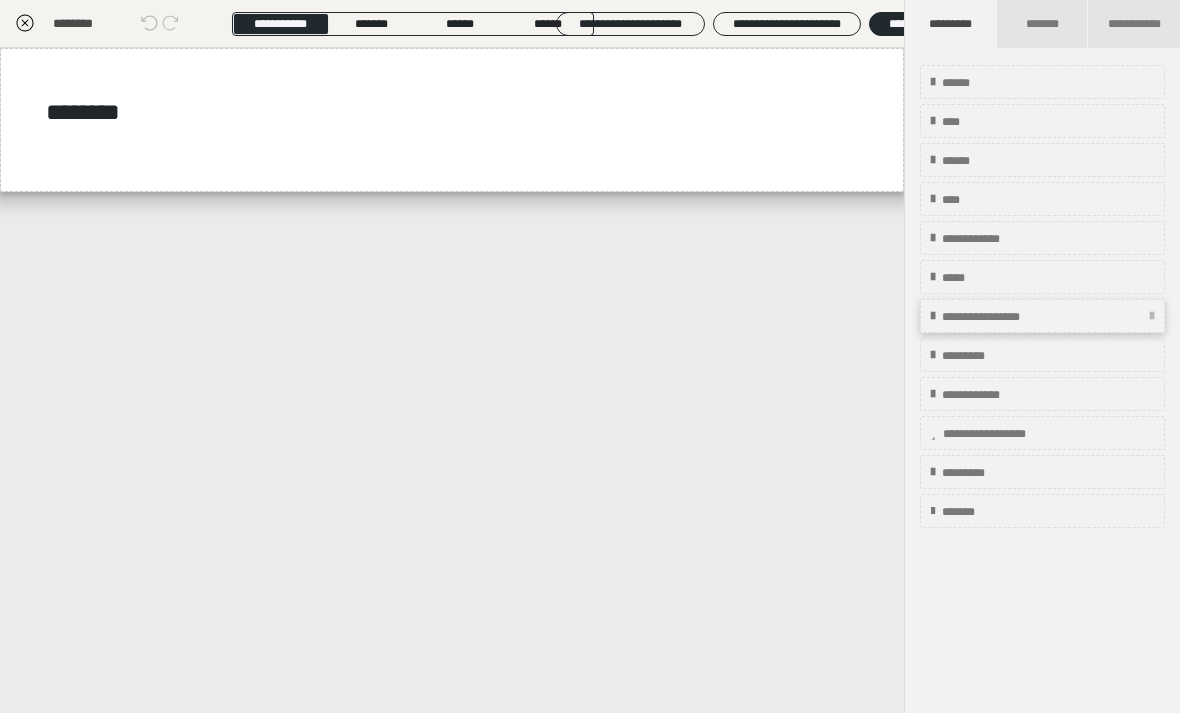 click on "**********" at bounding box center [1042, 316] 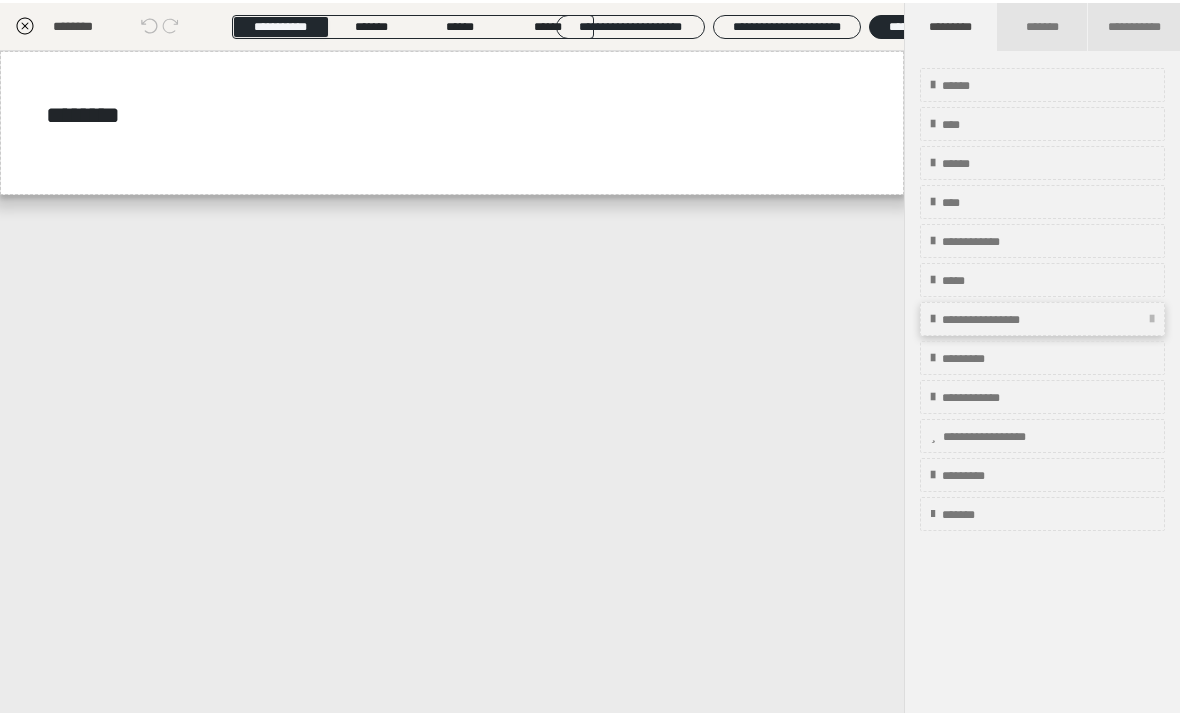 scroll, scrollTop: 398, scrollLeft: 0, axis: vertical 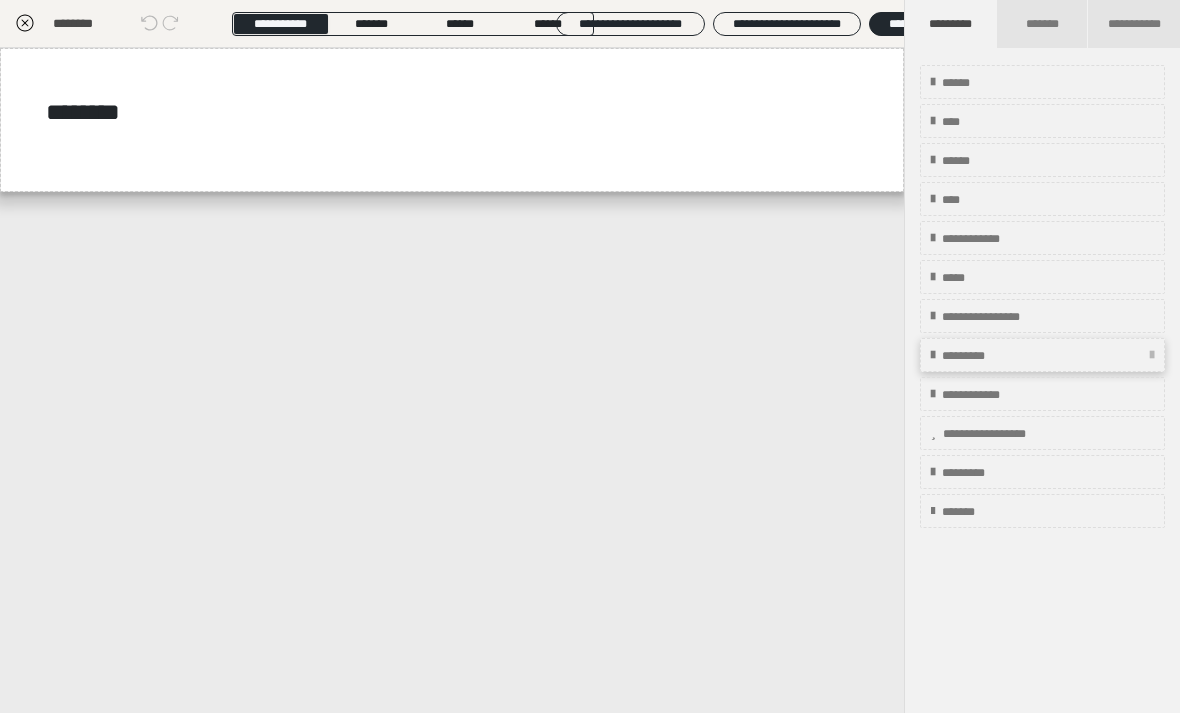 click on "*********" at bounding box center [1042, 355] 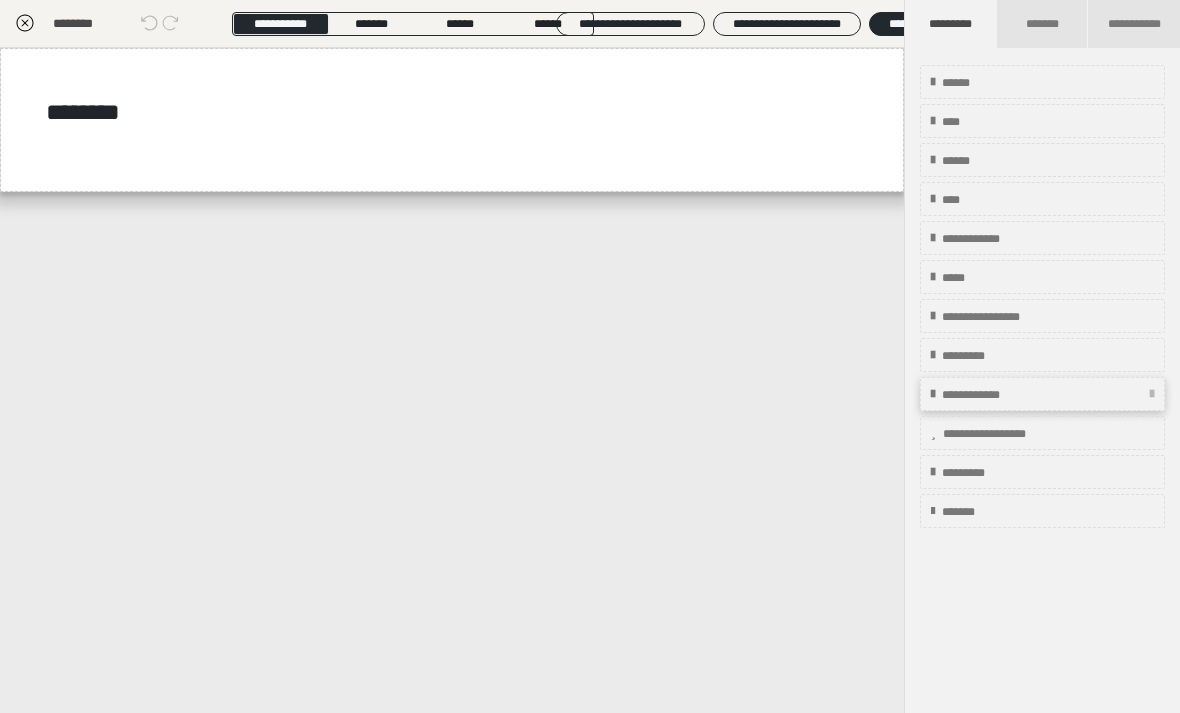 click on "**********" at bounding box center (1042, 394) 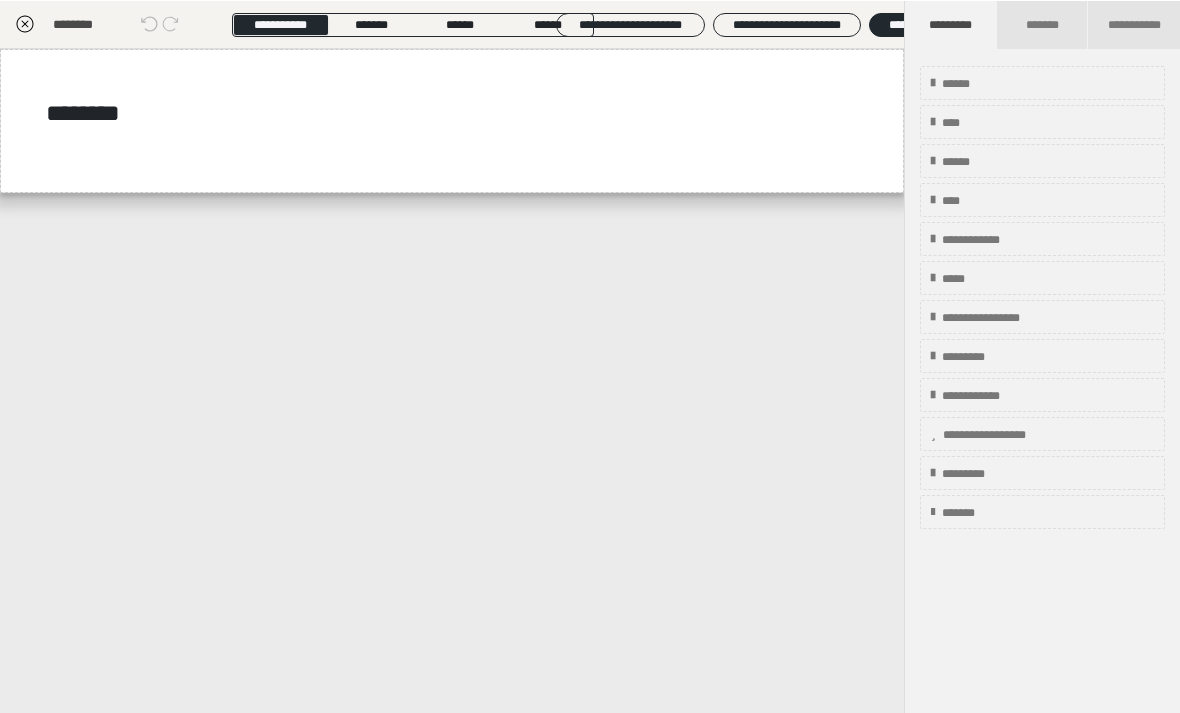 click on "**********" at bounding box center [452, 380] 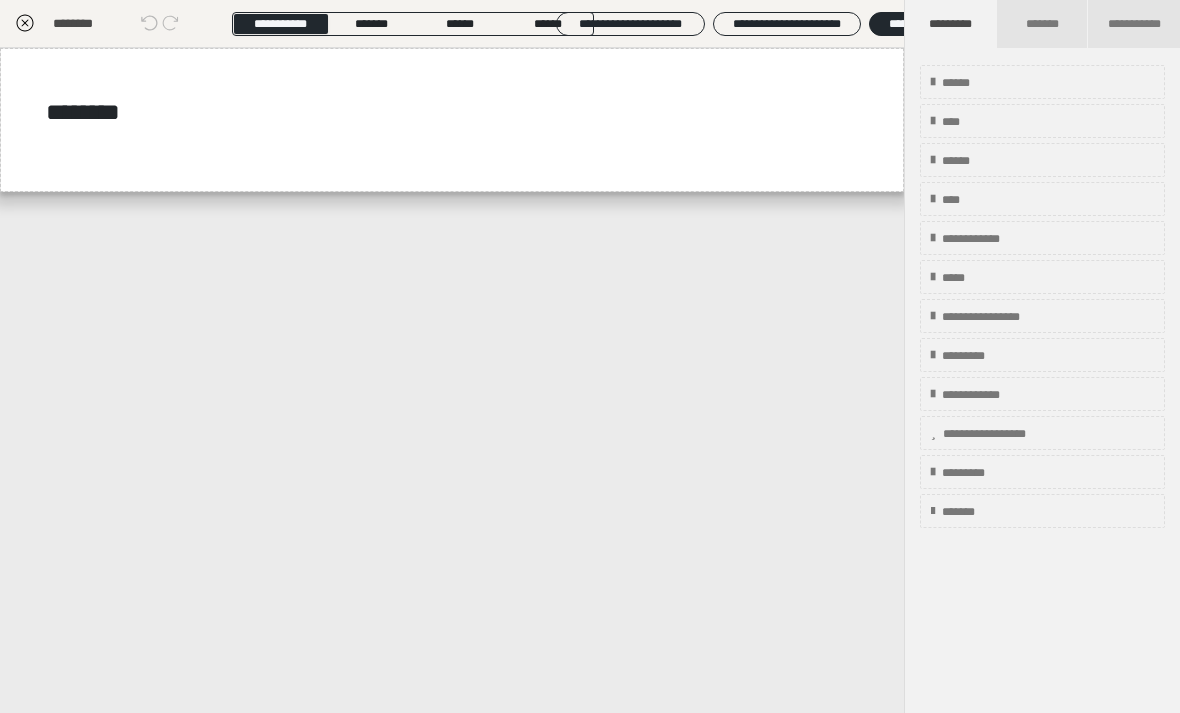 scroll, scrollTop: 436, scrollLeft: 0, axis: vertical 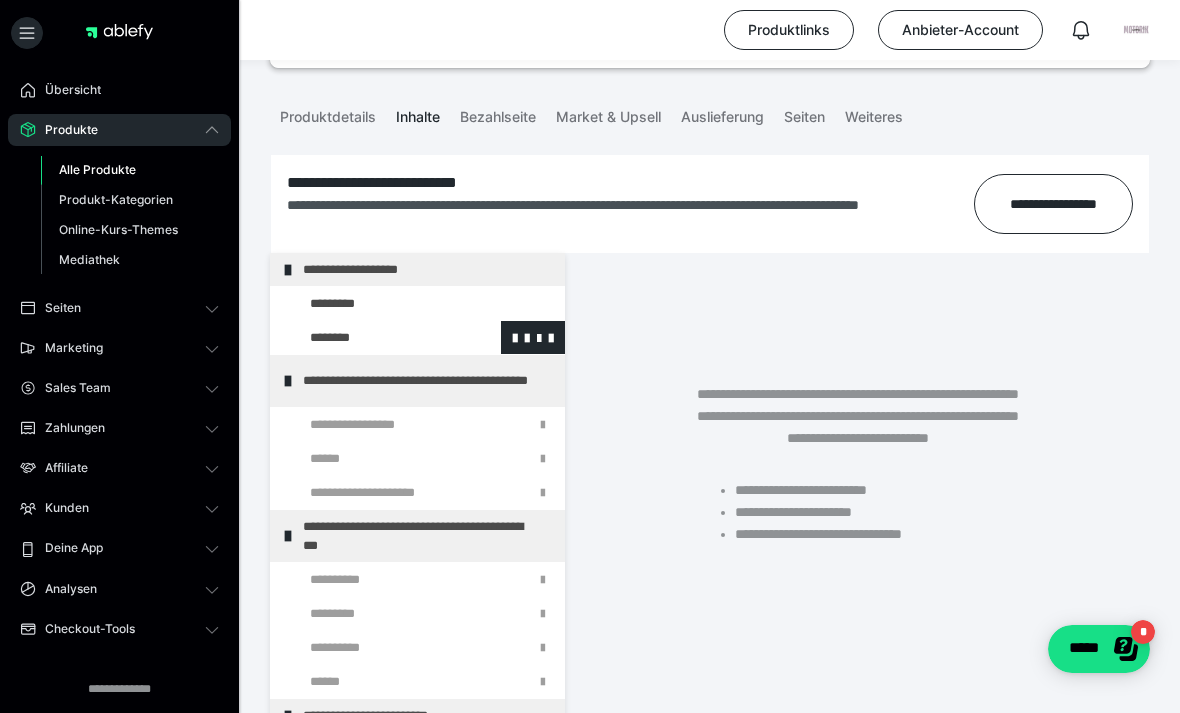 click at bounding box center (375, 337) 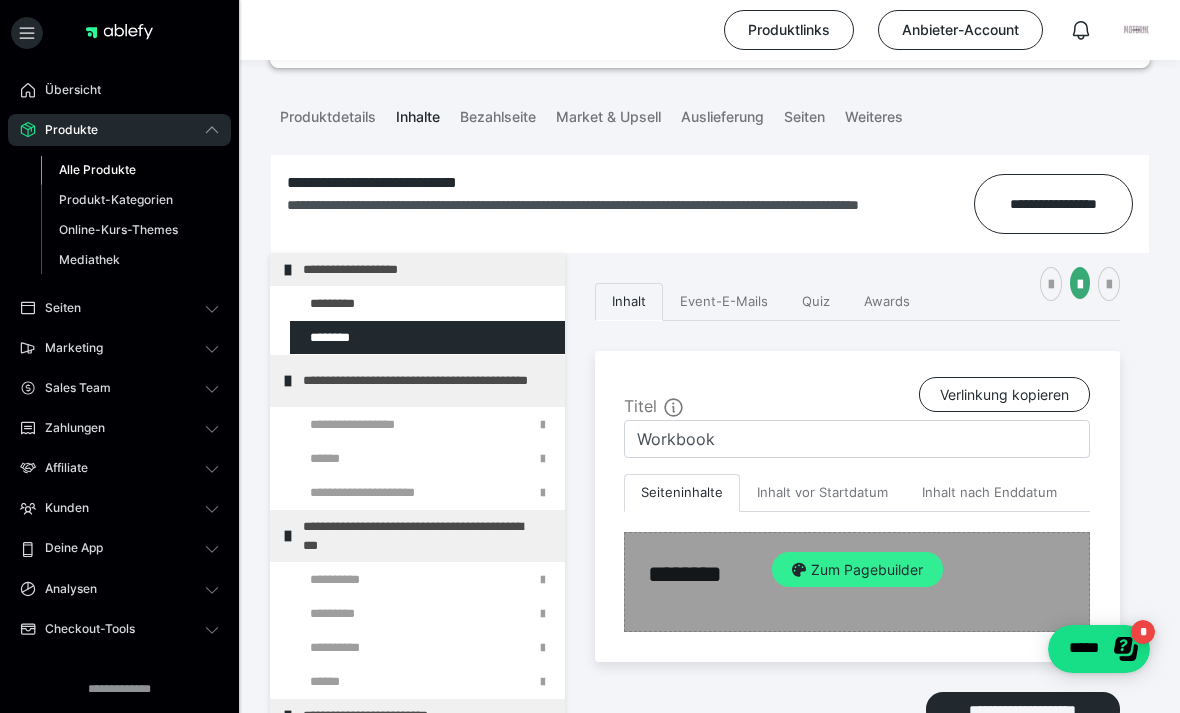 click on "Zum Pagebuilder" at bounding box center (857, 570) 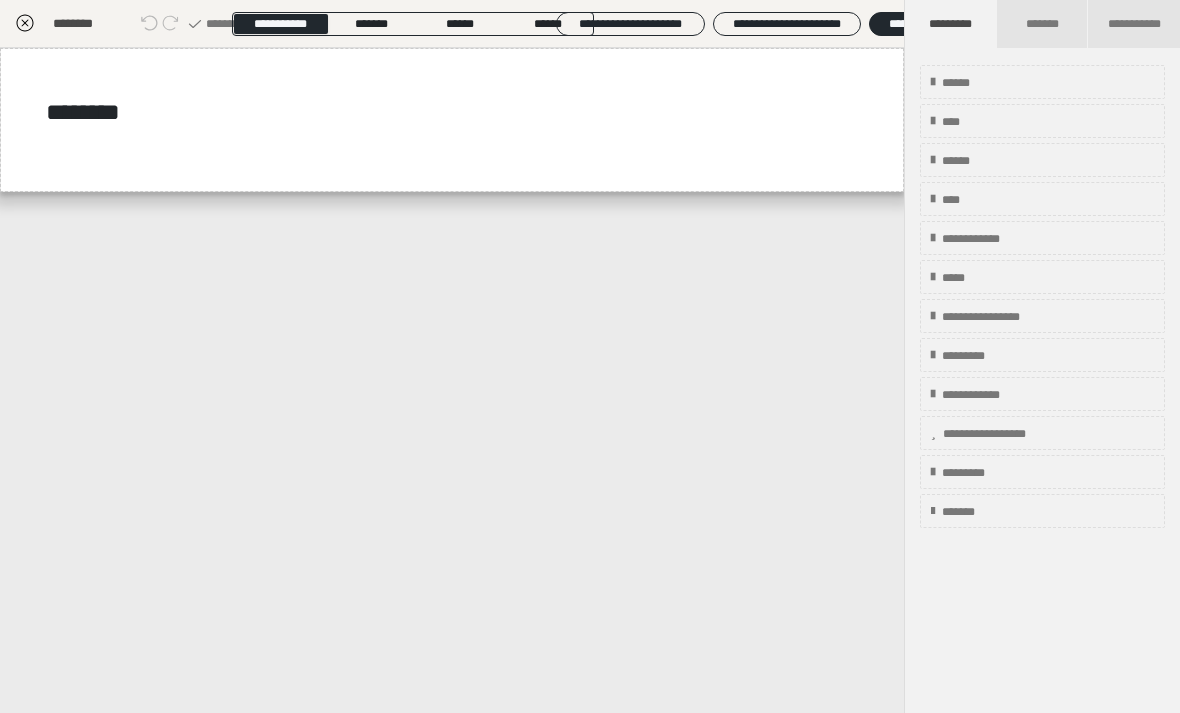 click on "**********" at bounding box center [452, 380] 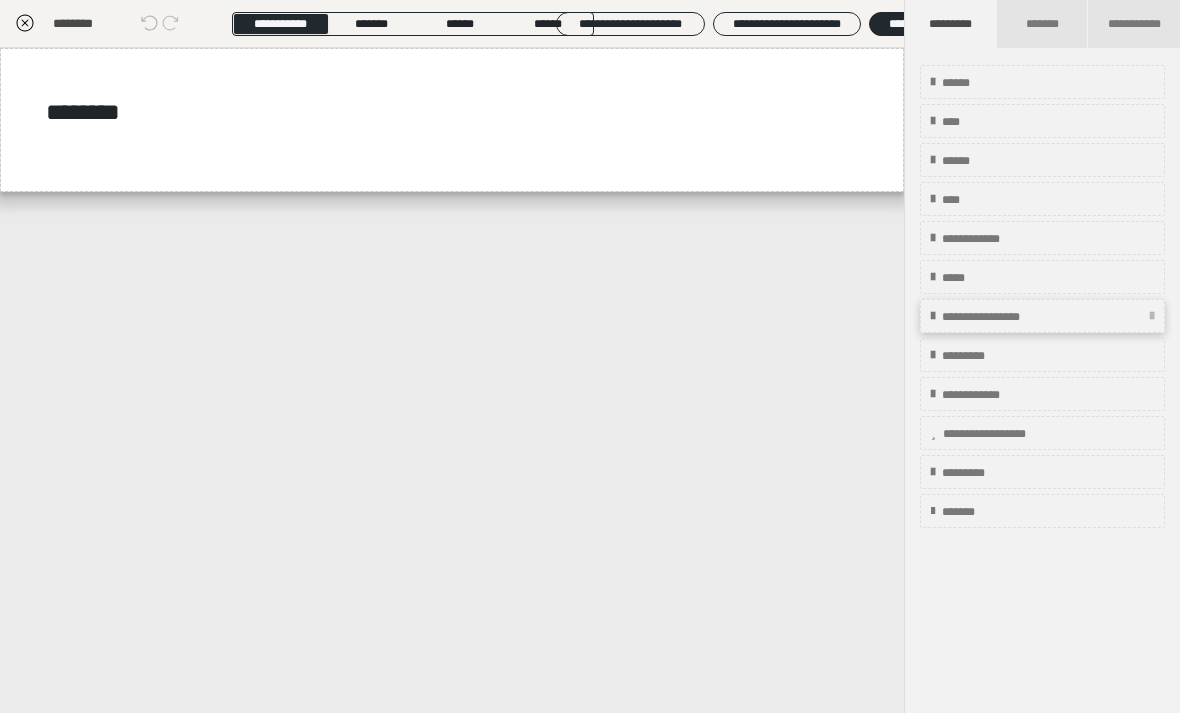 click on "**********" at bounding box center [1010, 317] 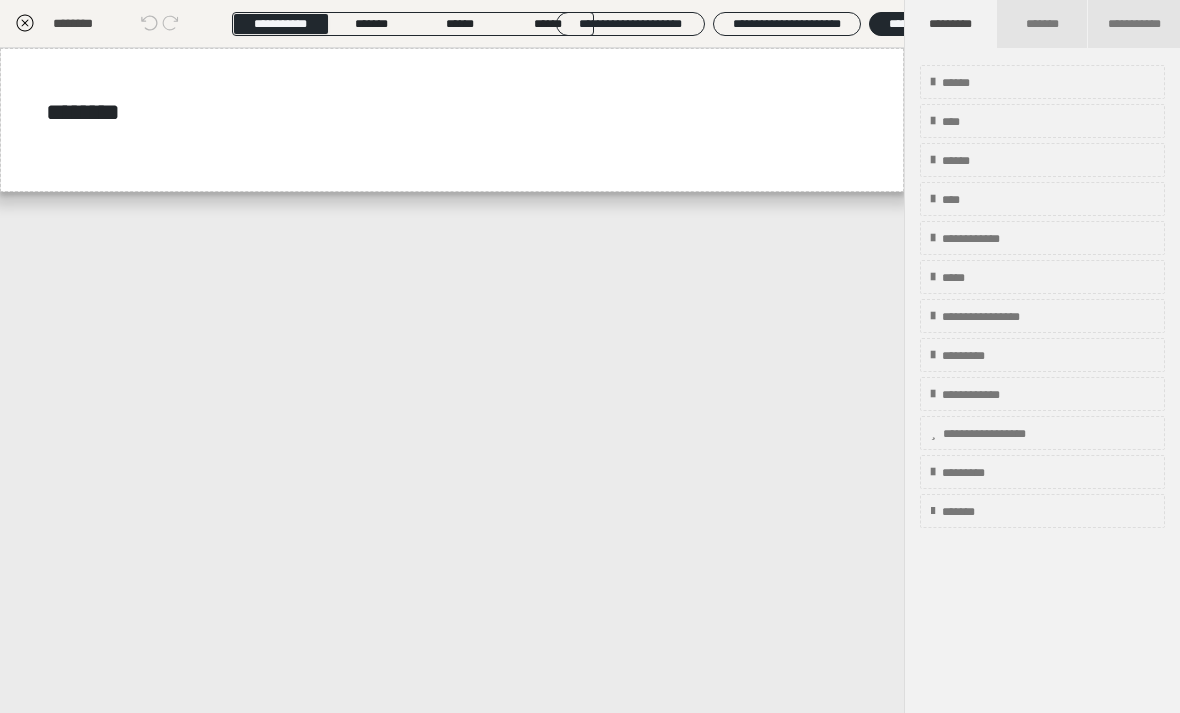 click on "**********" at bounding box center (452, 380) 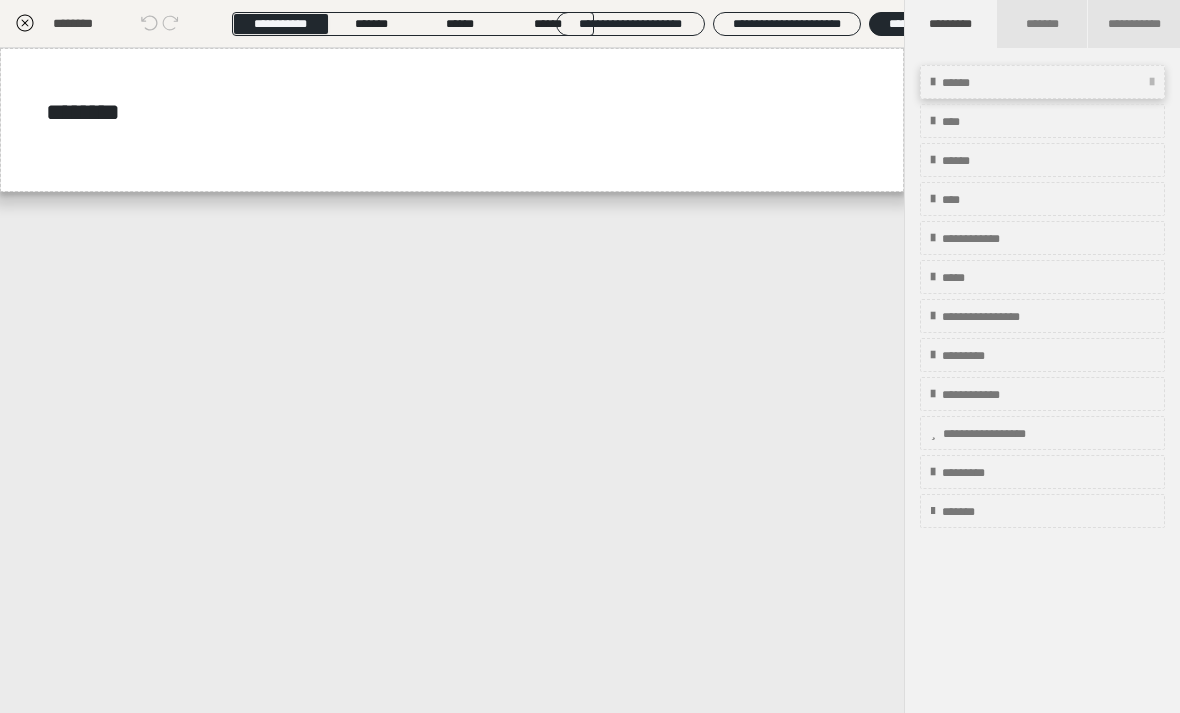 click on "******" at bounding box center [1042, 82] 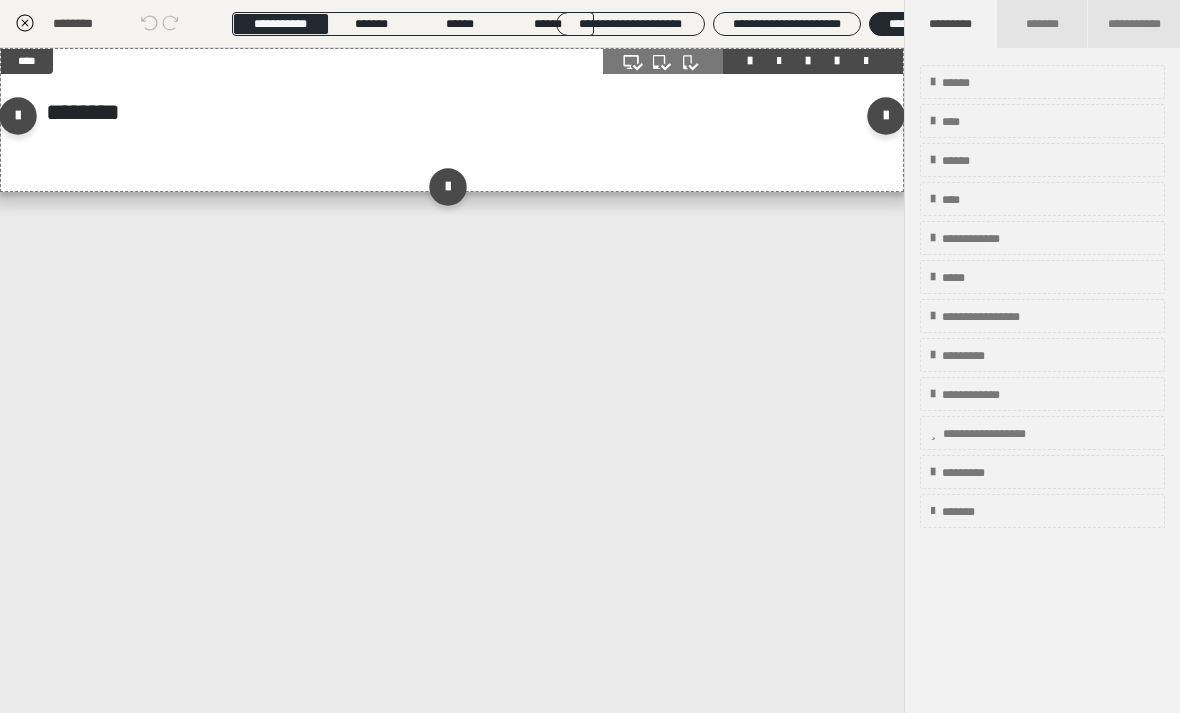 click on "**********" at bounding box center (452, 120) 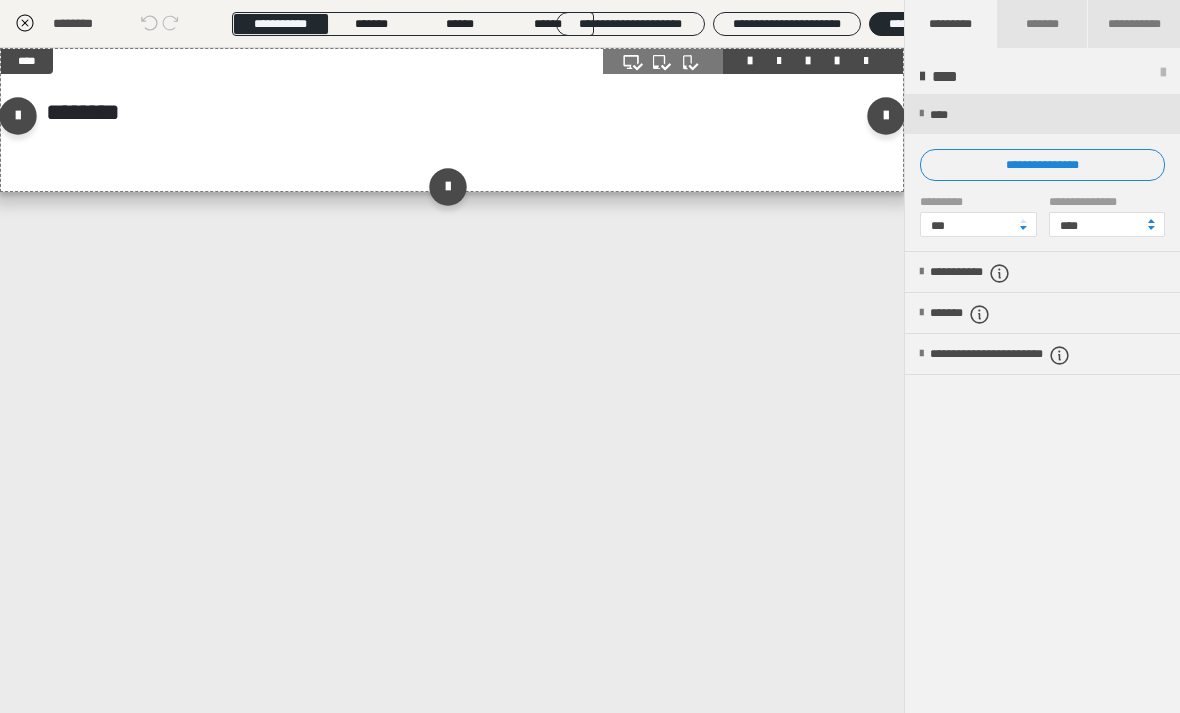 click at bounding box center [866, 61] 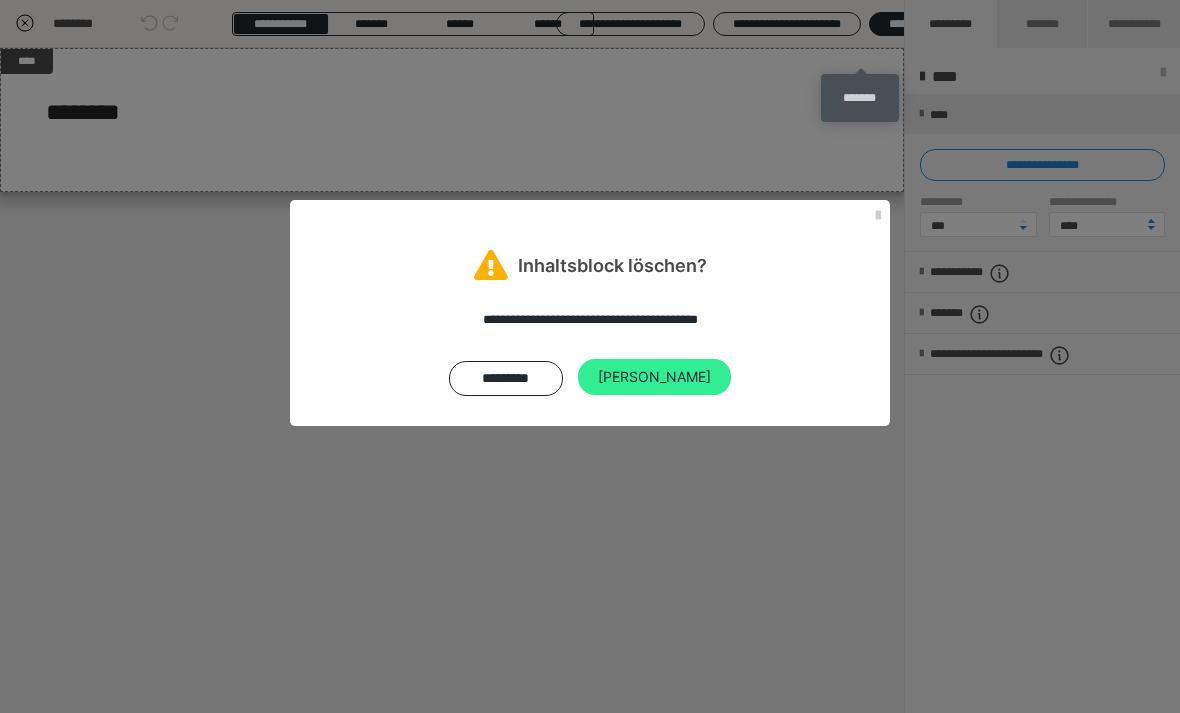 click on "[PERSON_NAME]" at bounding box center [654, 377] 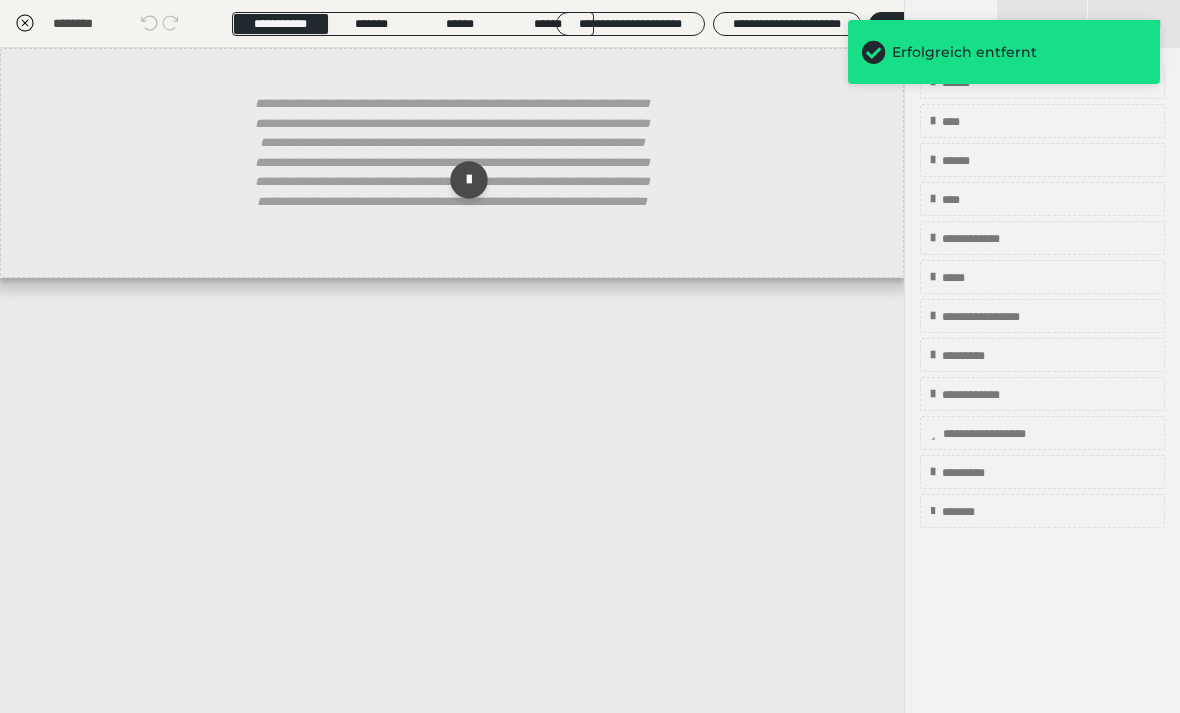 click on "**********" at bounding box center (452, 170) 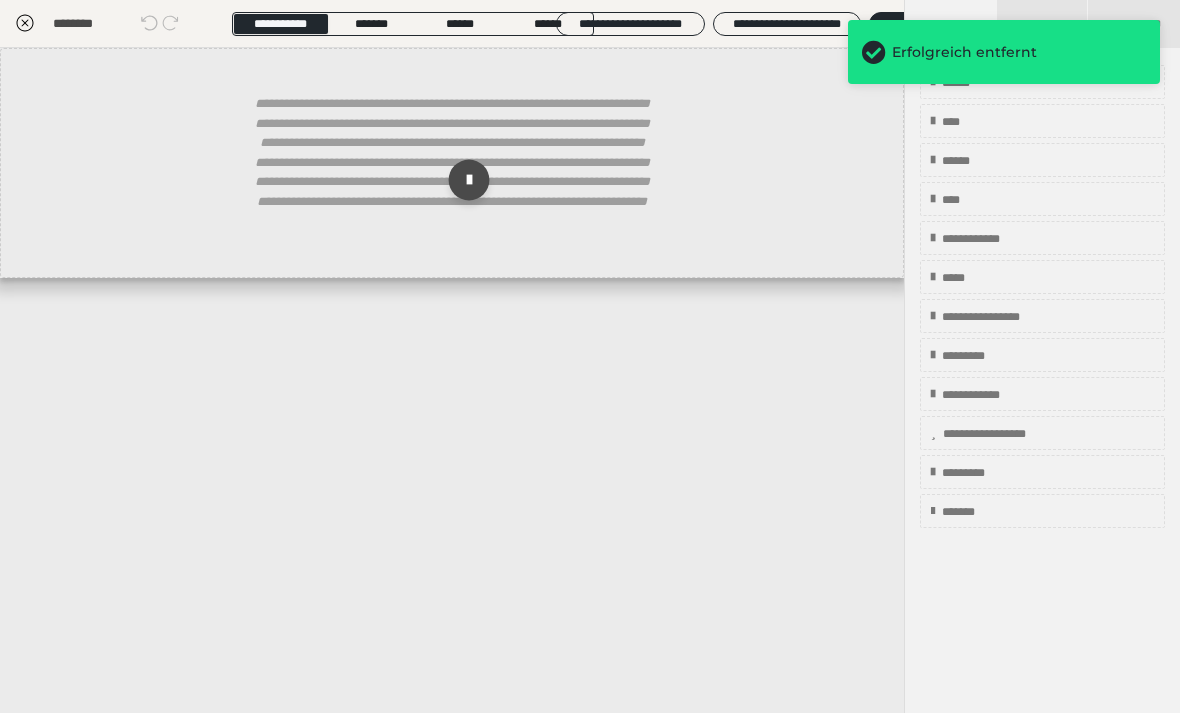 click at bounding box center [469, 180] 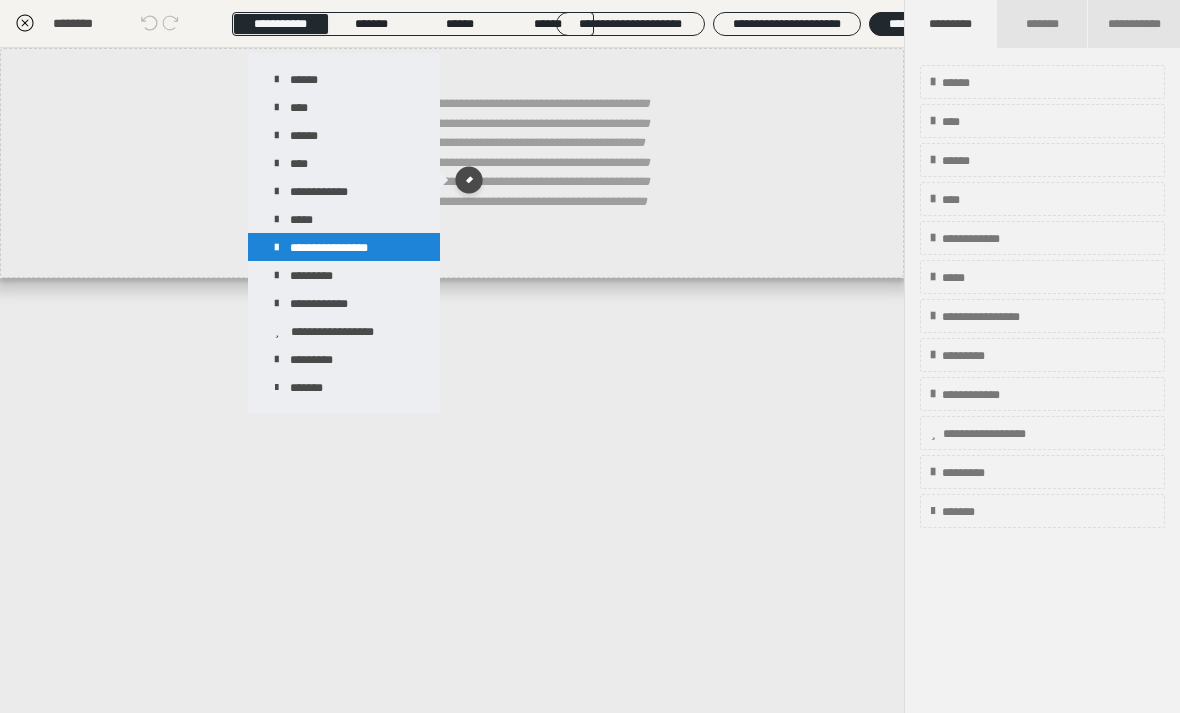 click on "**********" at bounding box center (344, 247) 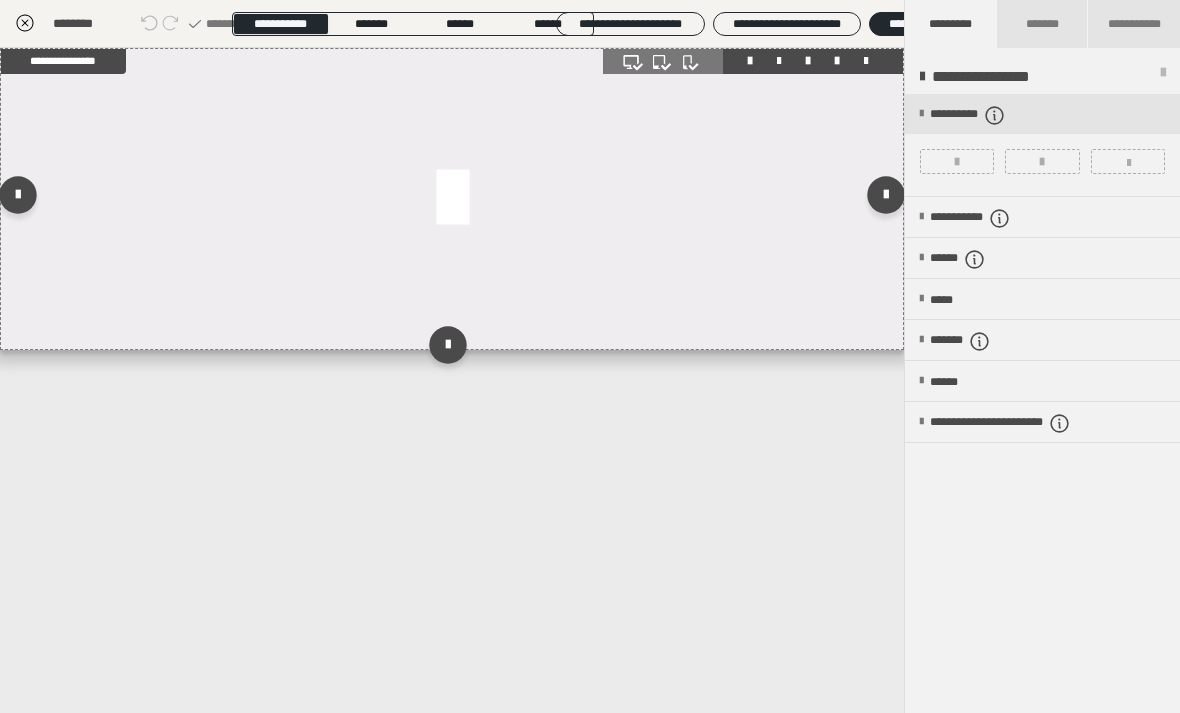 click at bounding box center (452, 199) 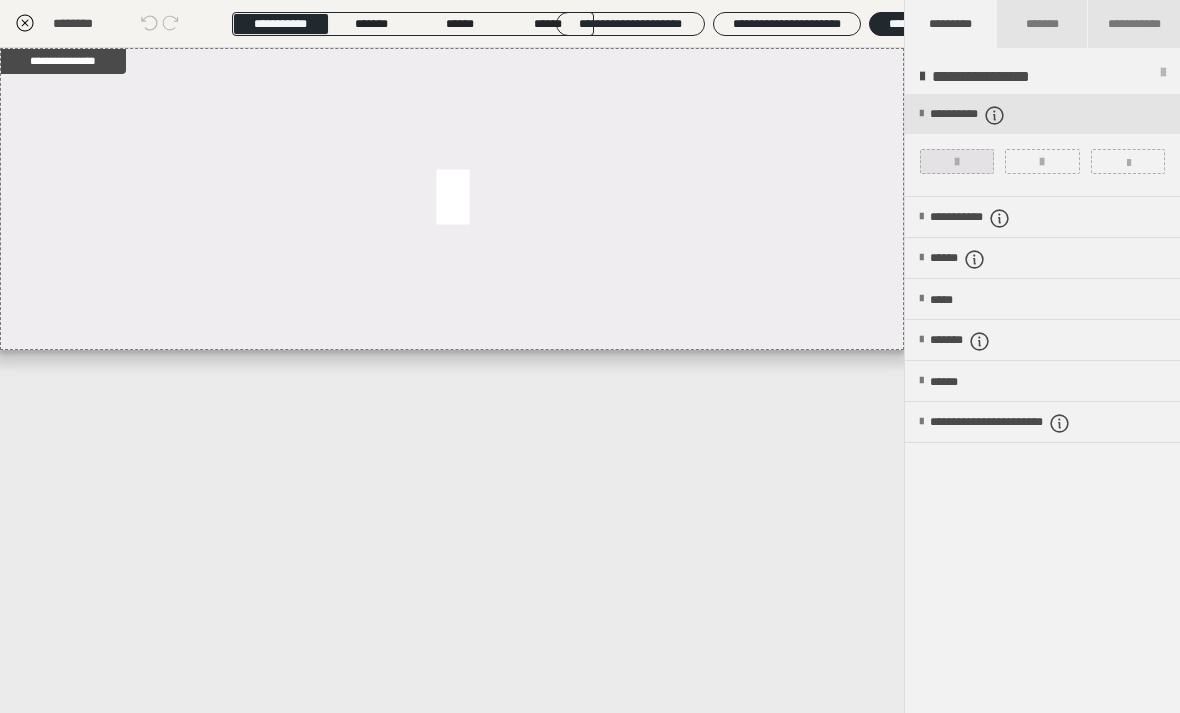 click at bounding box center [957, 161] 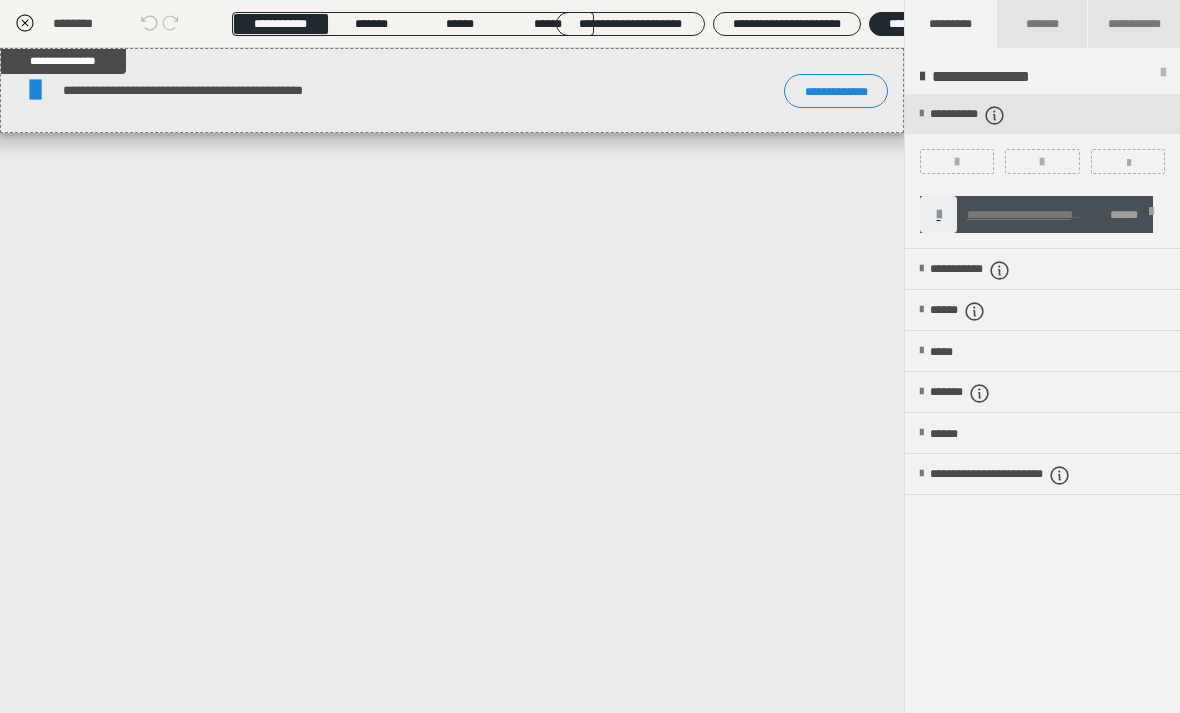 click on "**********" at bounding box center (452, 380) 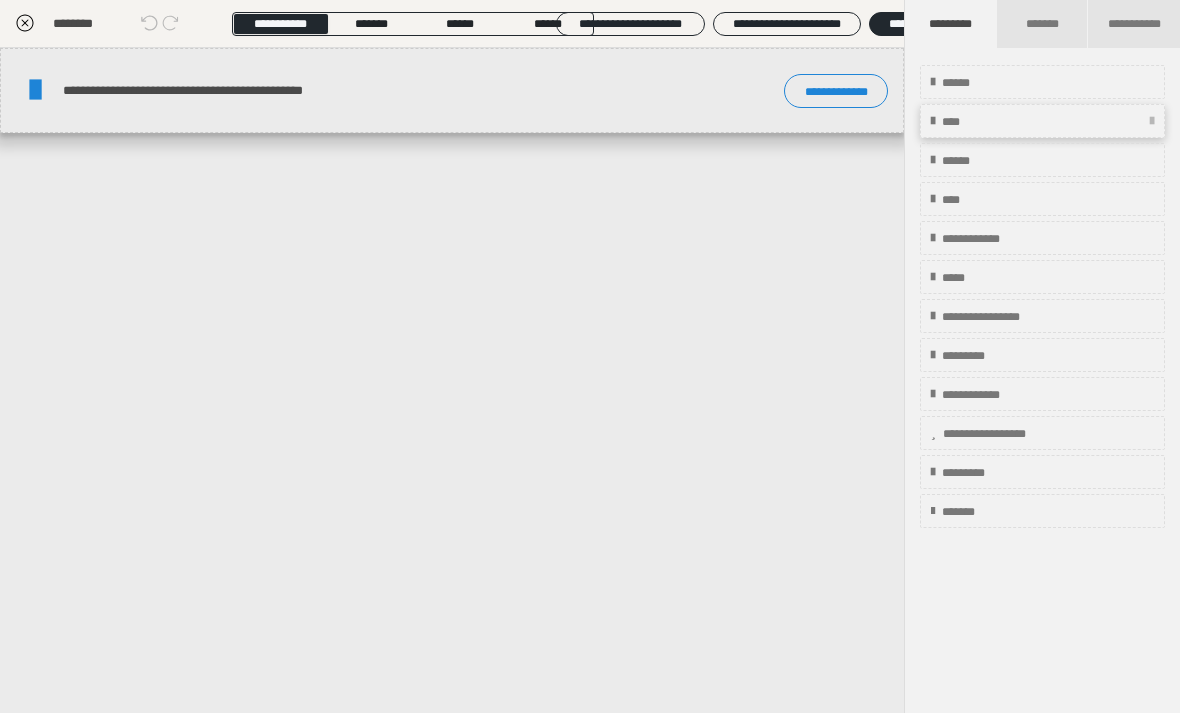 click on "****" at bounding box center [1042, 121] 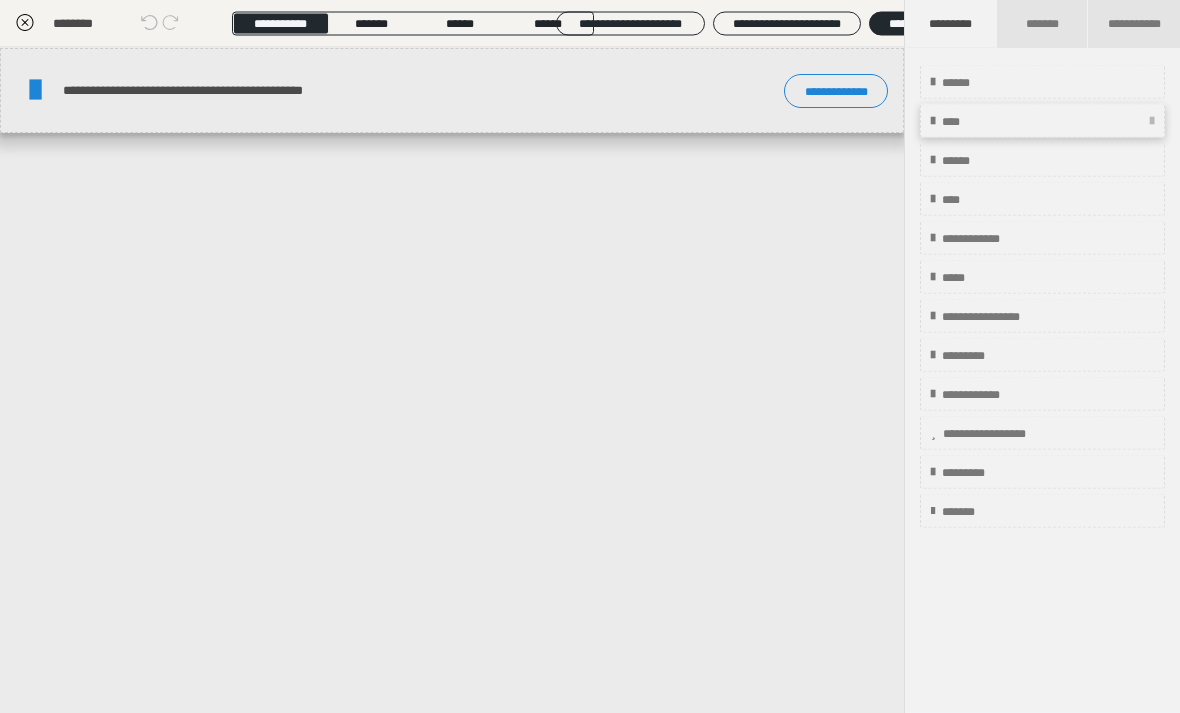 scroll, scrollTop: 342, scrollLeft: 0, axis: vertical 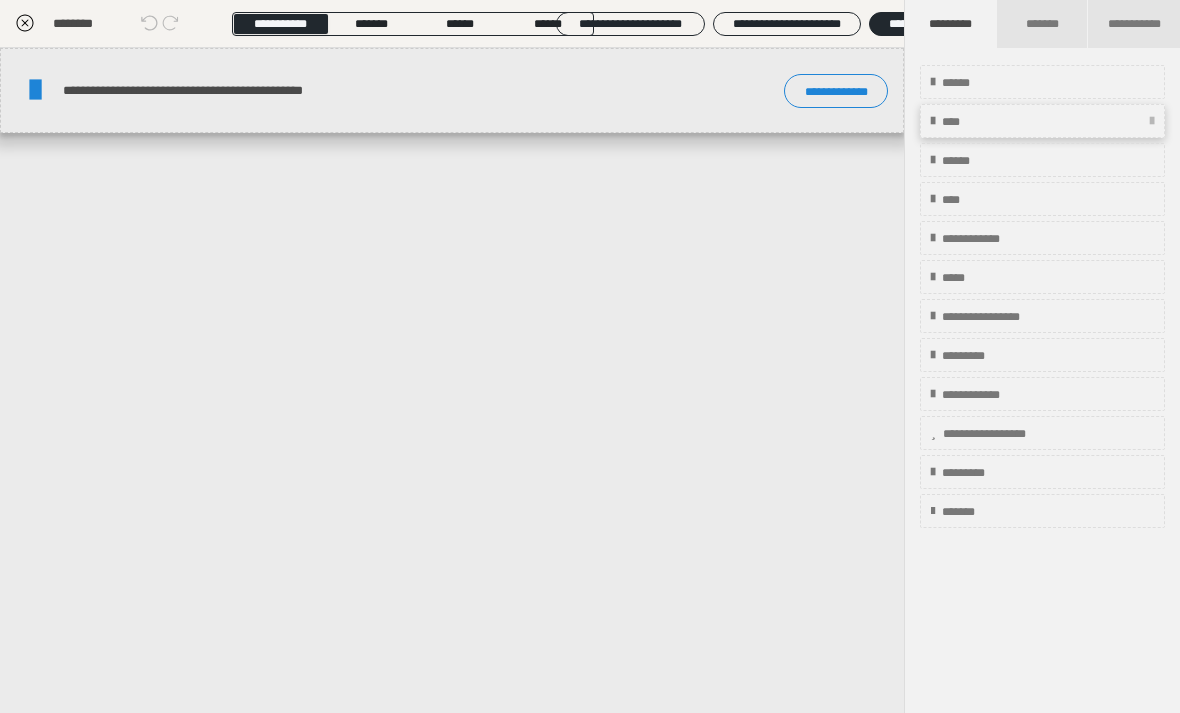 click on "****" at bounding box center [1042, 121] 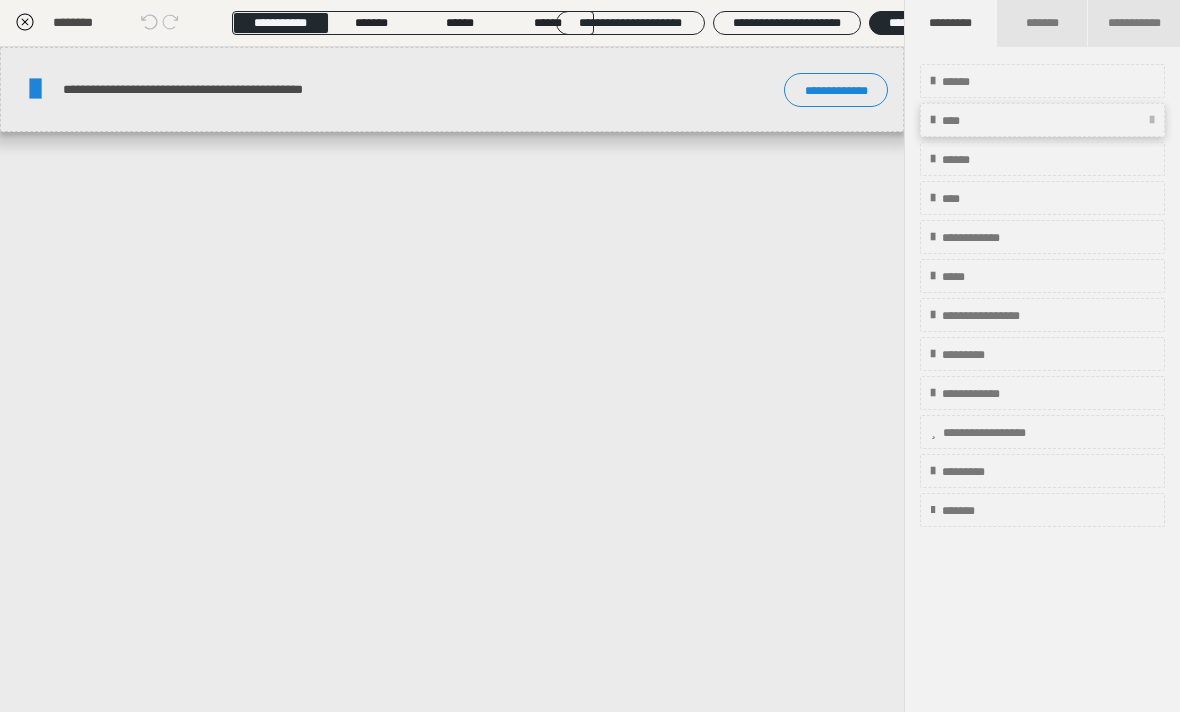 scroll, scrollTop: 434, scrollLeft: 0, axis: vertical 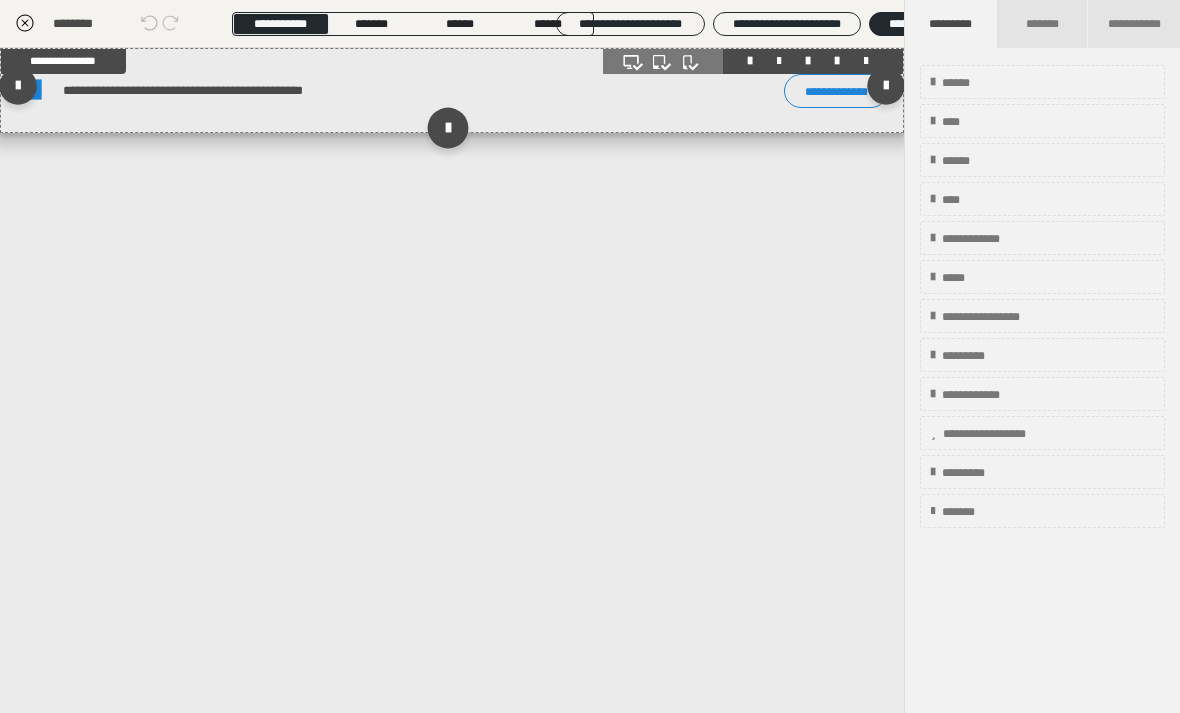 click at bounding box center (447, 127) 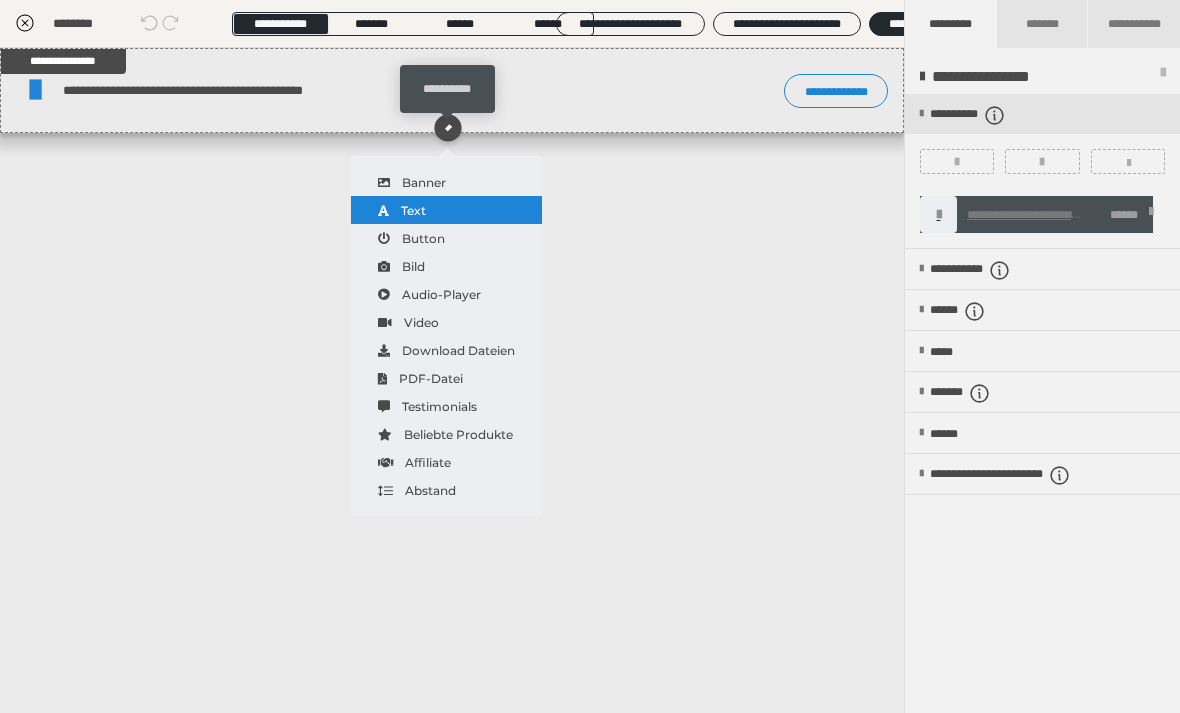 click on "Text" at bounding box center (446, 210) 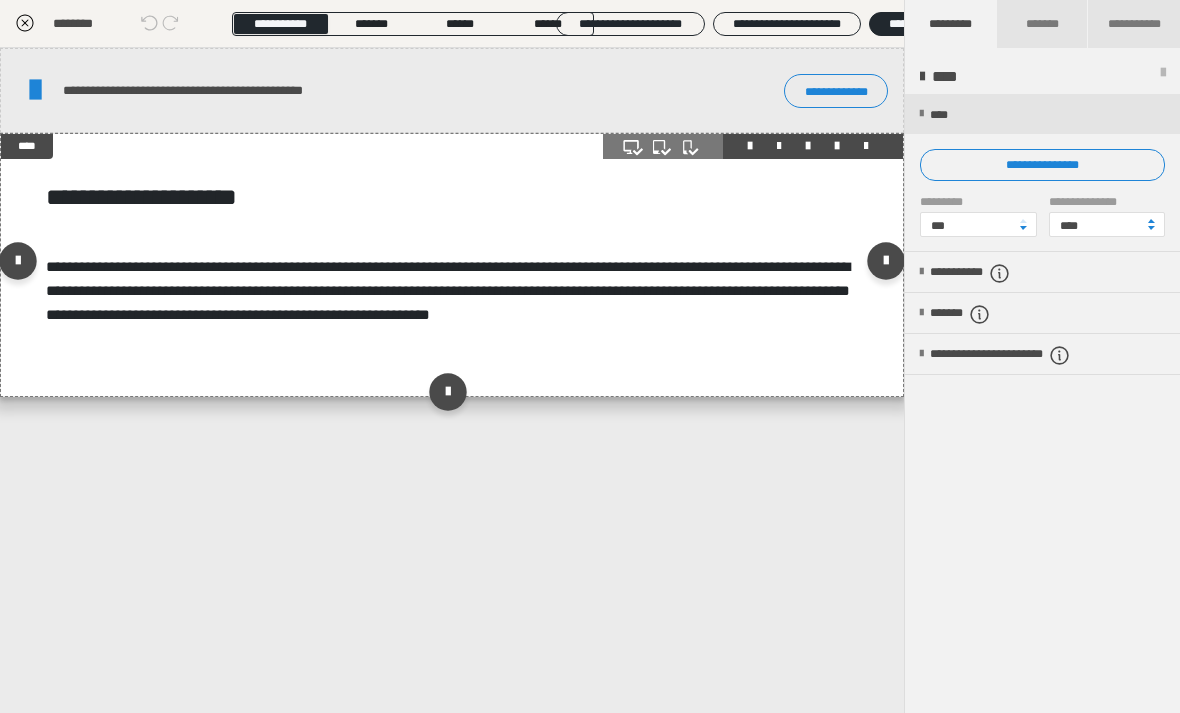 click on "**********" at bounding box center [452, 265] 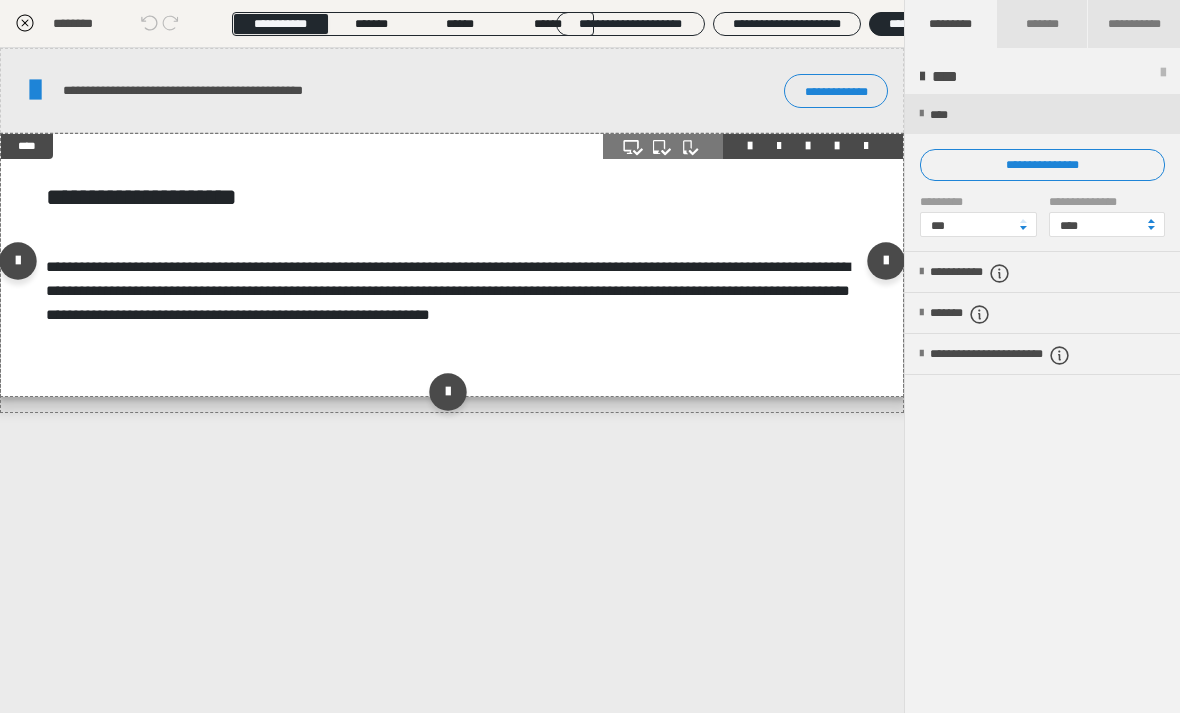 scroll, scrollTop: 437, scrollLeft: 0, axis: vertical 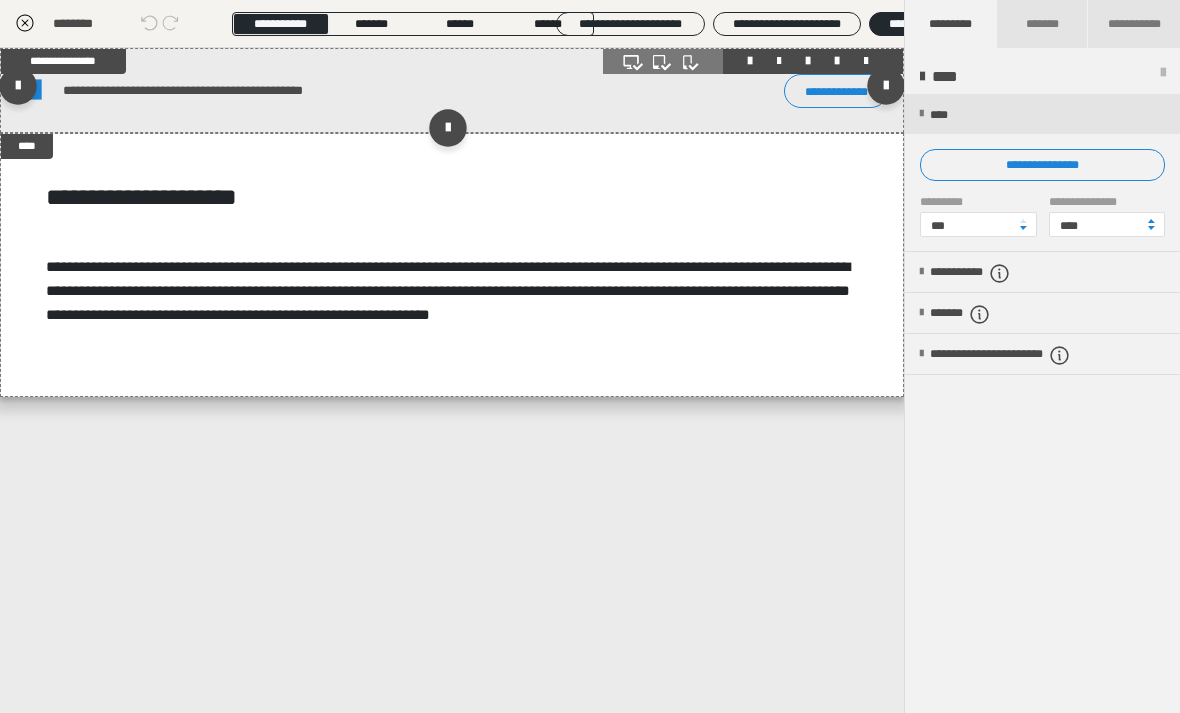 click on "**********" at bounding box center (343, 90) 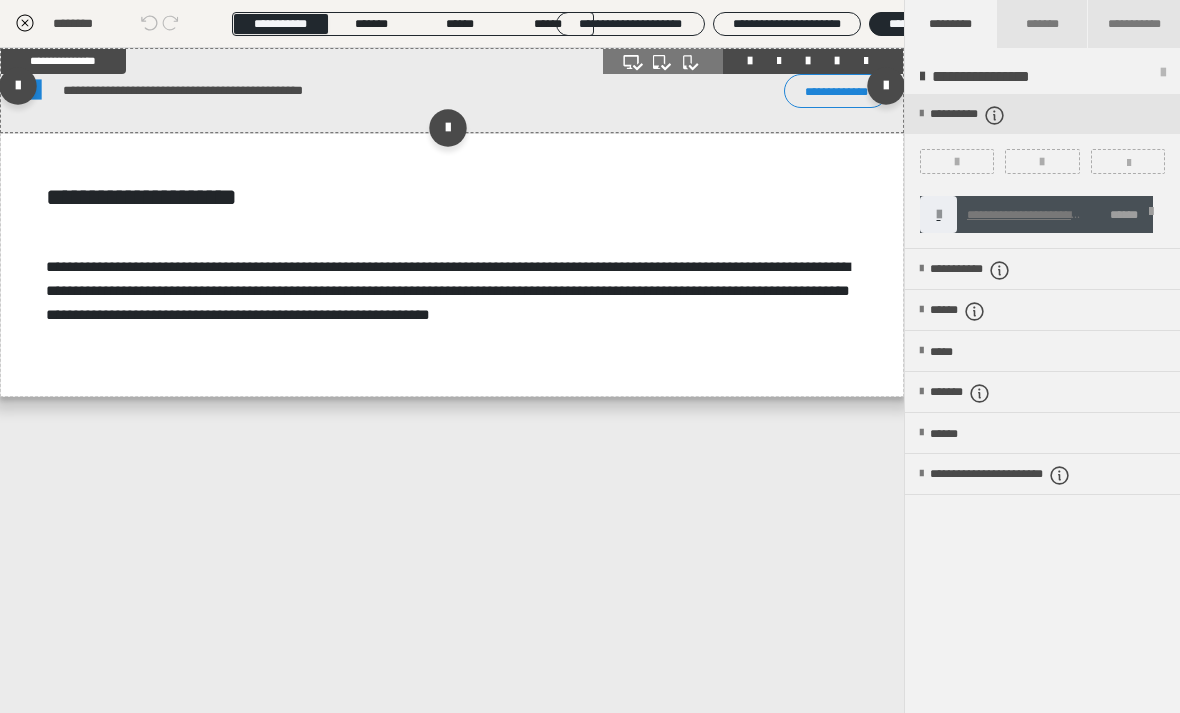 click on "**********" at bounding box center [452, 90] 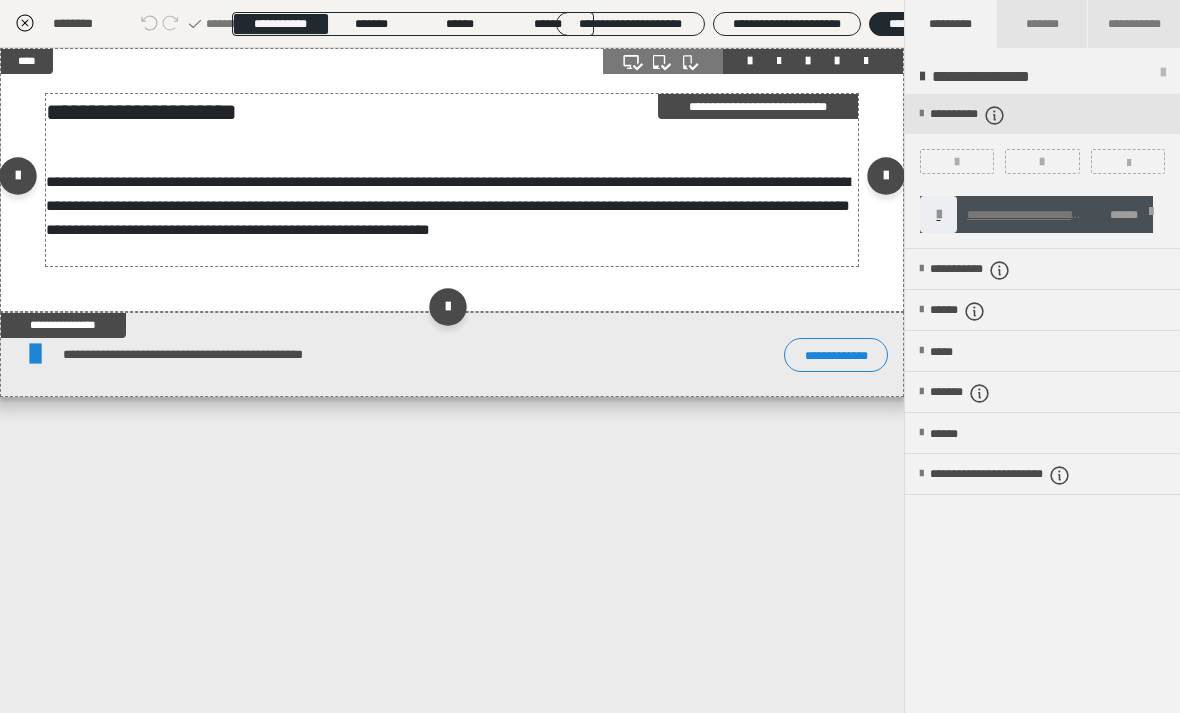 click on "**********" at bounding box center (448, 205) 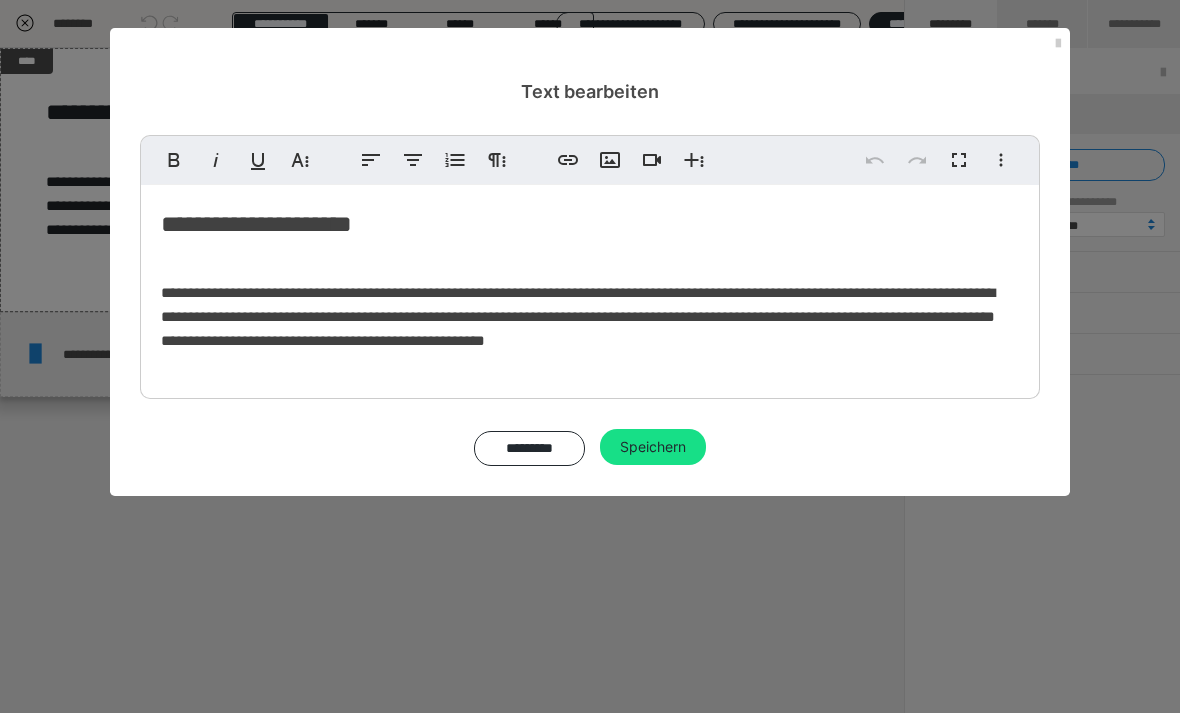 click on "**********" at bounding box center (578, 316) 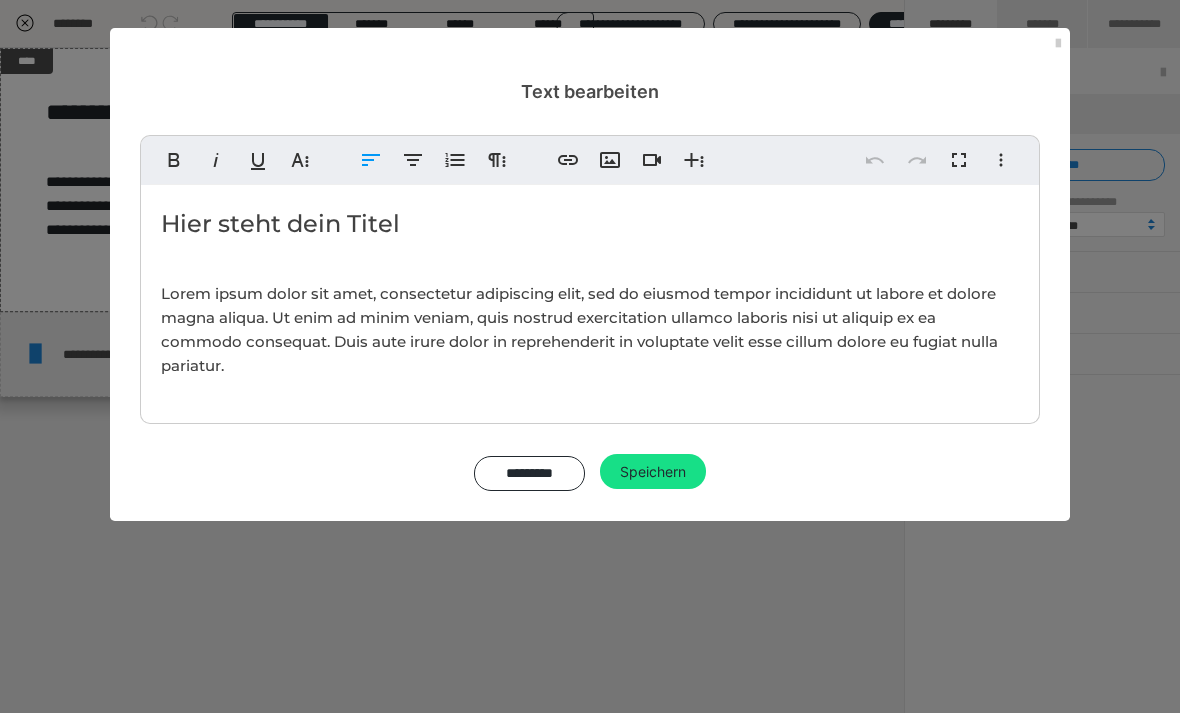 click on "Lorem ipsum dolor sit amet, consectetur adipiscing elit, sed do eiusmod tempor incididunt ut labore et dolore magna aliqua. Ut enim ad minim veniam, quis nostrud exercitation ullamco laboris nisi ut aliquip ex ea commodo consequat. Duis aute irure dolor in reprehenderit in voluptate velit esse cillum dolore eu fugiat nulla pariatur." at bounding box center [579, 329] 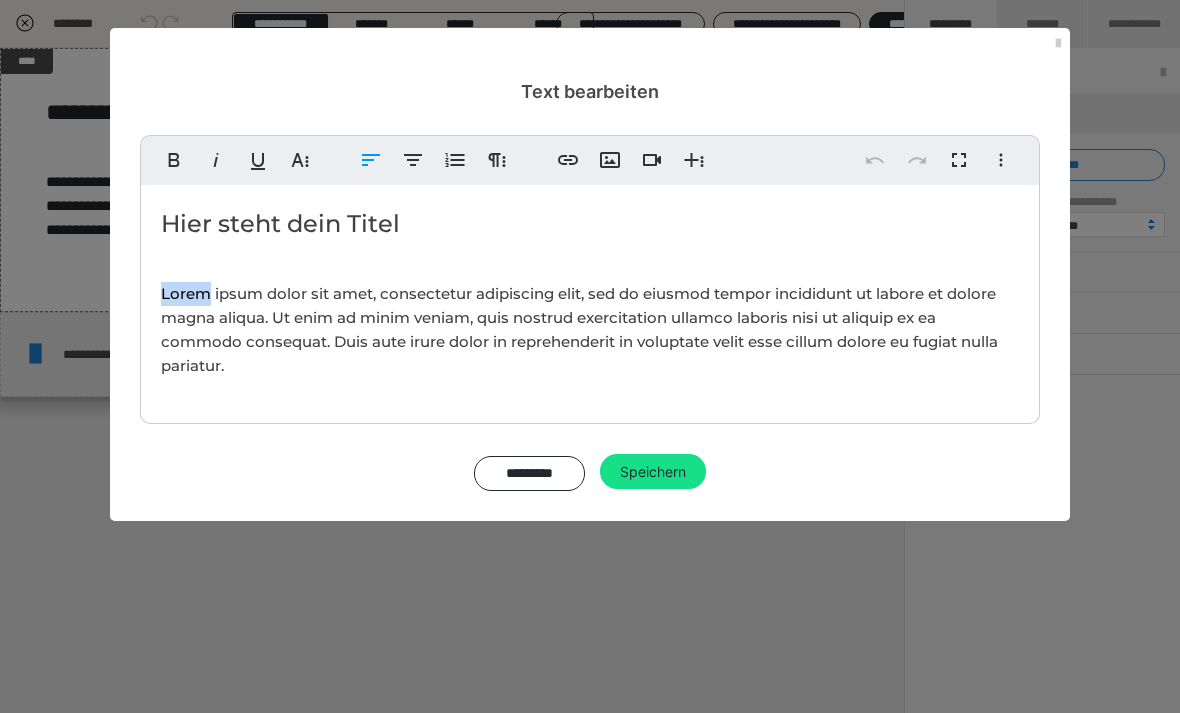 click on "Lorem ipsum dolor sit amet, consectetur adipiscing elit, sed do eiusmod tempor incididunt ut labore et dolore magna aliqua. Ut enim ad minim veniam, quis nostrud exercitation ullamco laboris nisi ut aliquip ex ea commodo consequat. Duis aute irure dolor in reprehenderit in voluptate velit esse cillum dolore eu fugiat nulla pariatur." at bounding box center (590, 330) 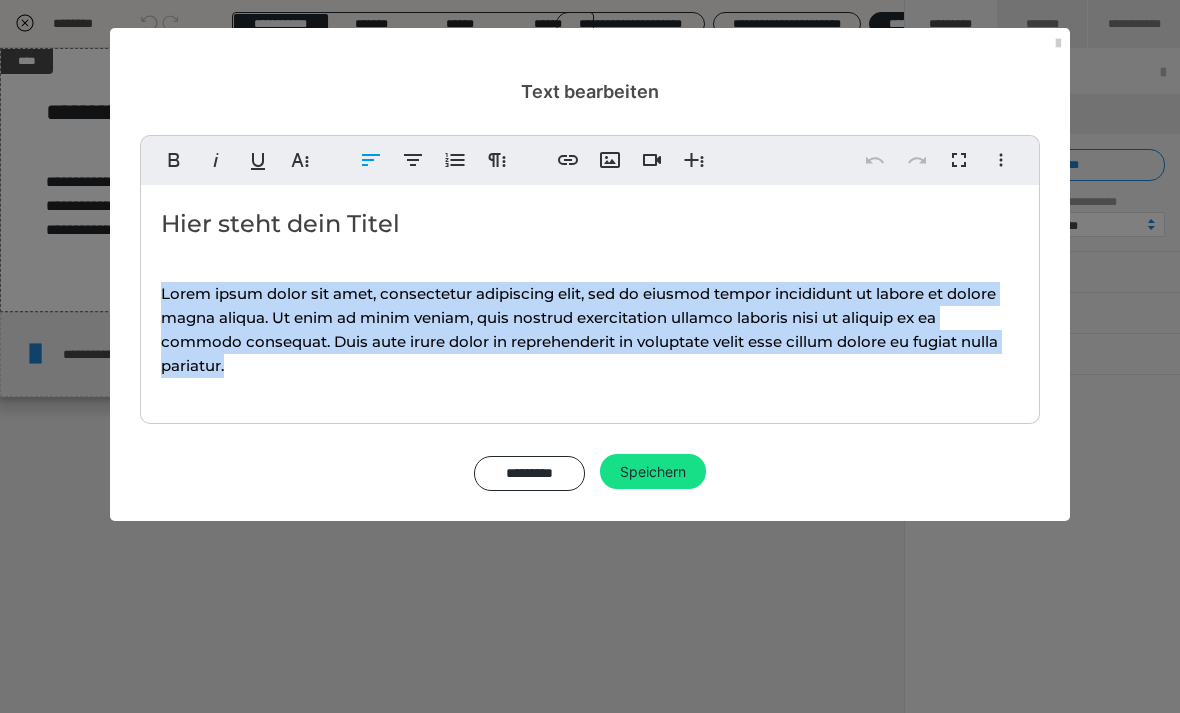 scroll, scrollTop: 415, scrollLeft: 0, axis: vertical 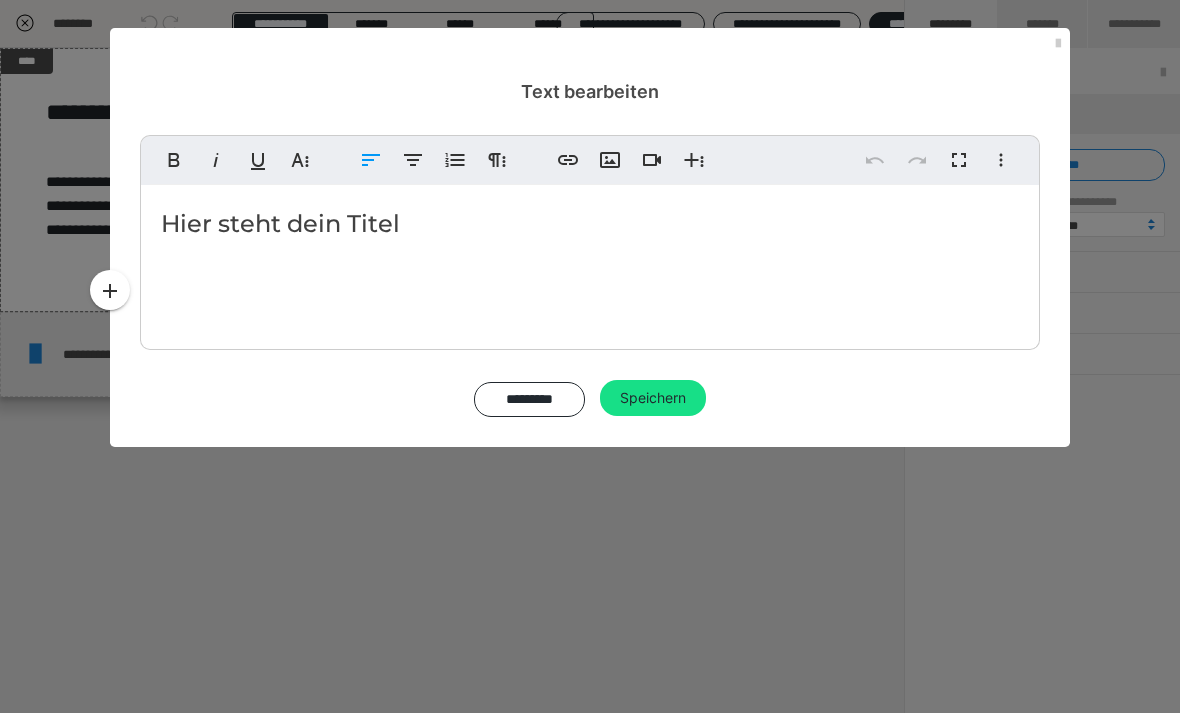 type 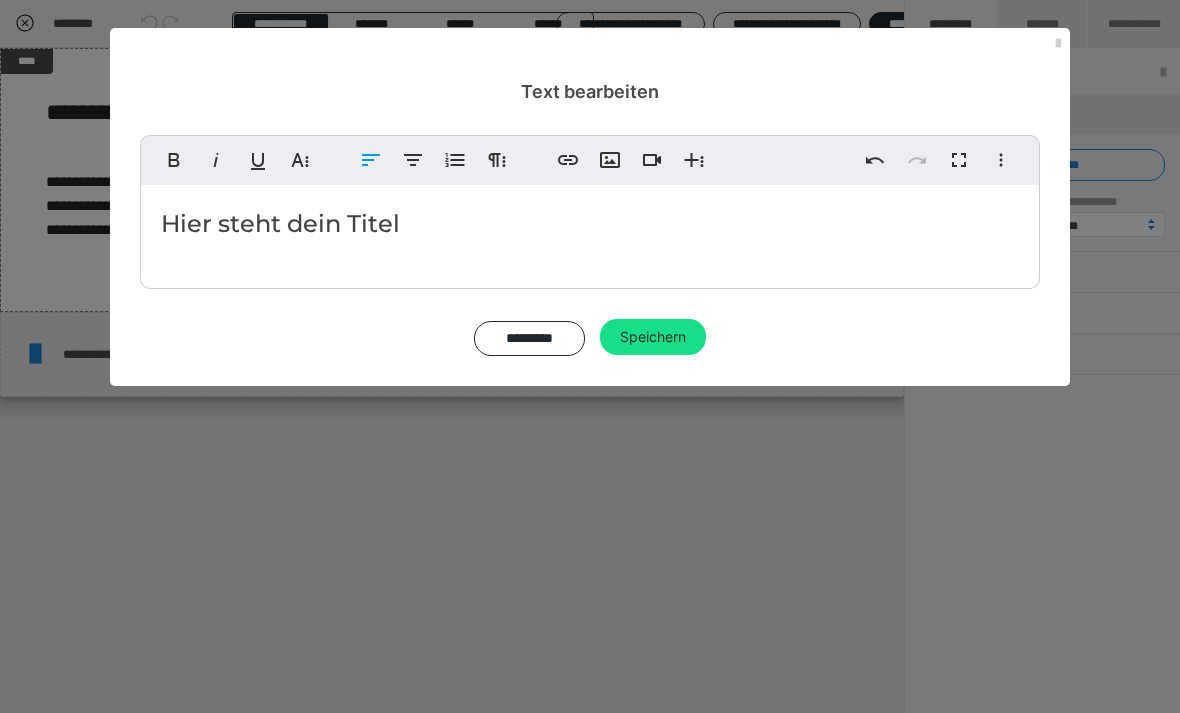 click on "Hier steht dein Titel" at bounding box center [590, 224] 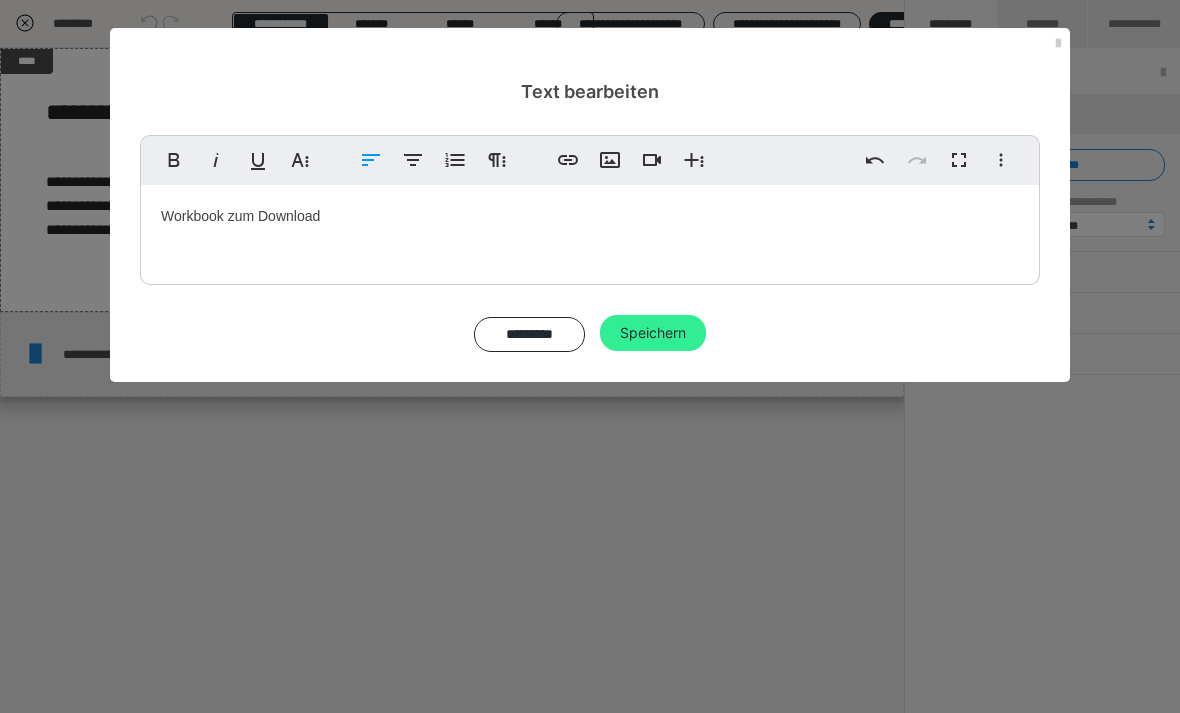 click on "Speichern" at bounding box center (653, 333) 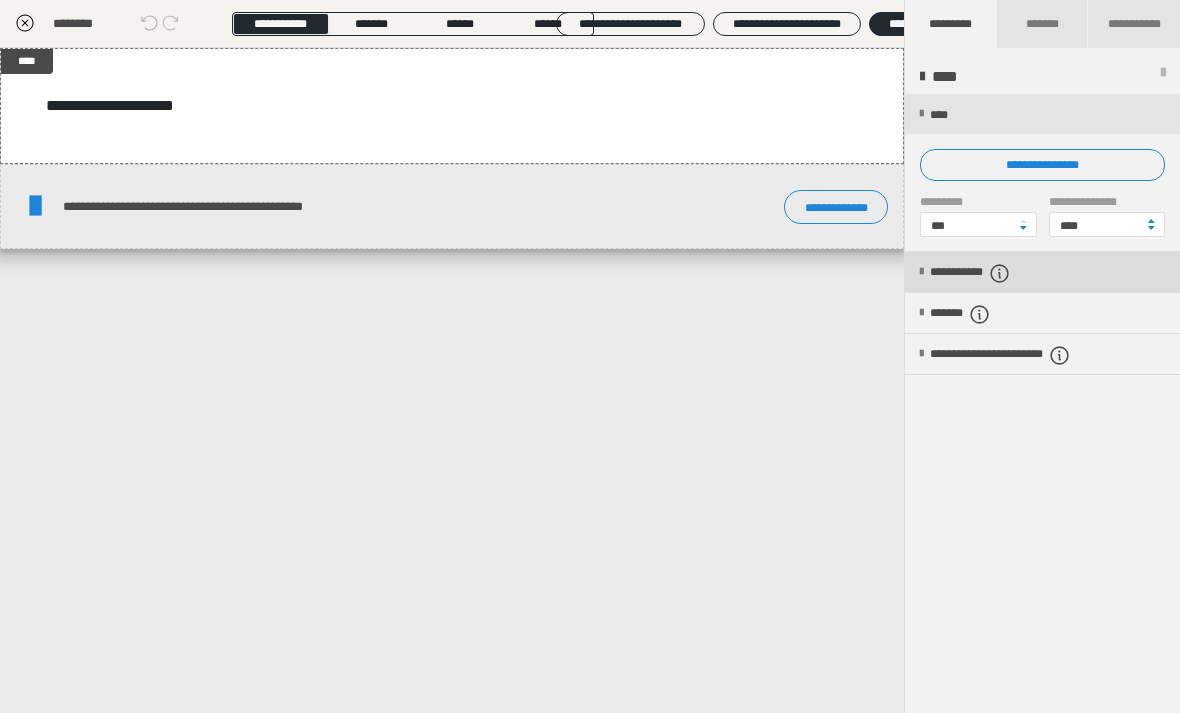click on "**********" at bounding box center [994, 273] 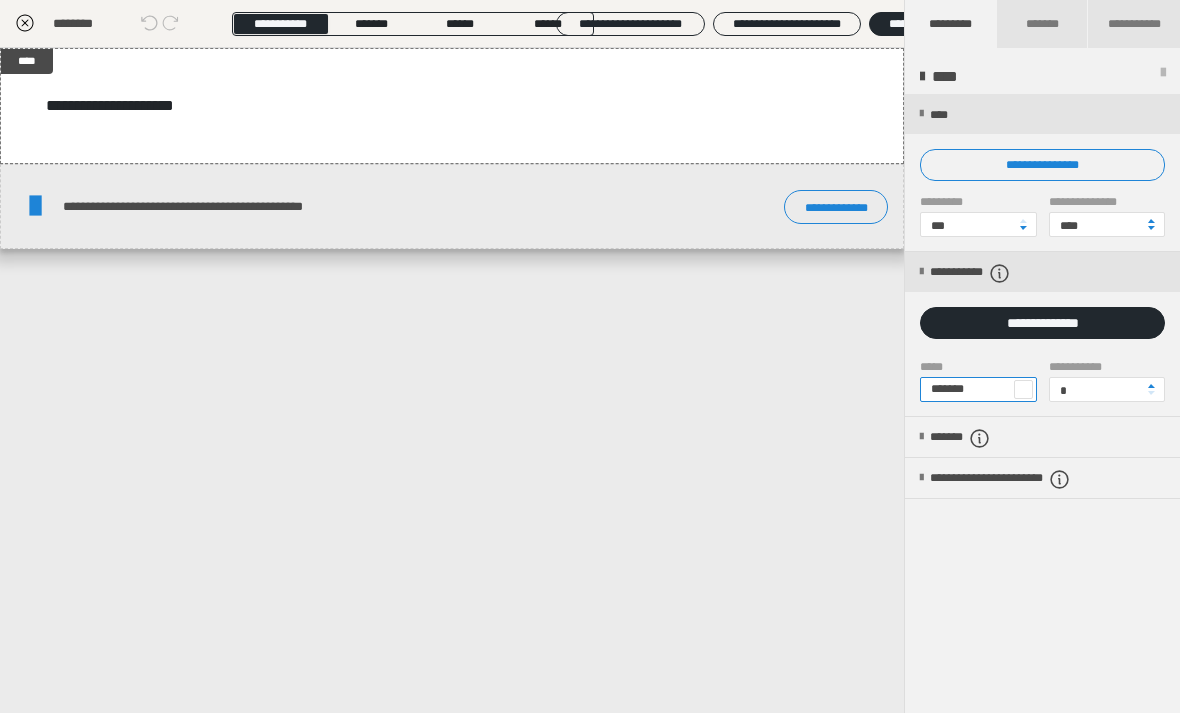click on "*******" at bounding box center (978, 389) 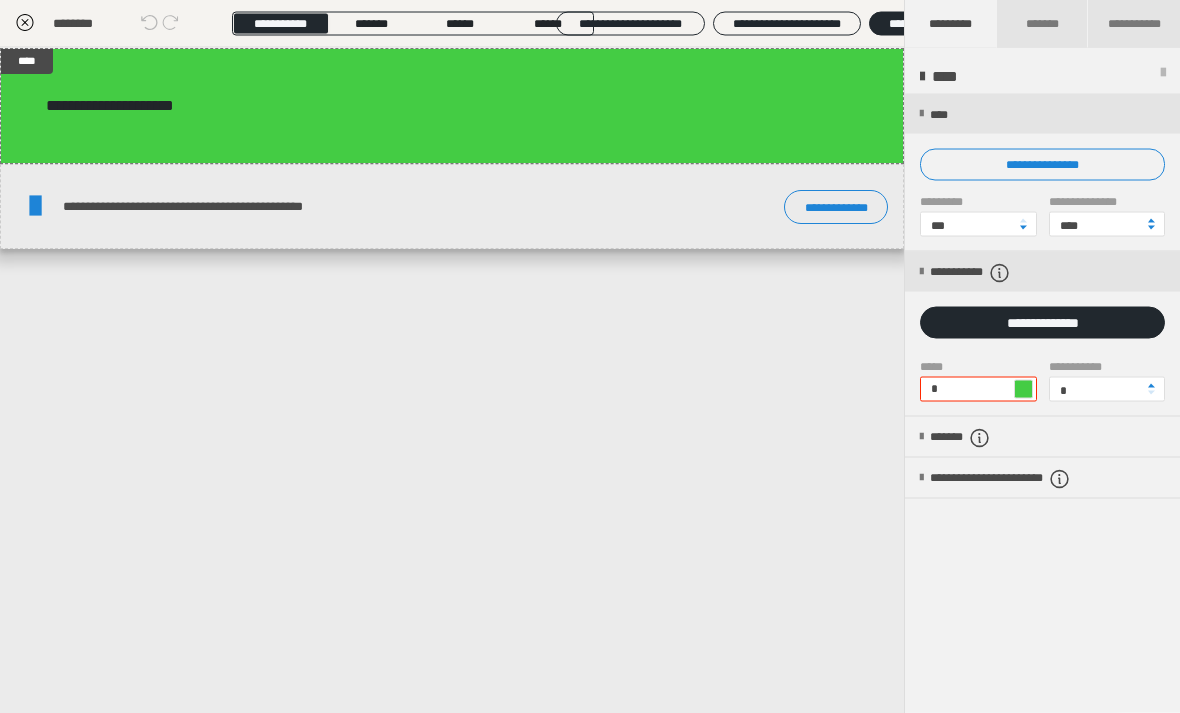 scroll, scrollTop: 65, scrollLeft: 0, axis: vertical 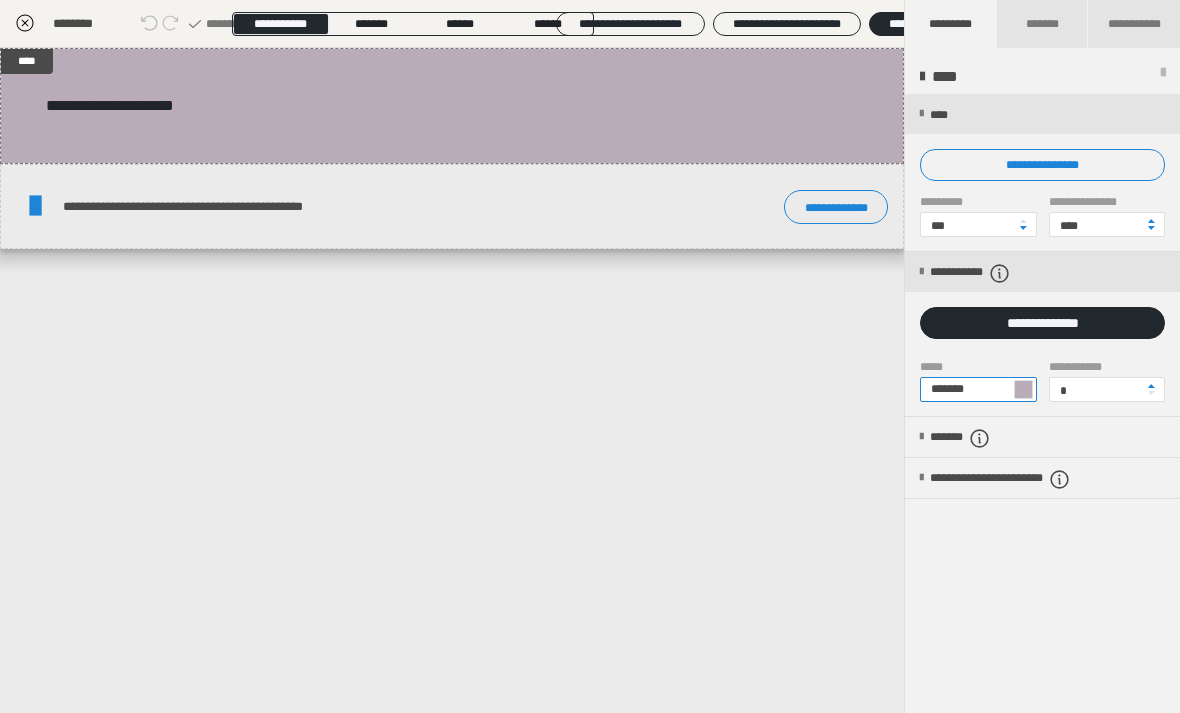 type on "*******" 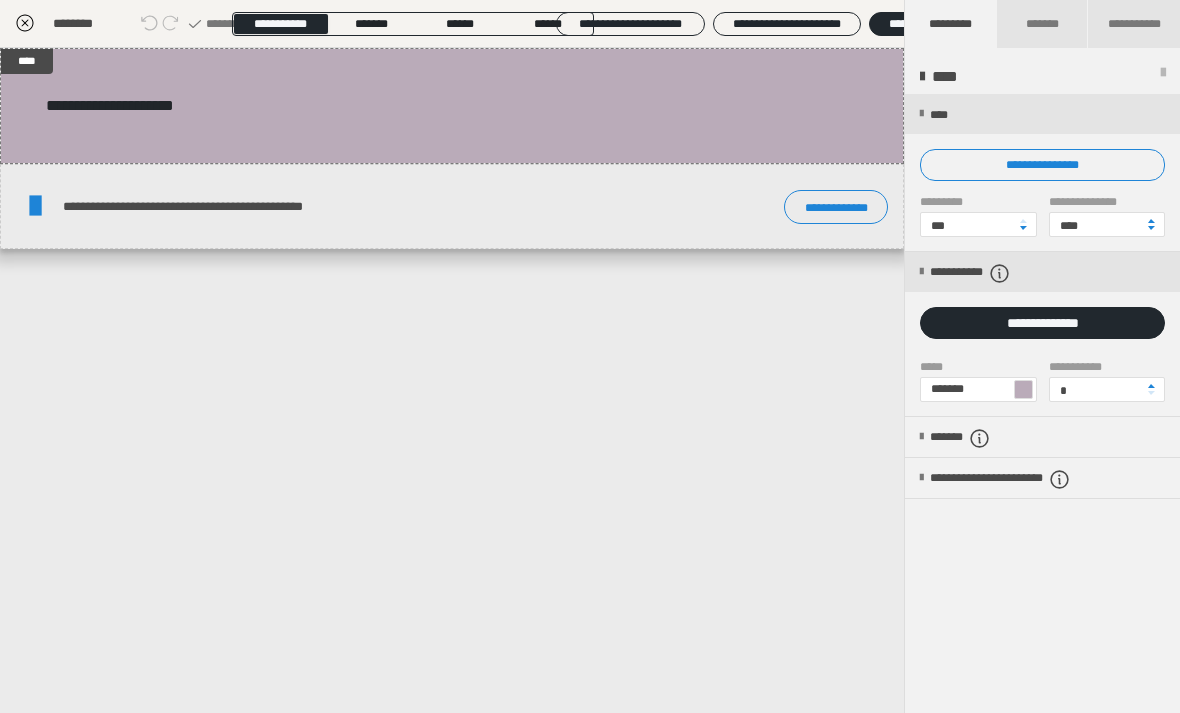 click on "**********" at bounding box center [452, 380] 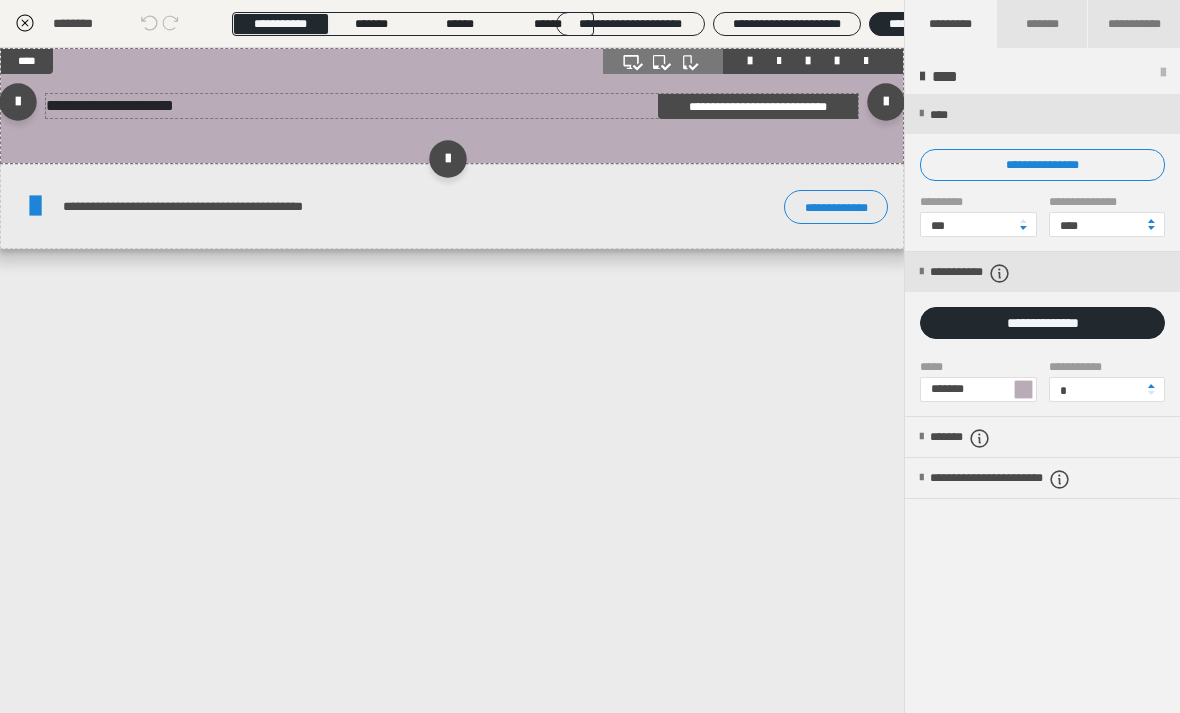 click on "**********" at bounding box center (452, 106) 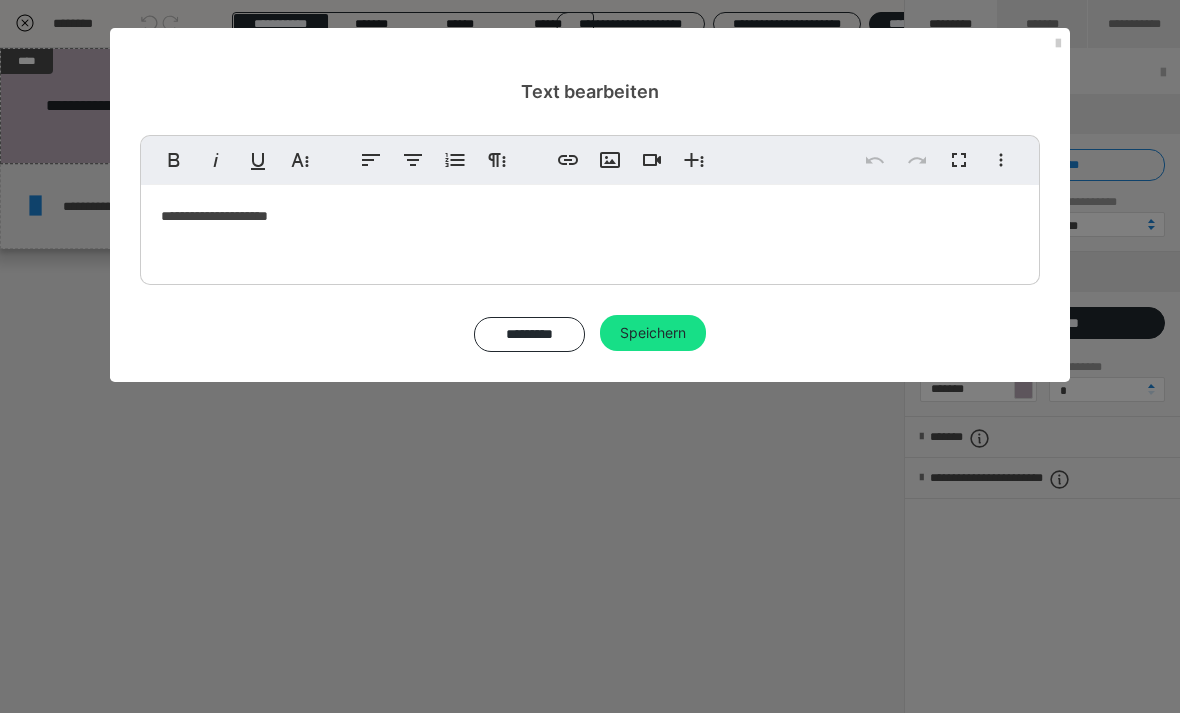 click on "**********" at bounding box center [590, 230] 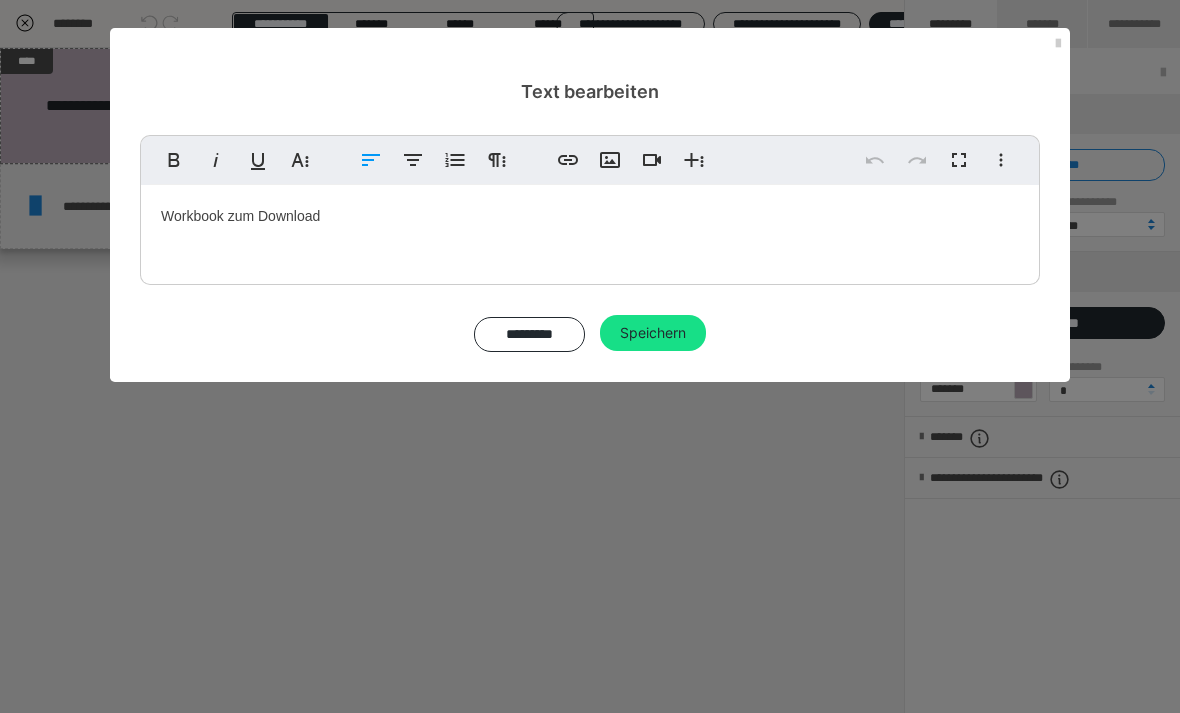 click on "Workbook zum Download" at bounding box center [590, 230] 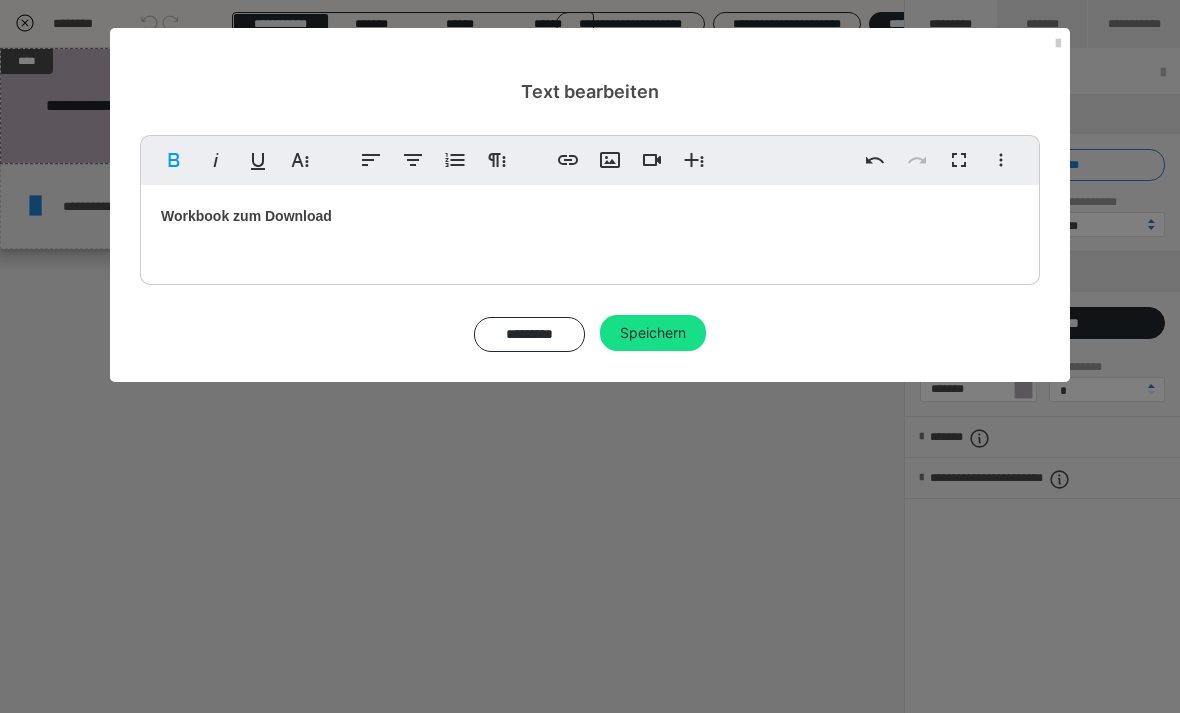 click 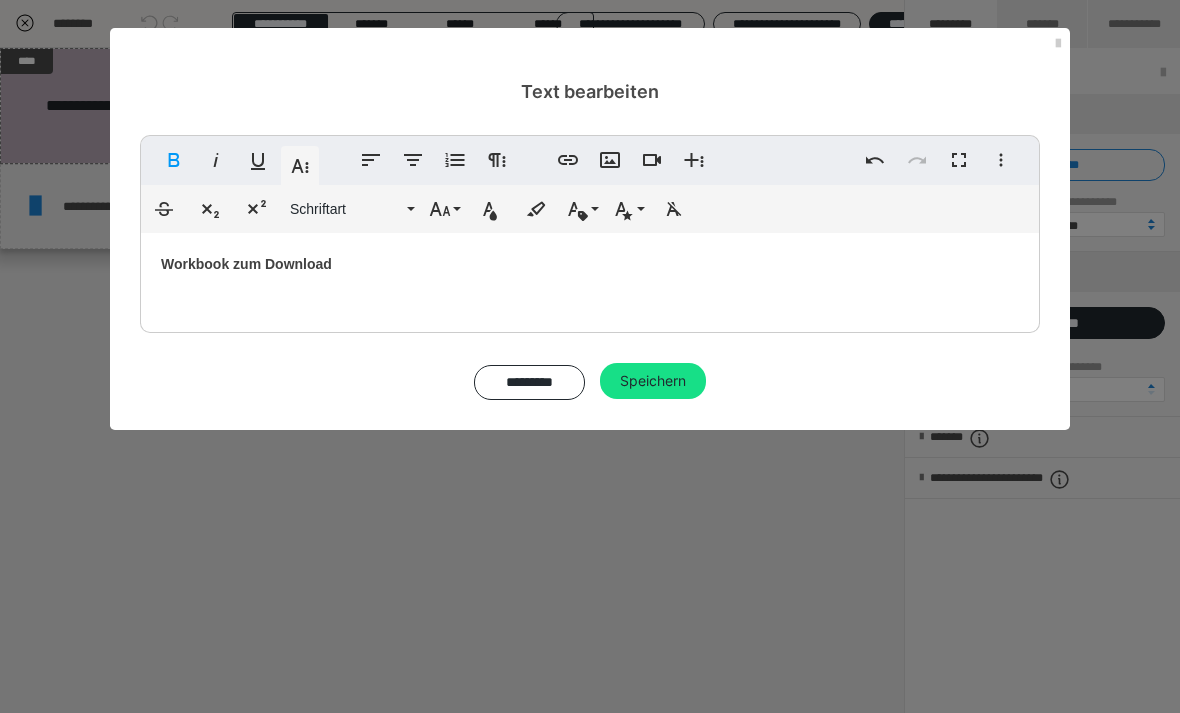 click on "Schriftart" at bounding box center [346, 209] 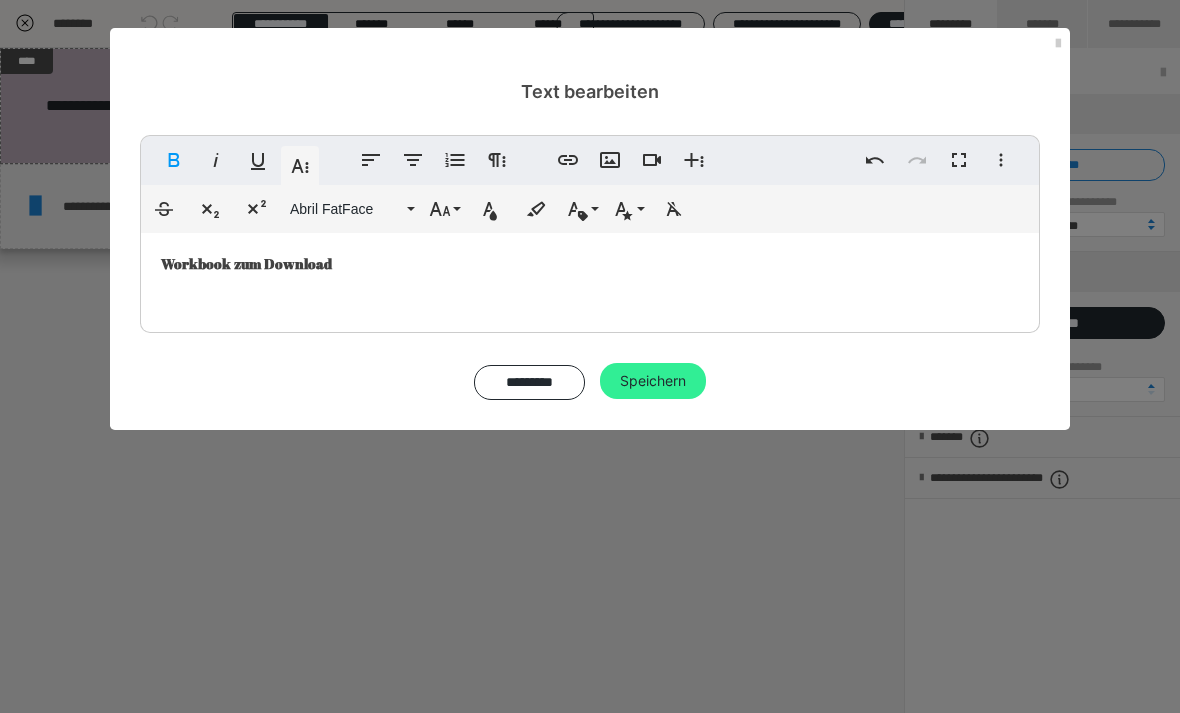 click on "Speichern" at bounding box center [653, 381] 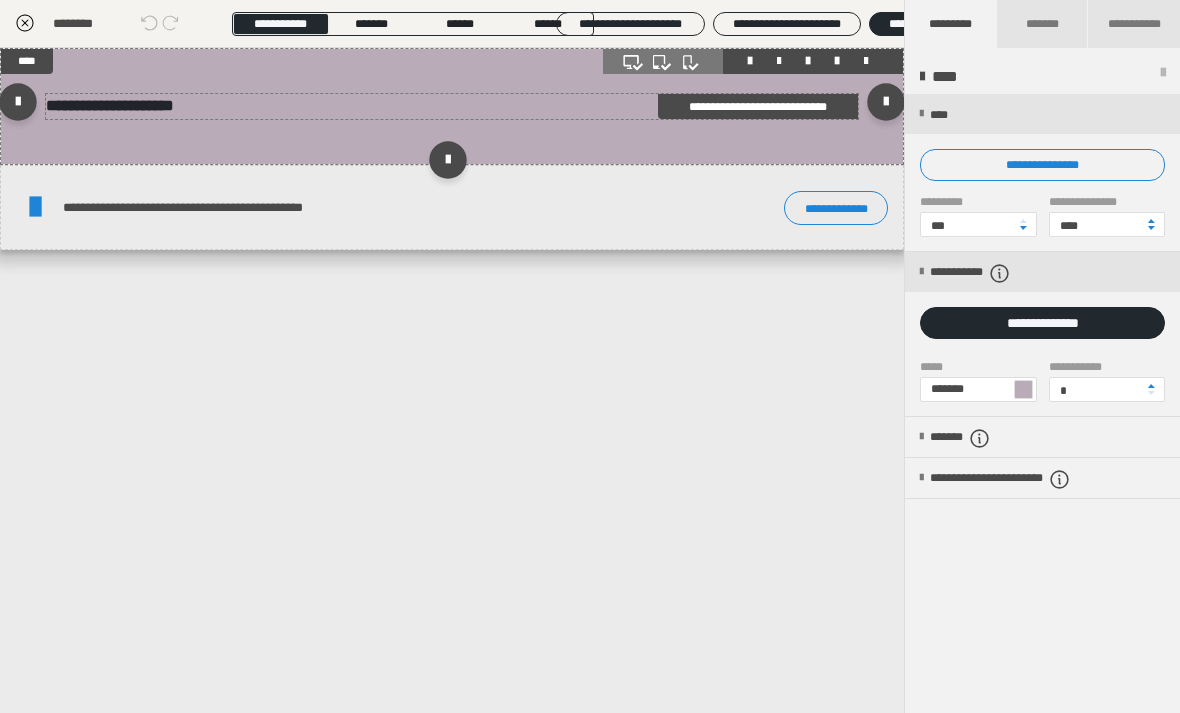 click on "**********" at bounding box center [110, 105] 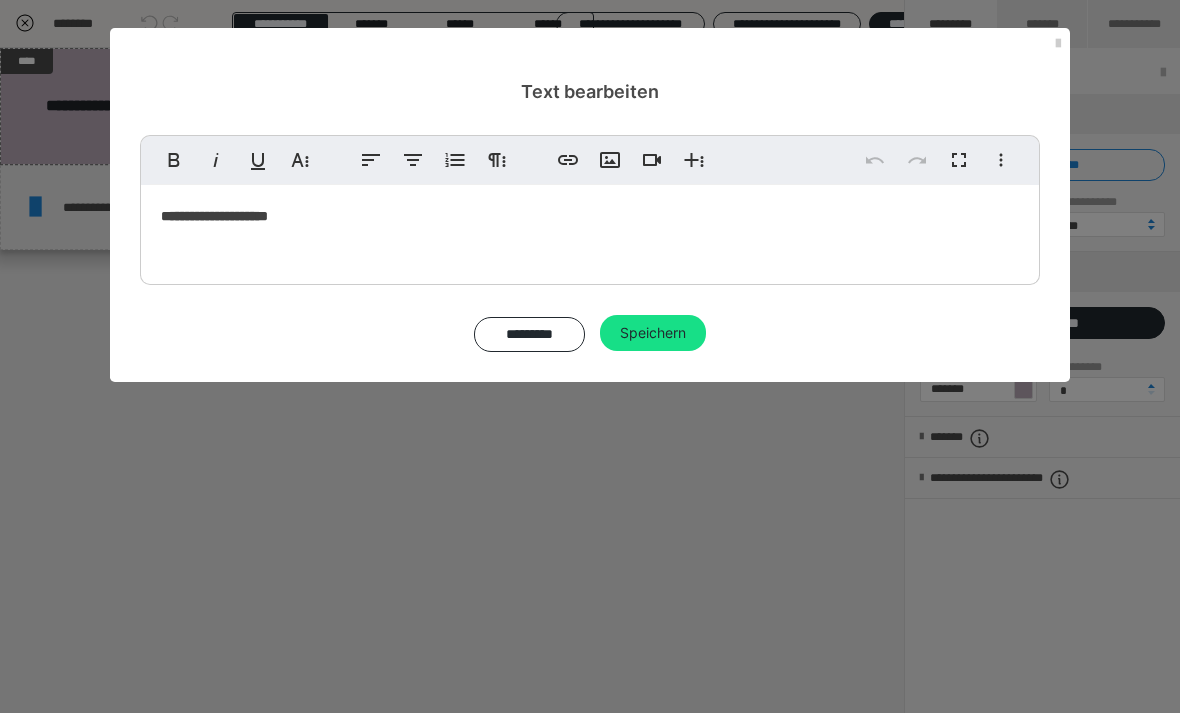 click on "**********" at bounding box center [214, 216] 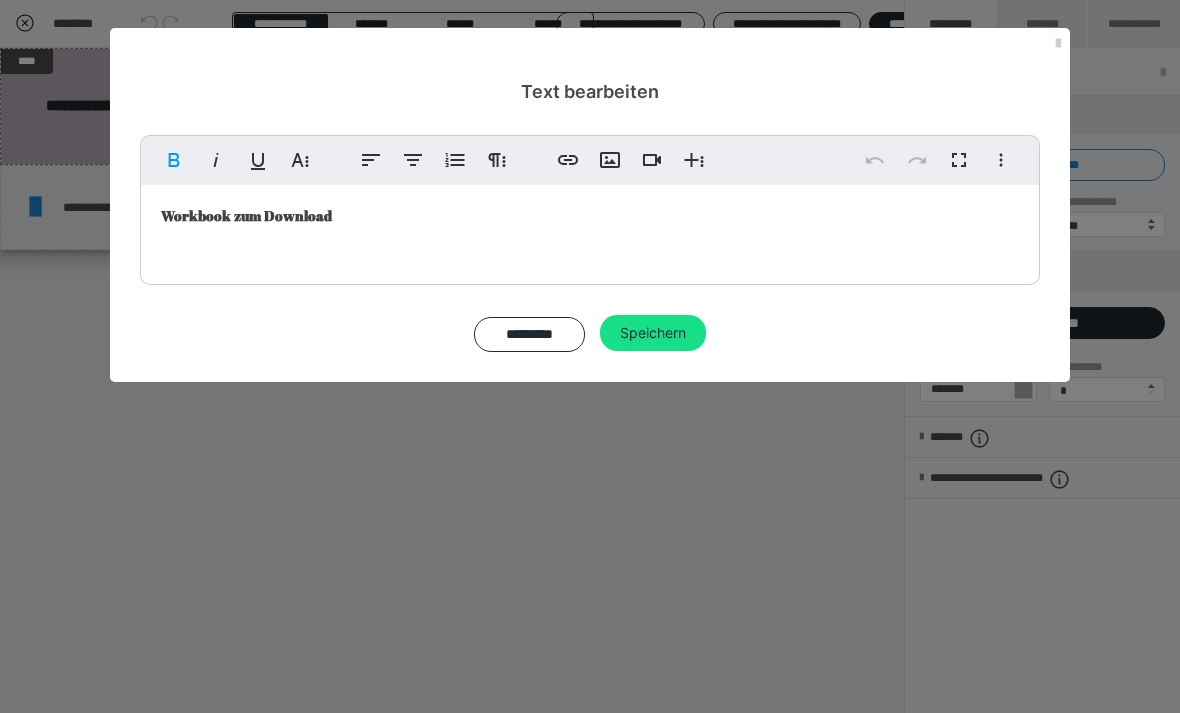 click on "Weitere Textformate" at bounding box center [300, 160] 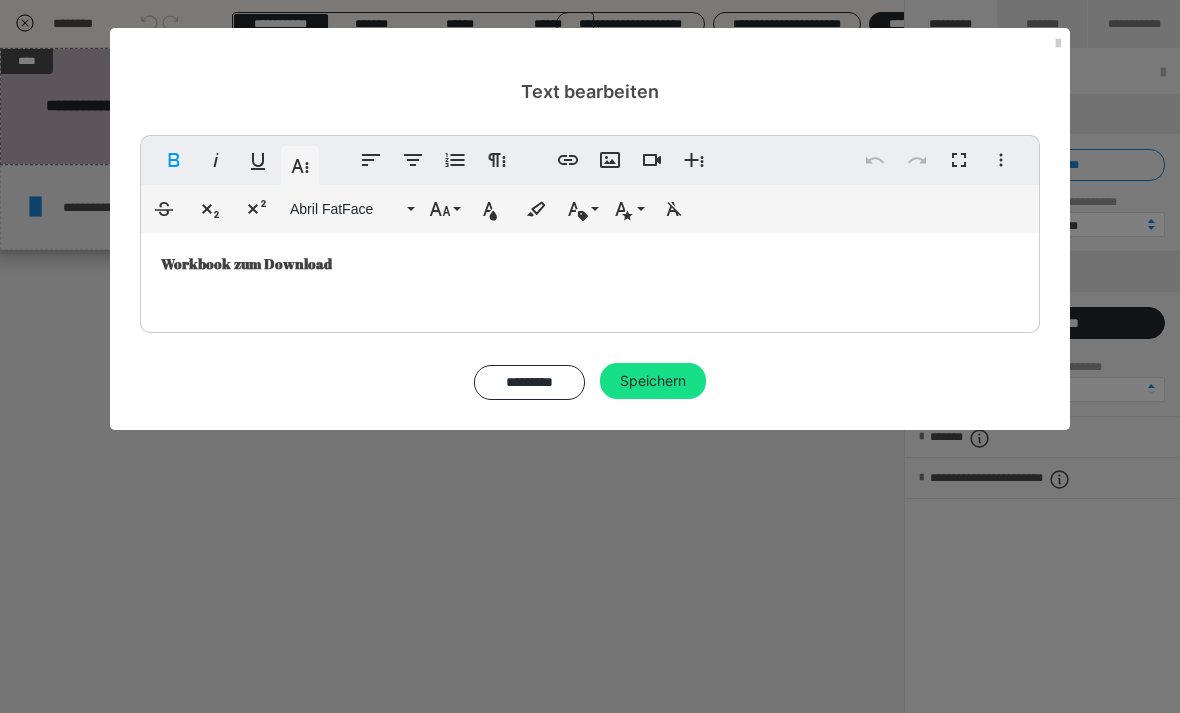 click on "Abril FatFace" at bounding box center (346, 209) 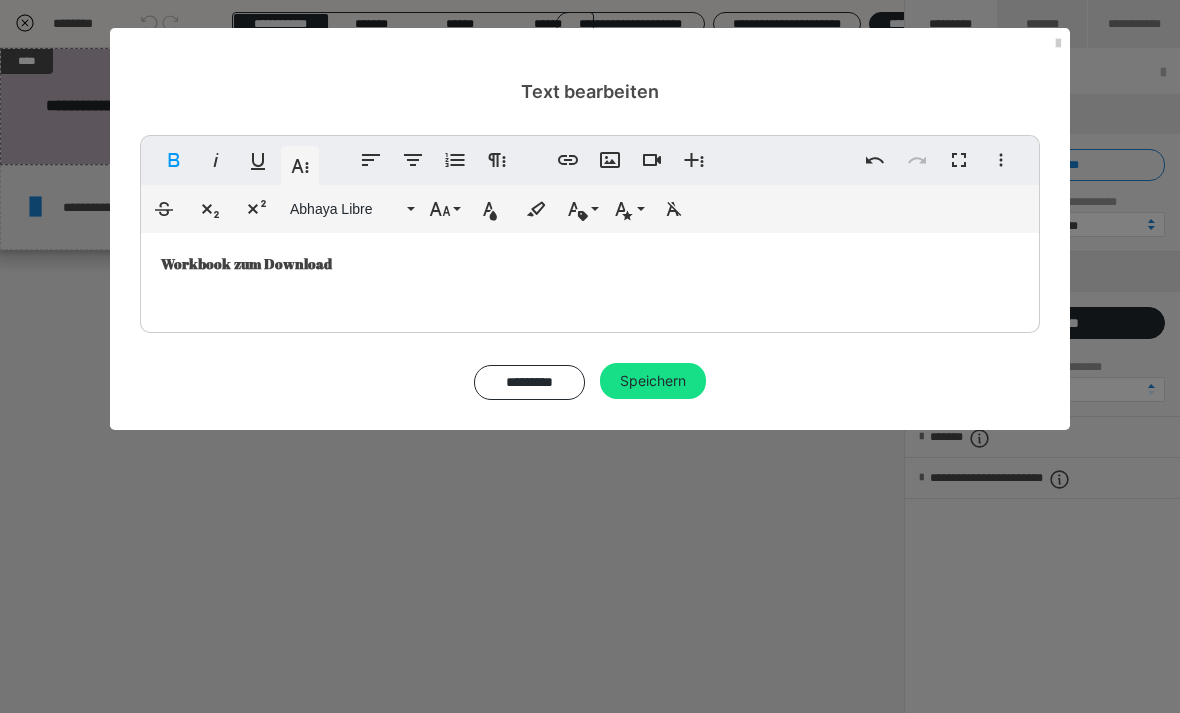 click on "Workbook zum Download ​" at bounding box center [590, 278] 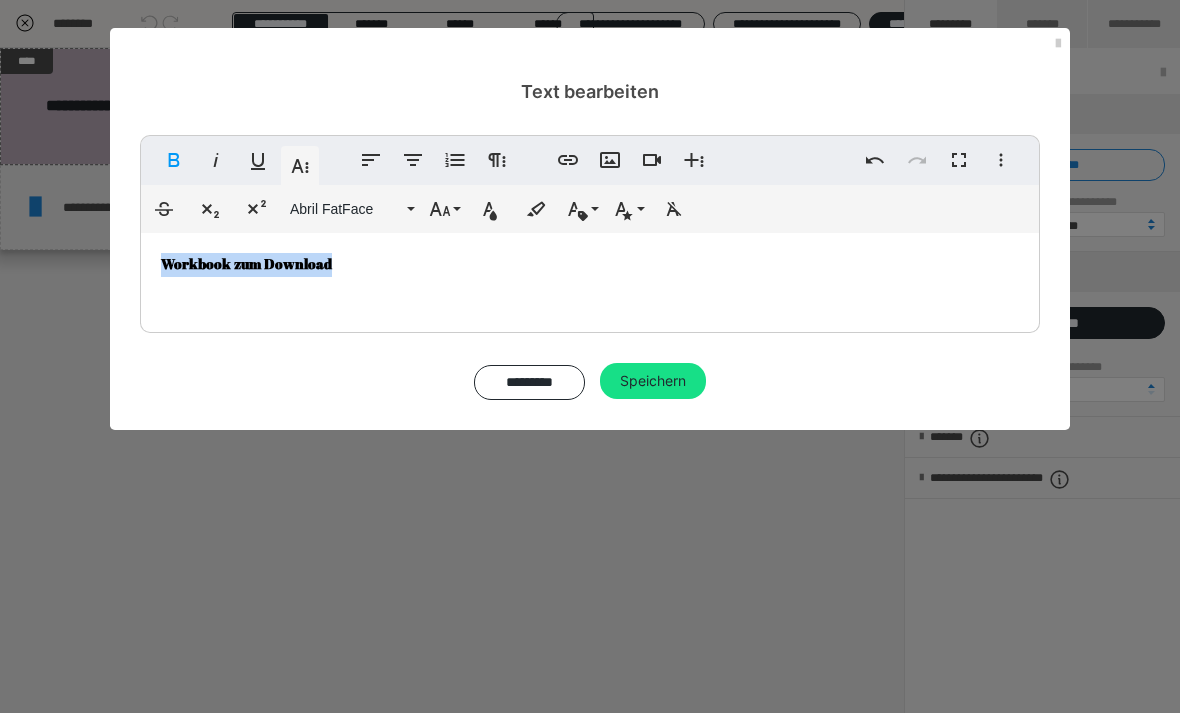 click on "Abril FatFace" at bounding box center (350, 209) 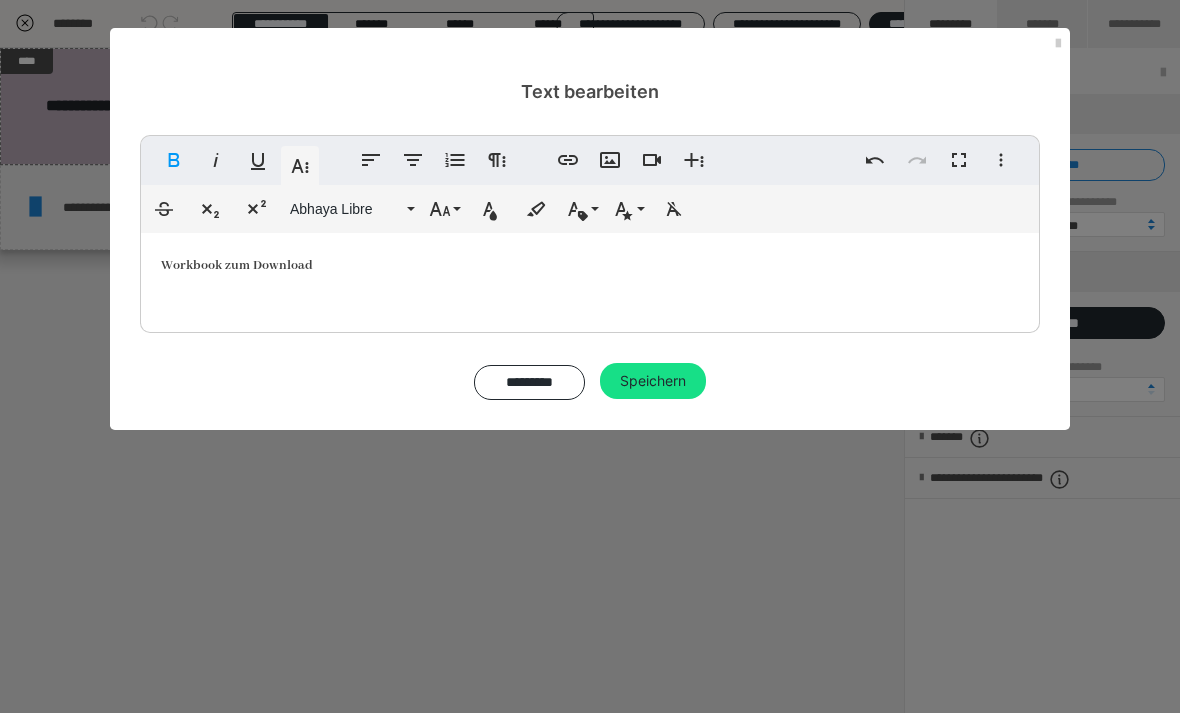 click on "Abhaya Libre" at bounding box center (394, 278) 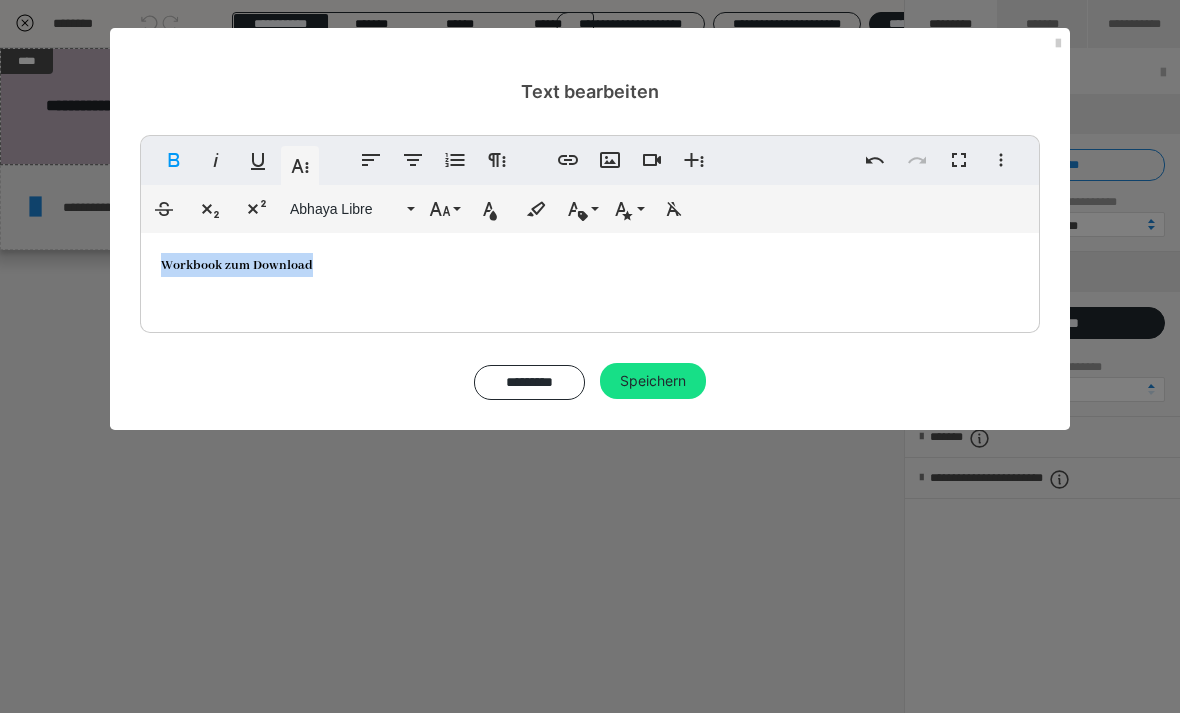 click on "Abhaya Libre" at bounding box center [346, 209] 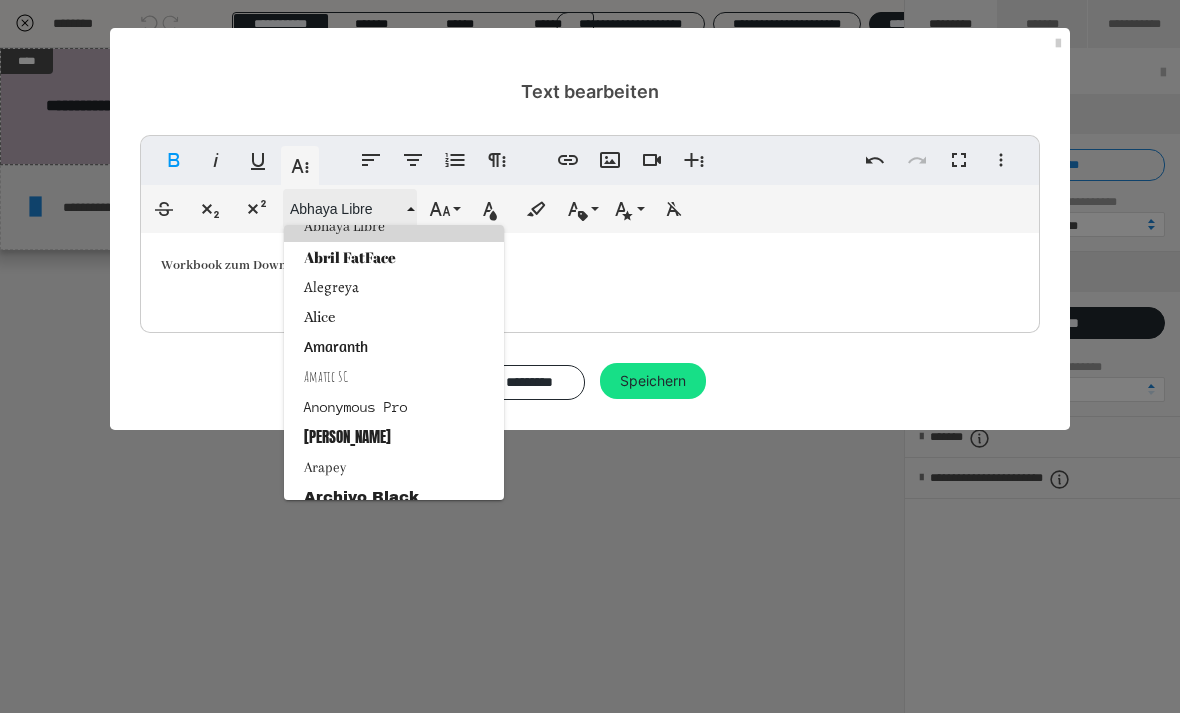 scroll, scrollTop: 37, scrollLeft: 0, axis: vertical 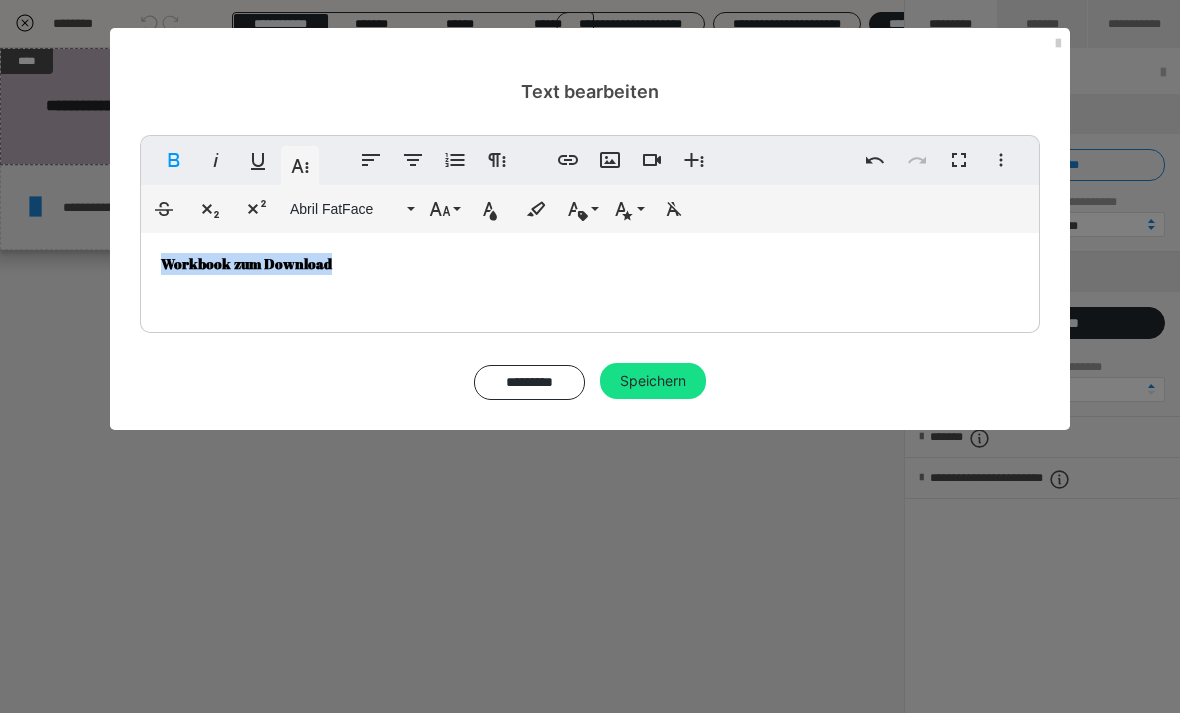click on "Abril FatFace" at bounding box center [394, 271] 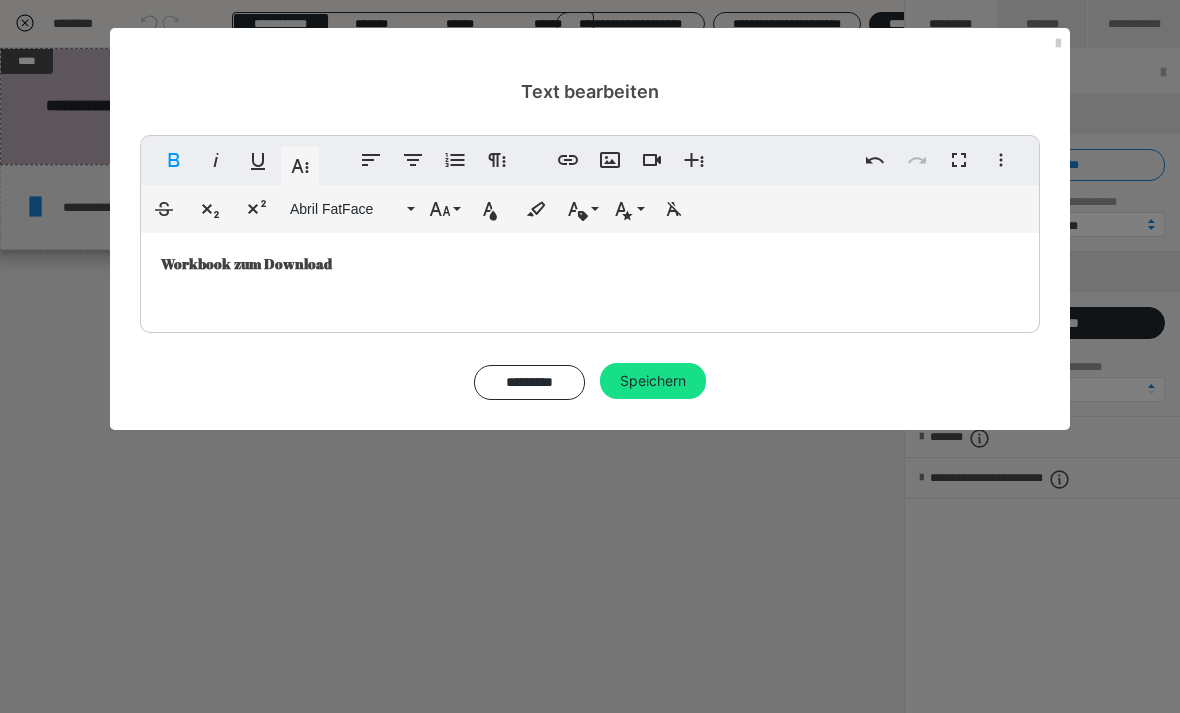 click 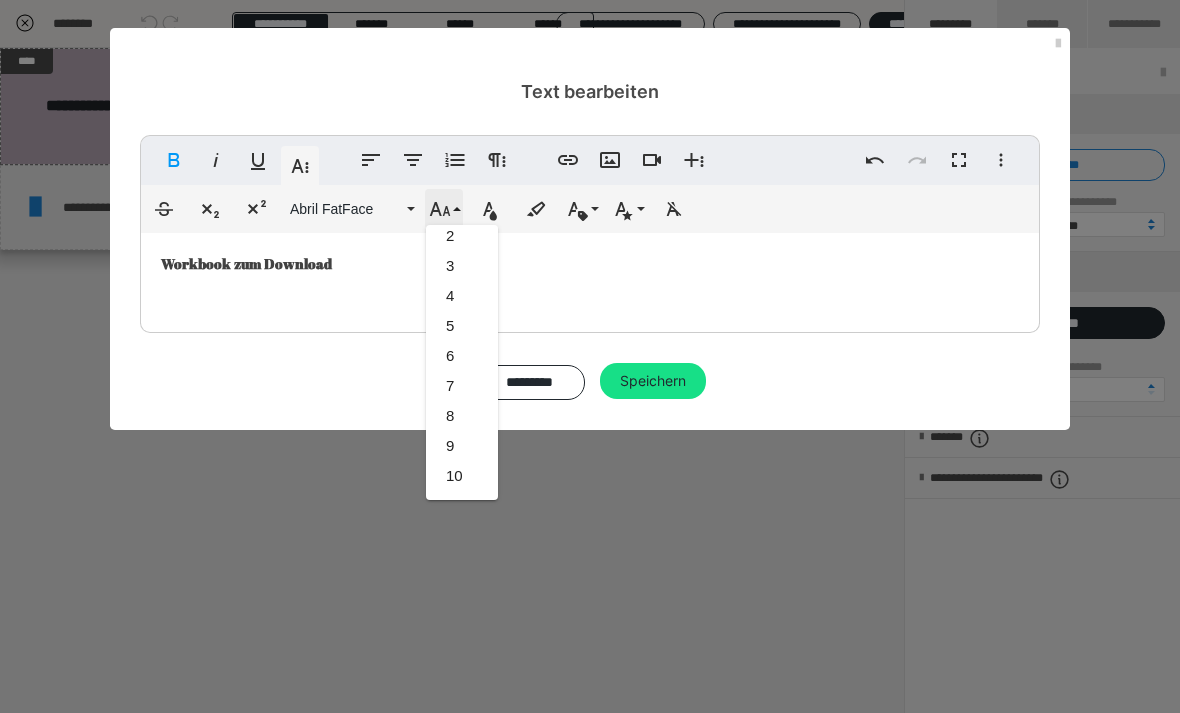 scroll, scrollTop: 58, scrollLeft: 0, axis: vertical 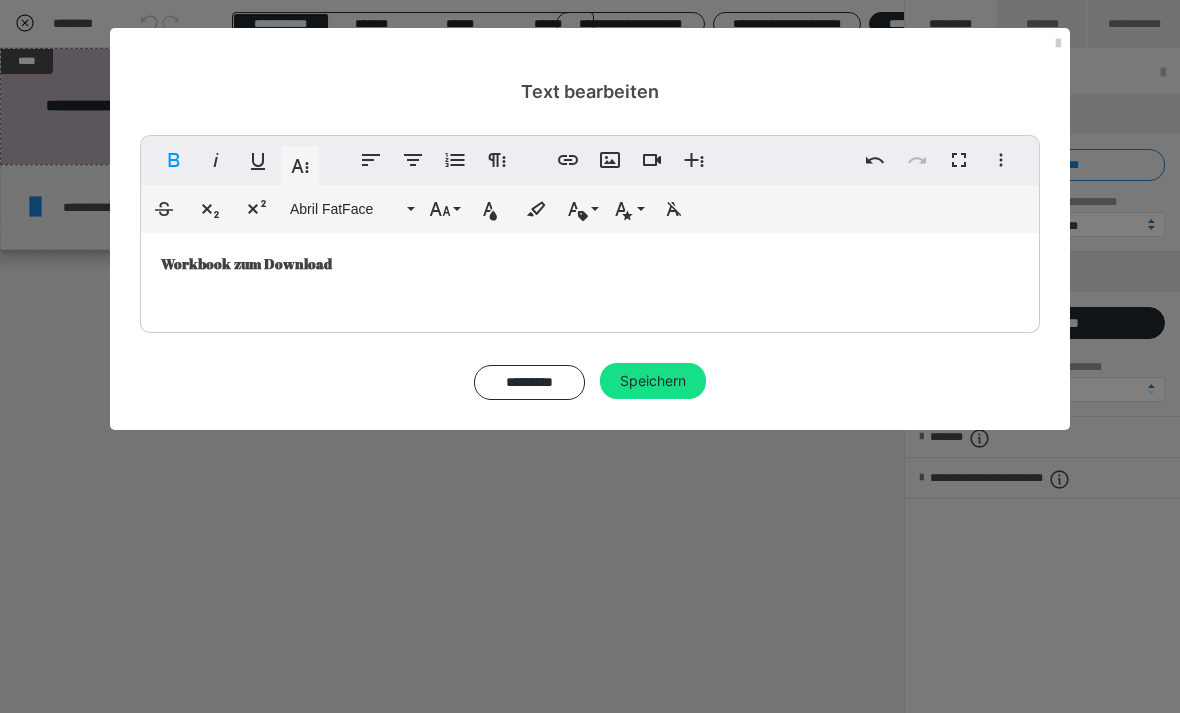 click on "Schriftgröße" at bounding box center [444, 209] 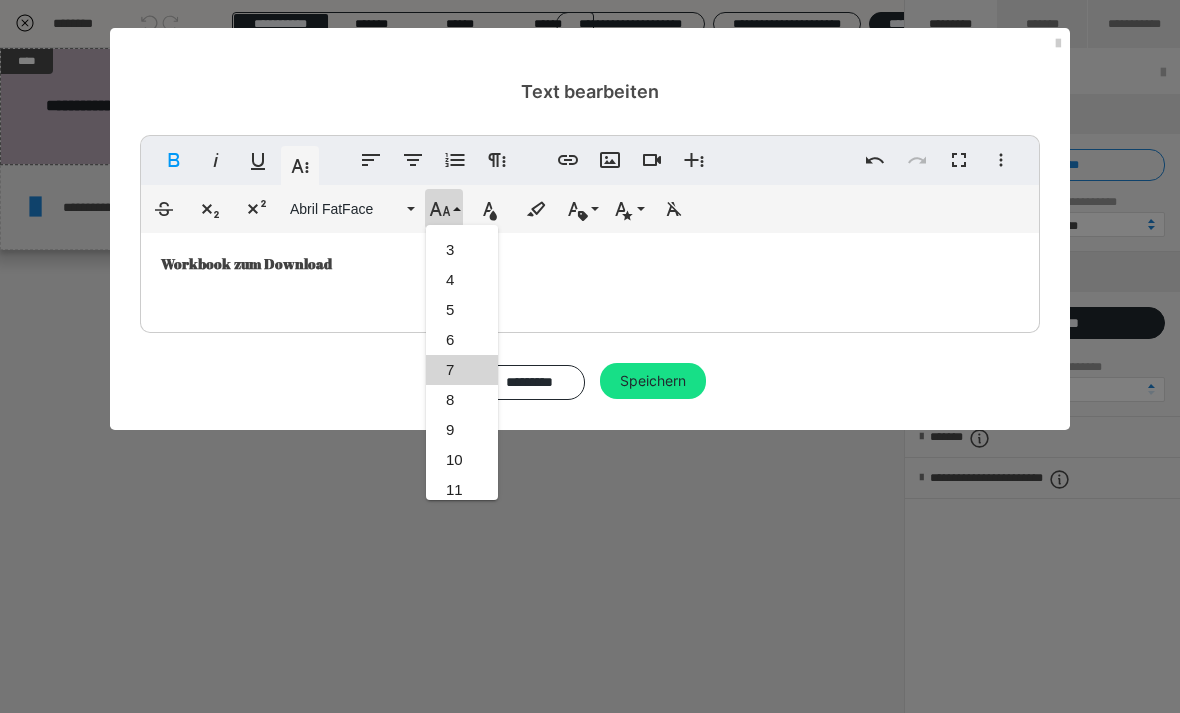 click on "​ Workbook zum Download​" at bounding box center [246, 263] 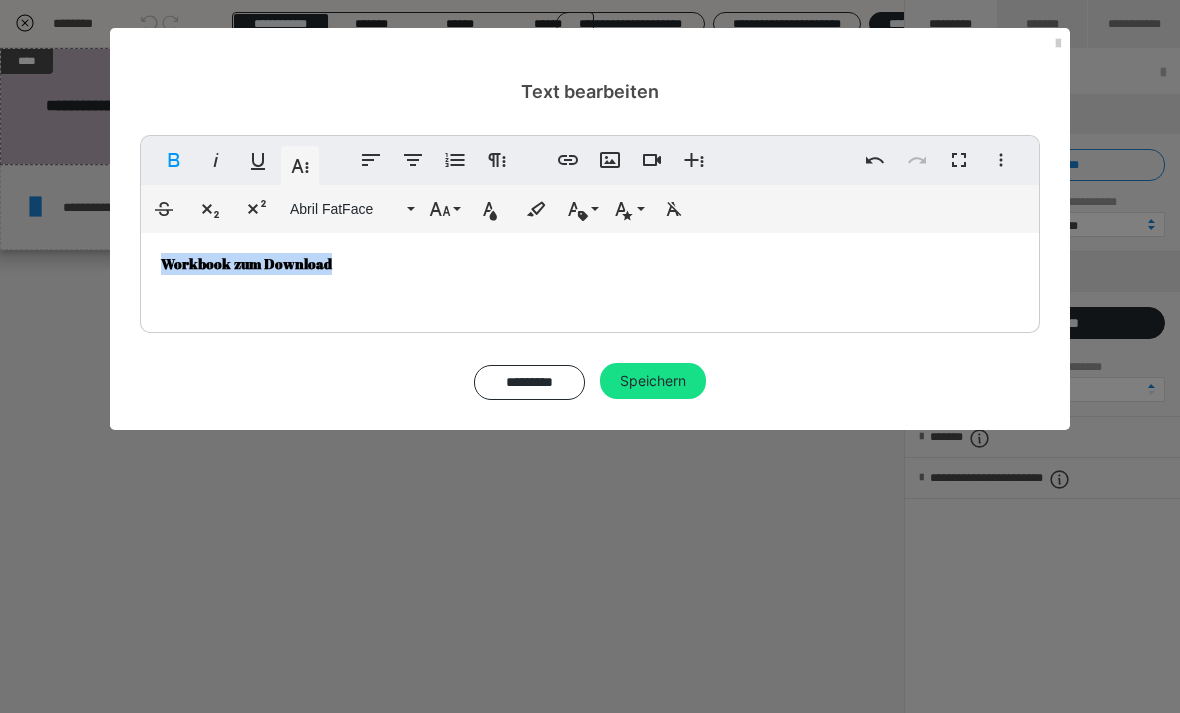 click on "Schriftgröße" at bounding box center [444, 209] 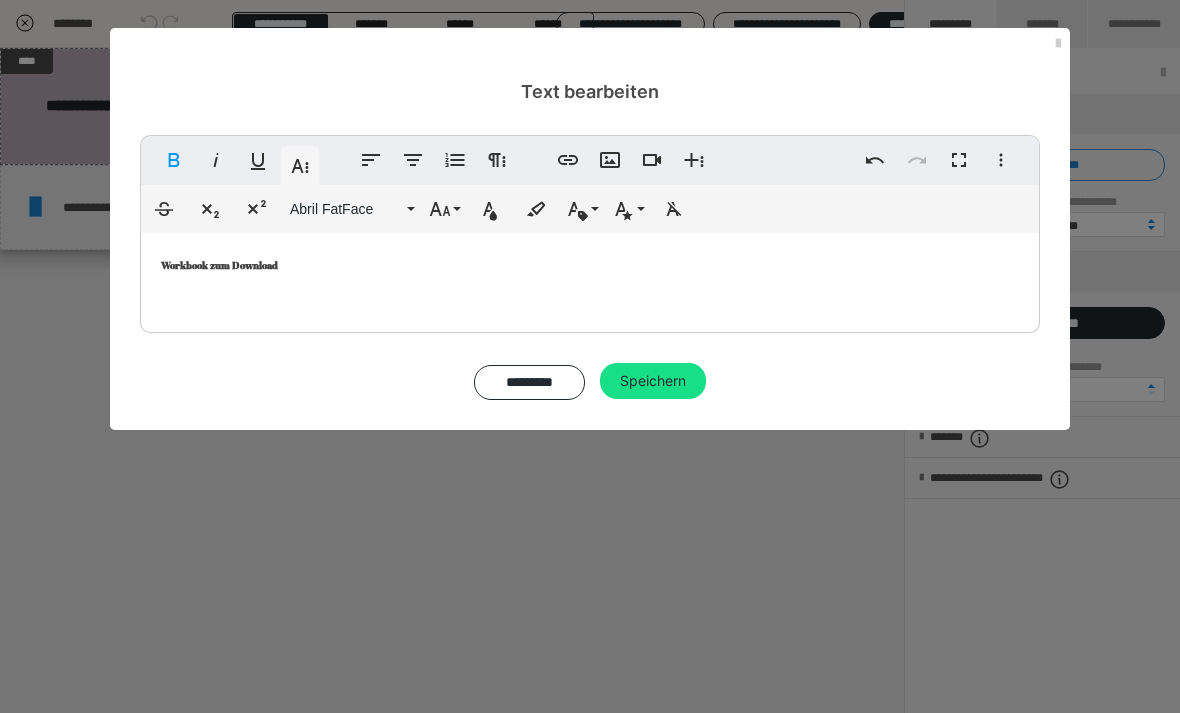 click on "Schriftgröße" at bounding box center [444, 209] 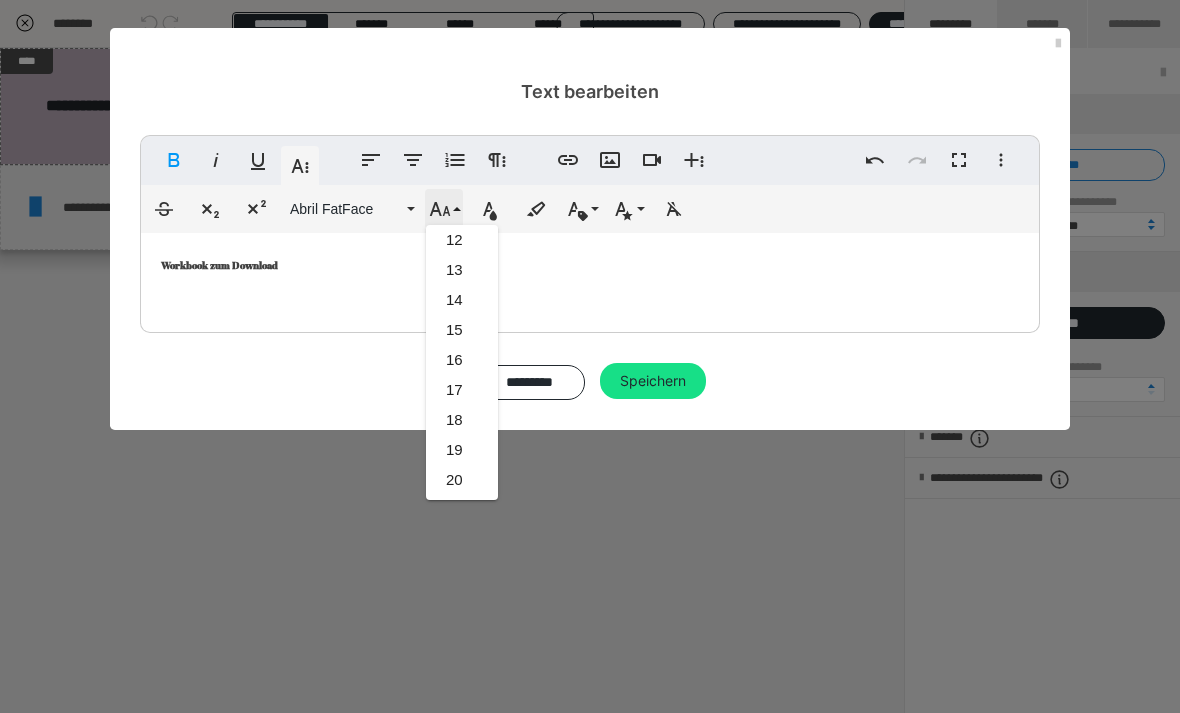 scroll, scrollTop: 342, scrollLeft: 0, axis: vertical 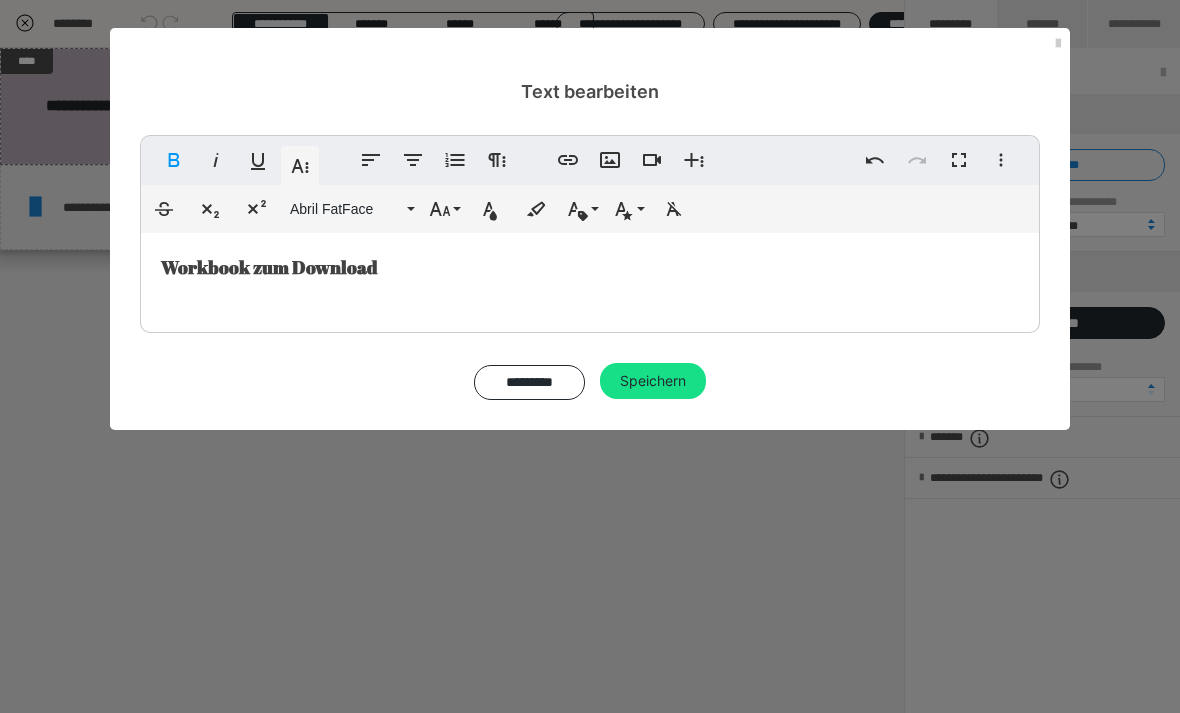 click on "Fett Kursiv Unterstrichen Weitere Textformate Linksbündig ausrichten Zentriert ausrichten Nummerierte Liste Weitere Absatzformate Link einfügen Bild einfügen Video einfügen Weitere Reichhaltige Formate Rückgängig Wiederholen Vollbild Weitere Formate Durchgestrichen Tiefgestellt Hochgestellt Abril FatFace ABeeZee Abhaya Libre Abril FatFace Alegreya [PERSON_NAME] Amatic SC Anonymous Pro Anton Arapey Archivo Black Archivo Light Archivo Medium Archivo Arimo Arvo B612 Barlow Bebas Neue Belleza Big Shoulders Stencil Display BioRhyme Blinker Cairo Cardo Catamaran Caveat Caveat Brush Comfortaa Concert One Cormorant Cormorant Garamond Courier Prime Crimson Text Dancing Script Eczar Exo Exo 2 Figtree Fira Sans Fjalla One Forum [PERSON_NAME] Libre Fraunces Grandstander IBM Plex Serif Inconsolata Inder Indie Flower Inter Josefin Sans [PERSON_NAME] Lexend Deca Libre Baskerville Libre Franklin Lilita One Lobster Lobster Two Lora Merienda [PERSON_NAME] Black Montserrat Extra Bold Montserrat Light" at bounding box center (590, 267) 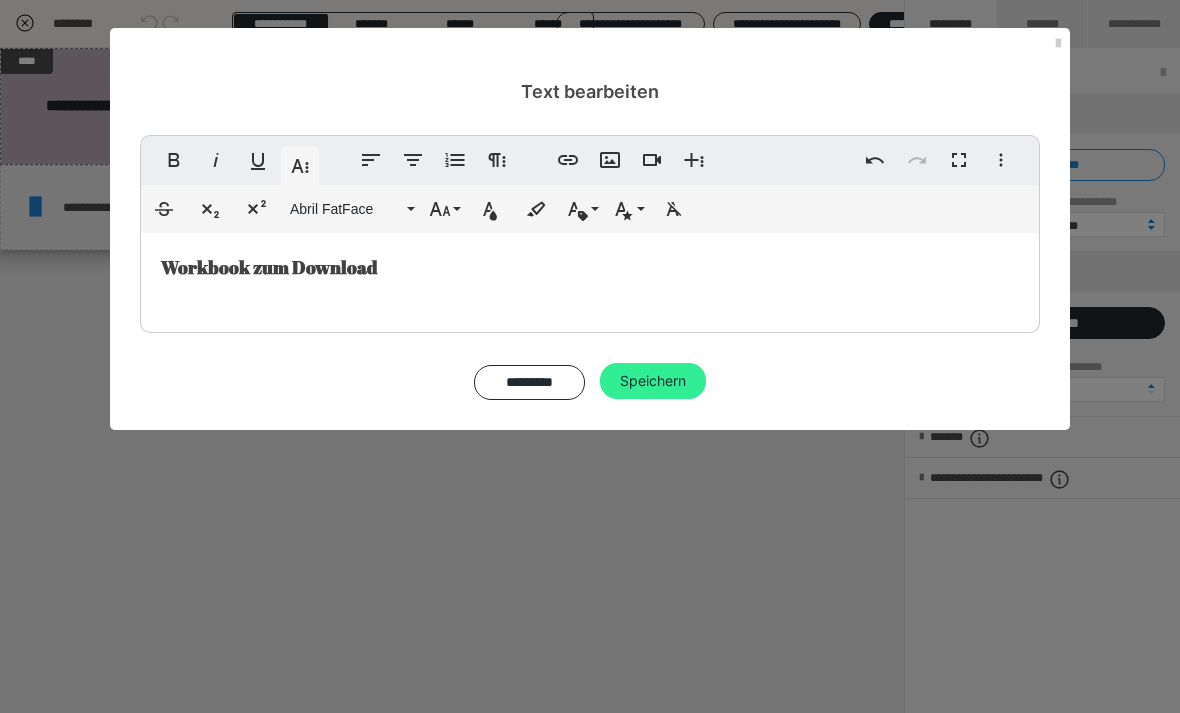click on "Speichern" at bounding box center [653, 381] 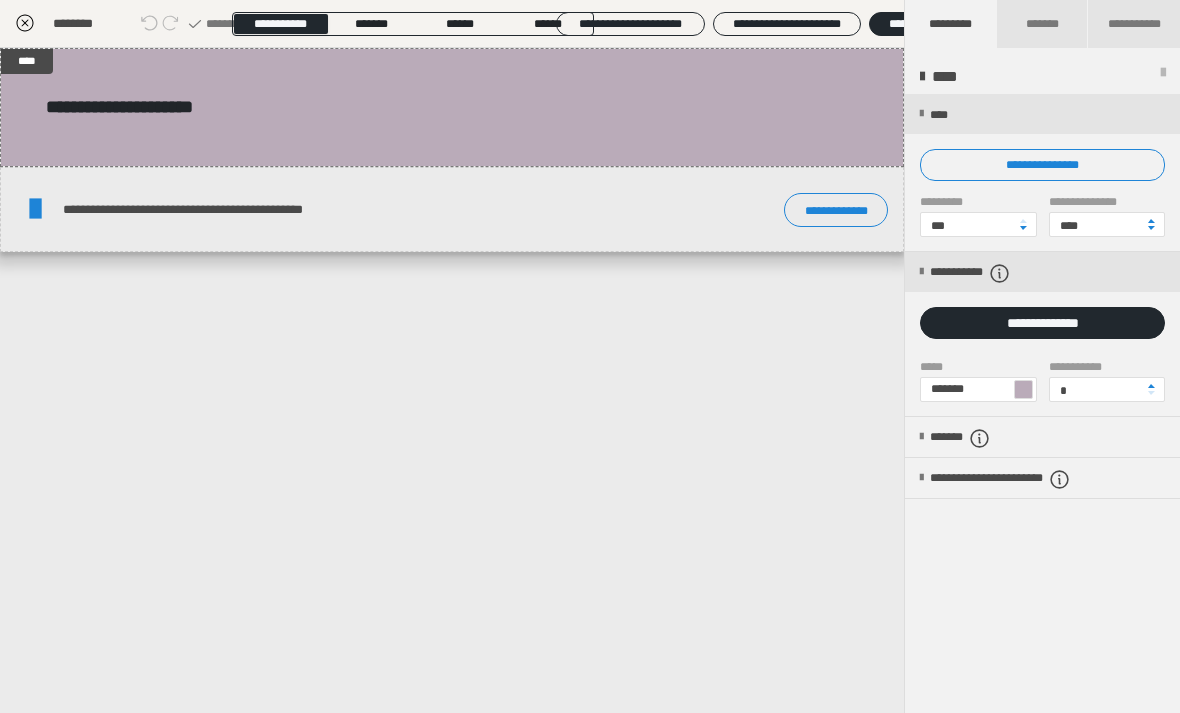 click on "**********" at bounding box center [452, 380] 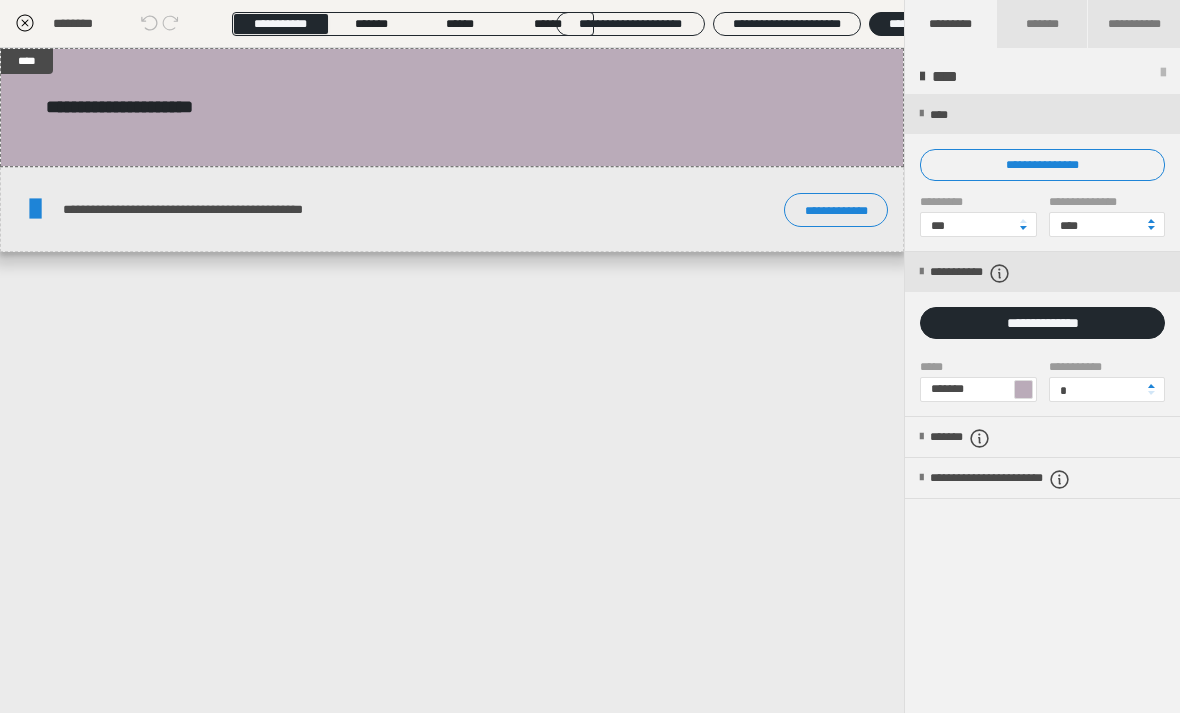 click on "**********" at bounding box center (1042, 404) 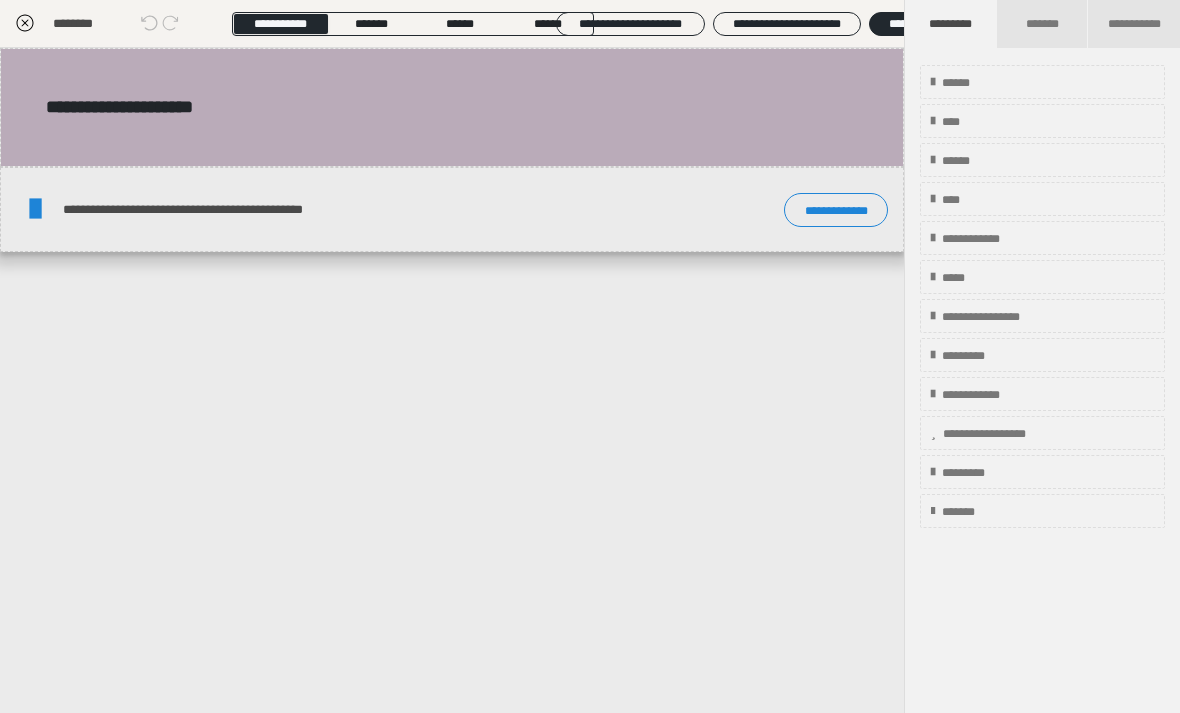 click on "**********" at bounding box center (452, 380) 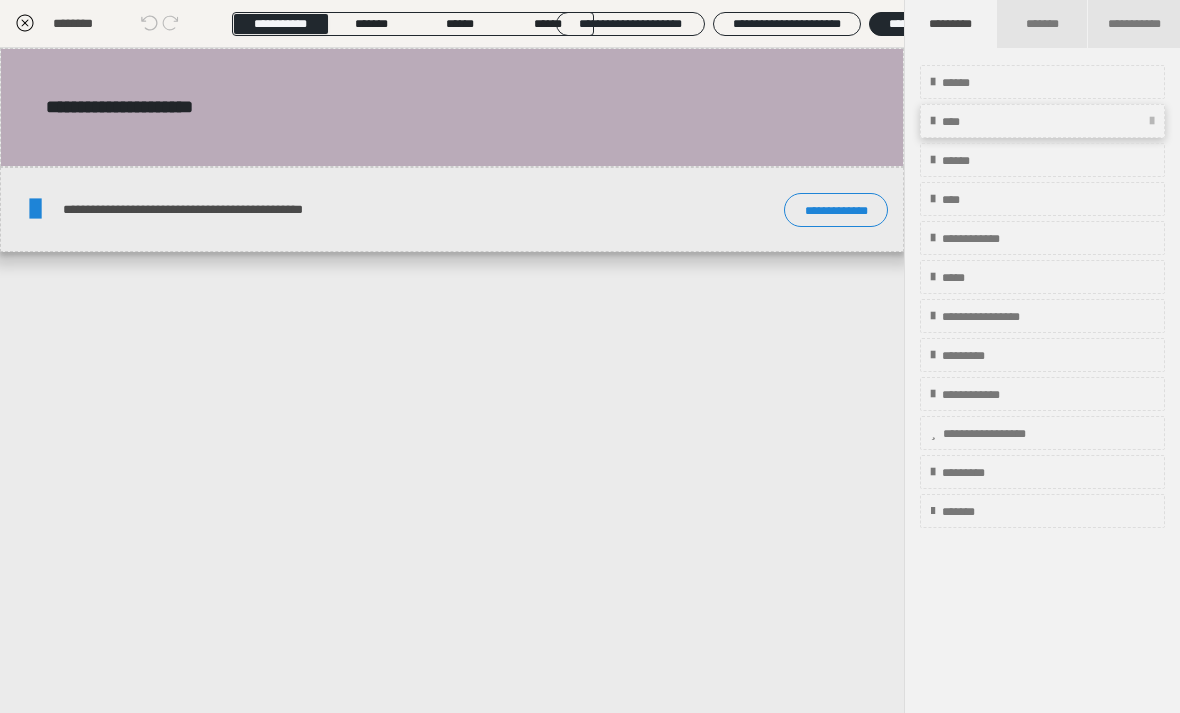 click on "****" at bounding box center [1042, 121] 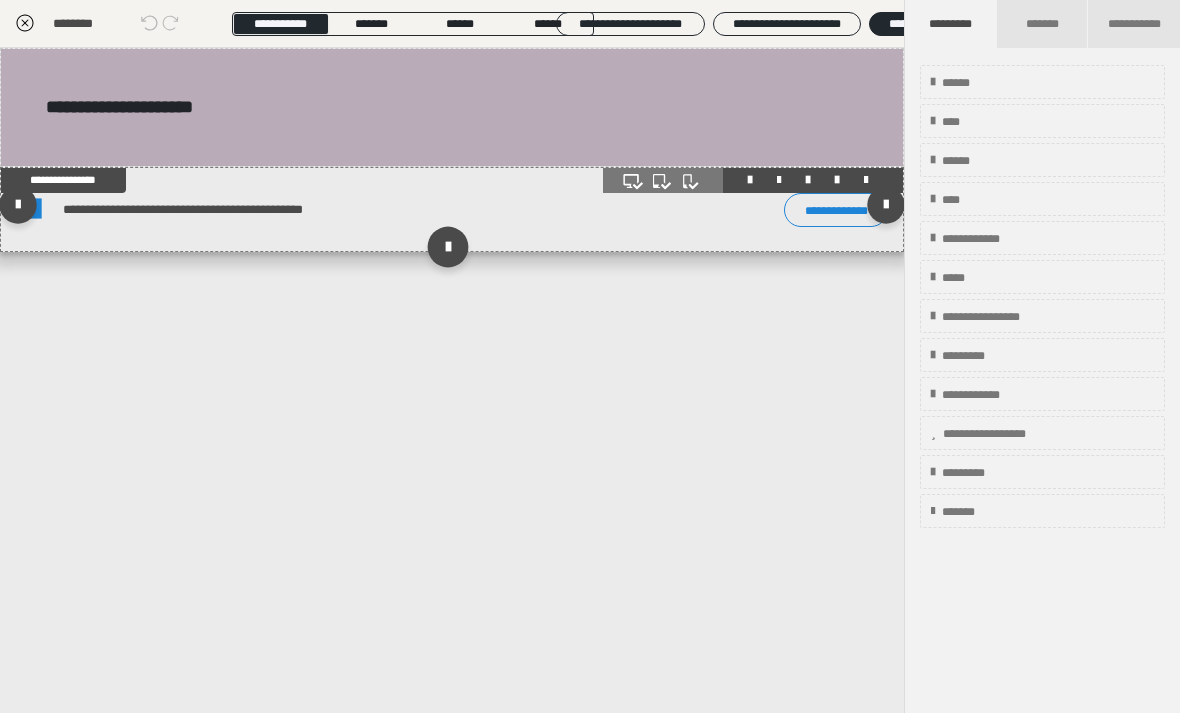 click at bounding box center (447, 246) 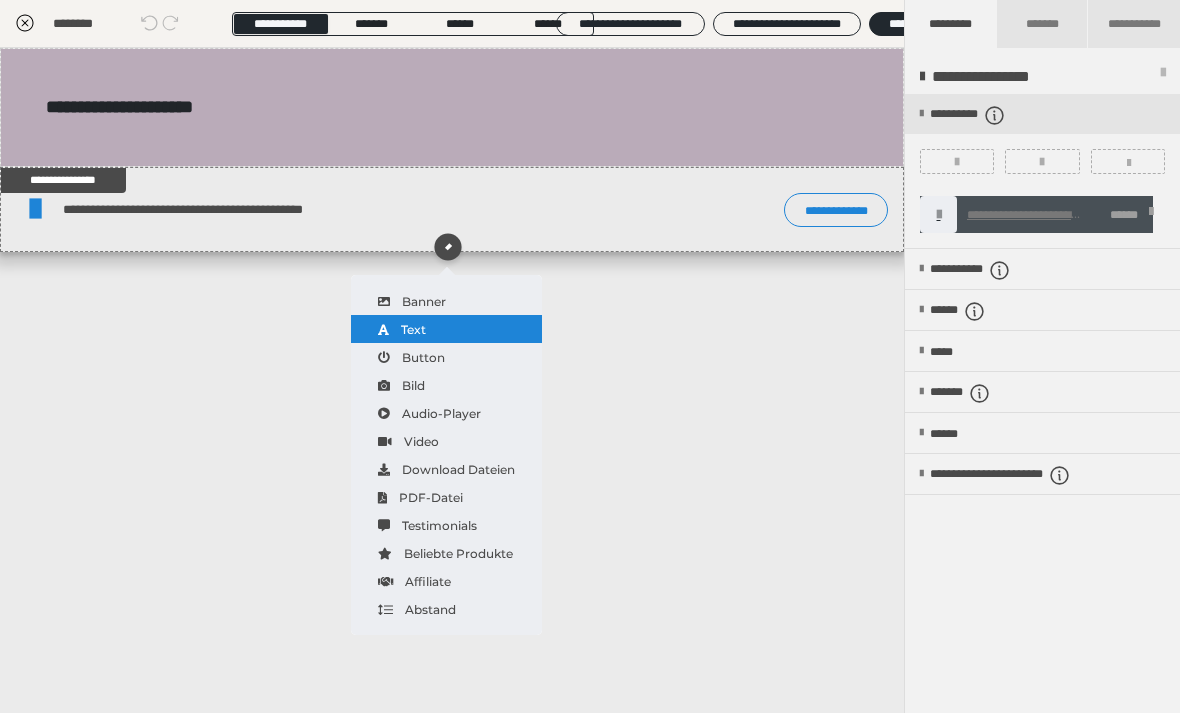 click on "Text" at bounding box center (446, 329) 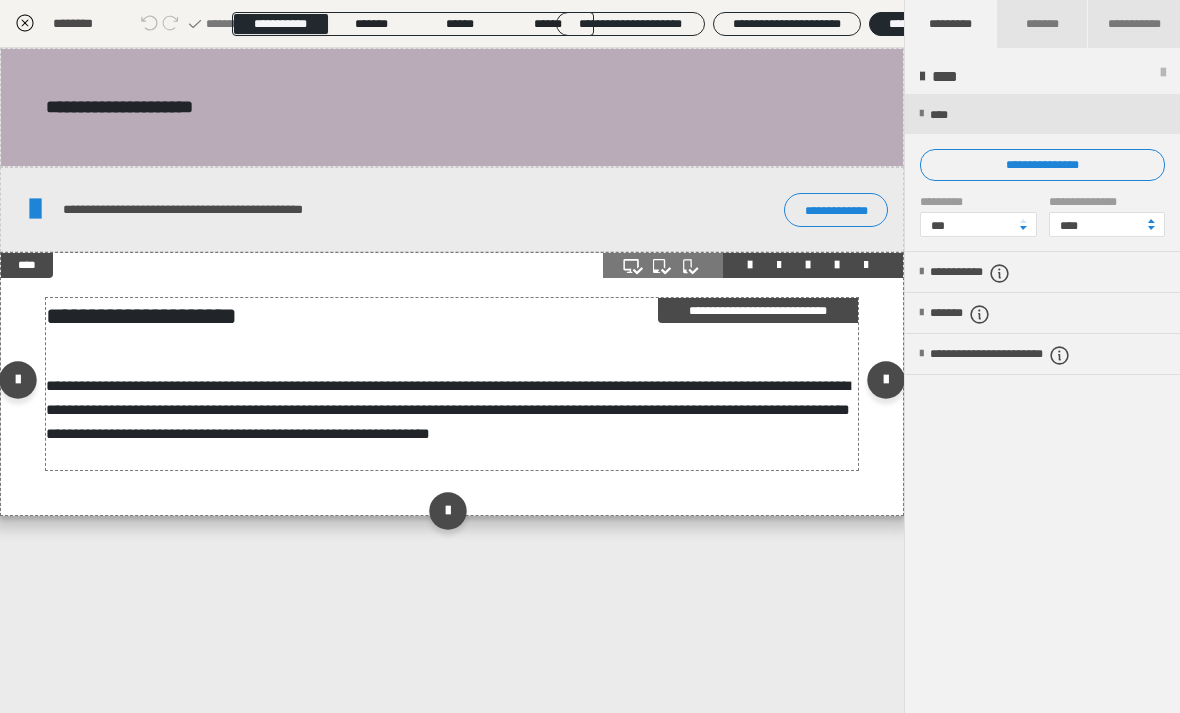 click on "**********" at bounding box center (448, 409) 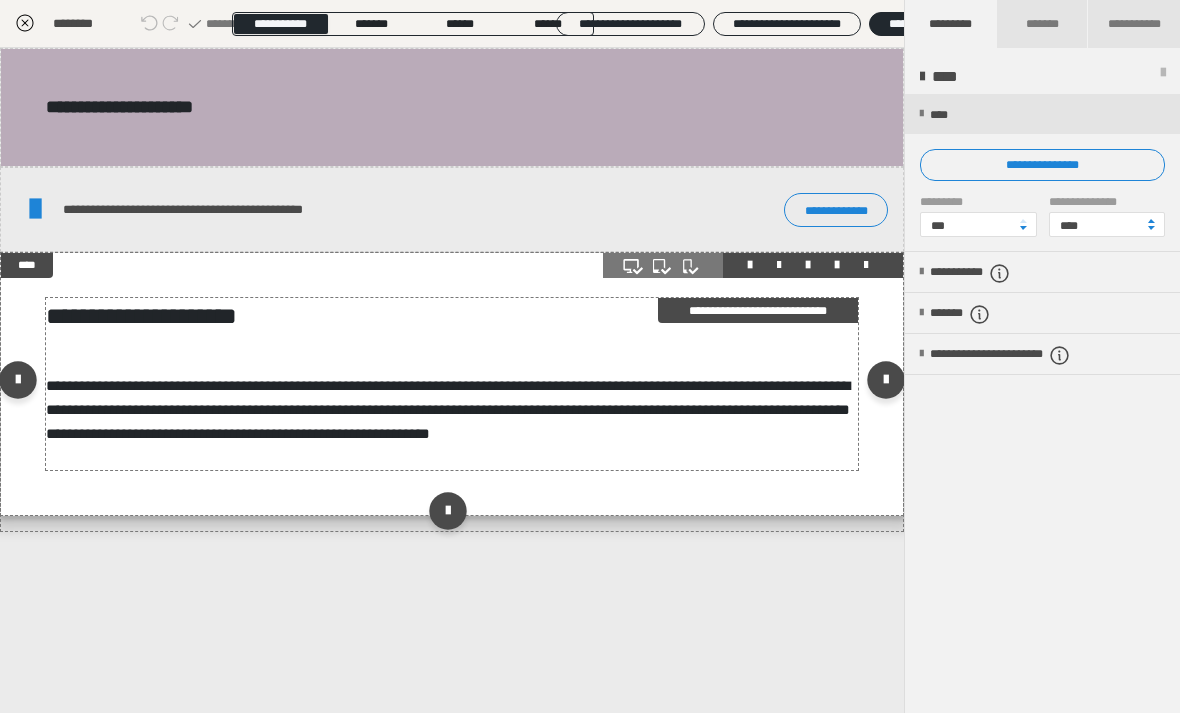 click on "**********" at bounding box center (452, 410) 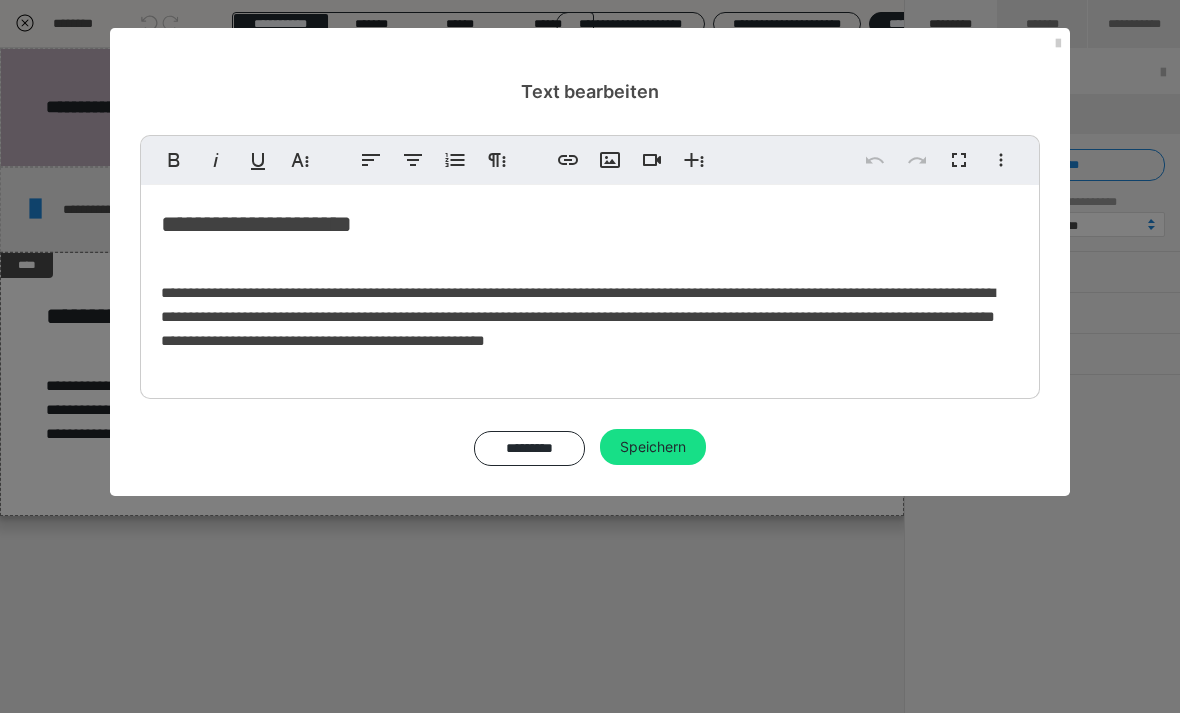 click on "**********" at bounding box center [578, 316] 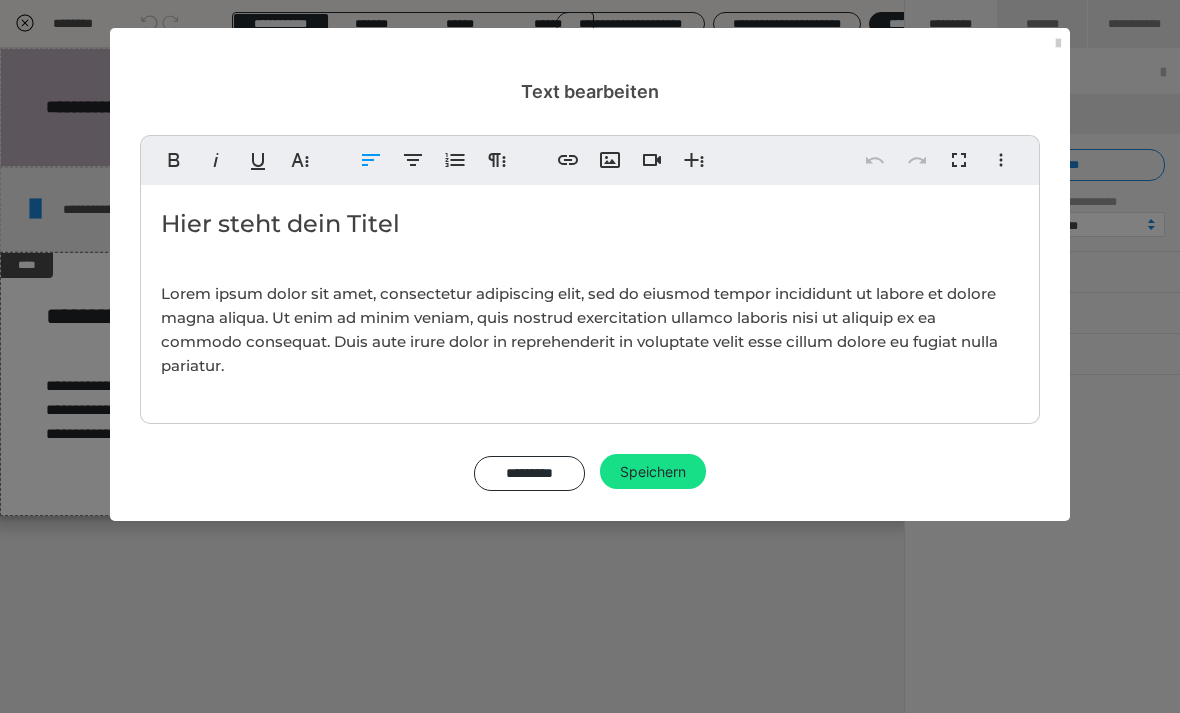 click on "Lorem ipsum dolor sit amet, consectetur adipiscing elit, sed do eiusmod tempor incididunt ut labore et dolore magna aliqua. Ut enim ad minim veniam, quis nostrud exercitation ullamco laboris nisi ut aliquip ex ea commodo consequat. Duis aute irure dolor in reprehenderit in voluptate velit esse cillum dolore eu fugiat nulla pariatur." at bounding box center [579, 329] 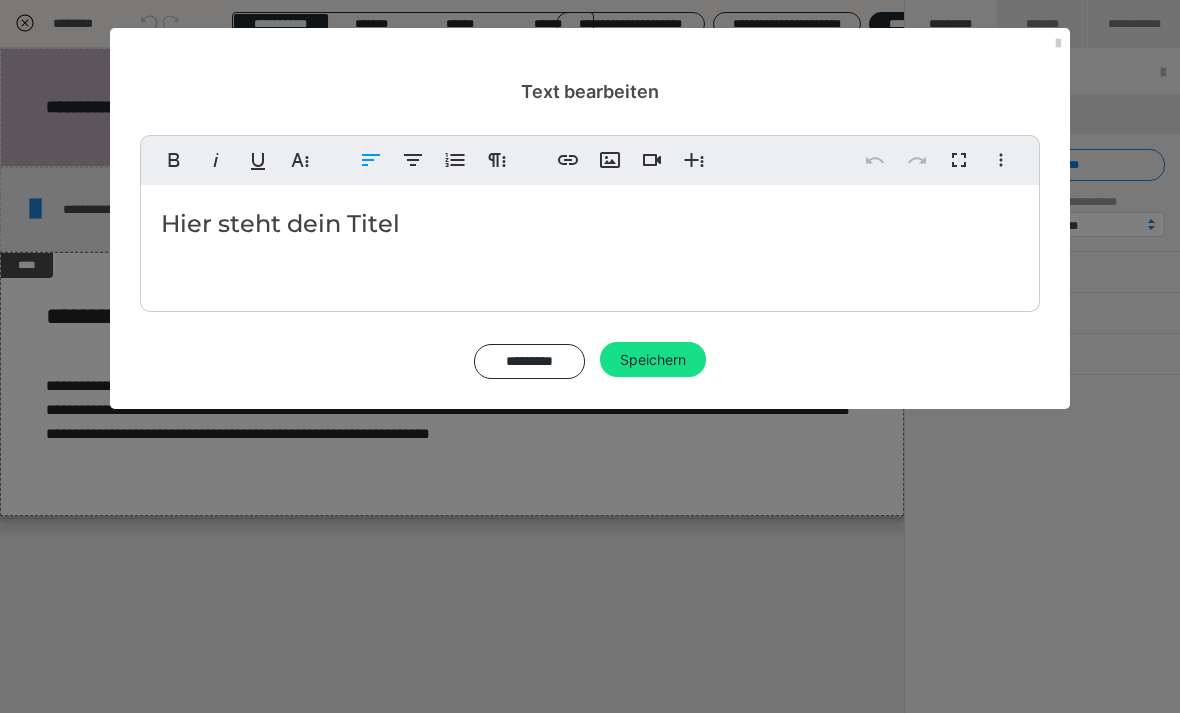 type 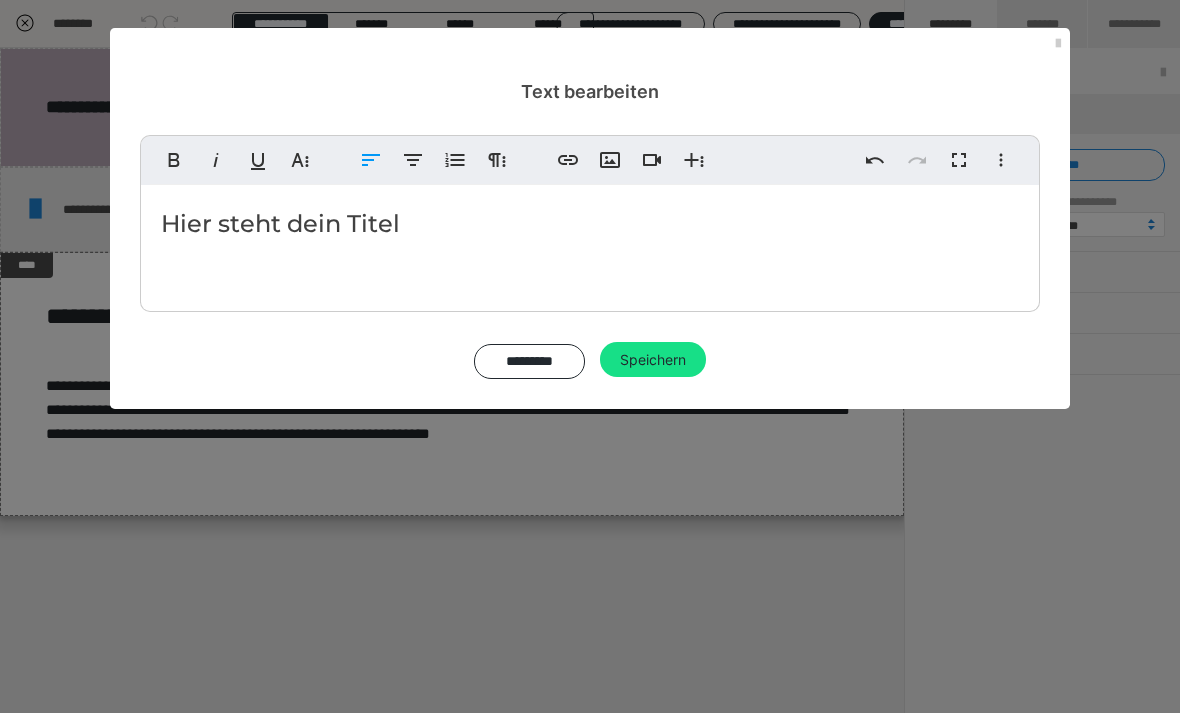 click on "Hier steht dein Titel" at bounding box center (590, 224) 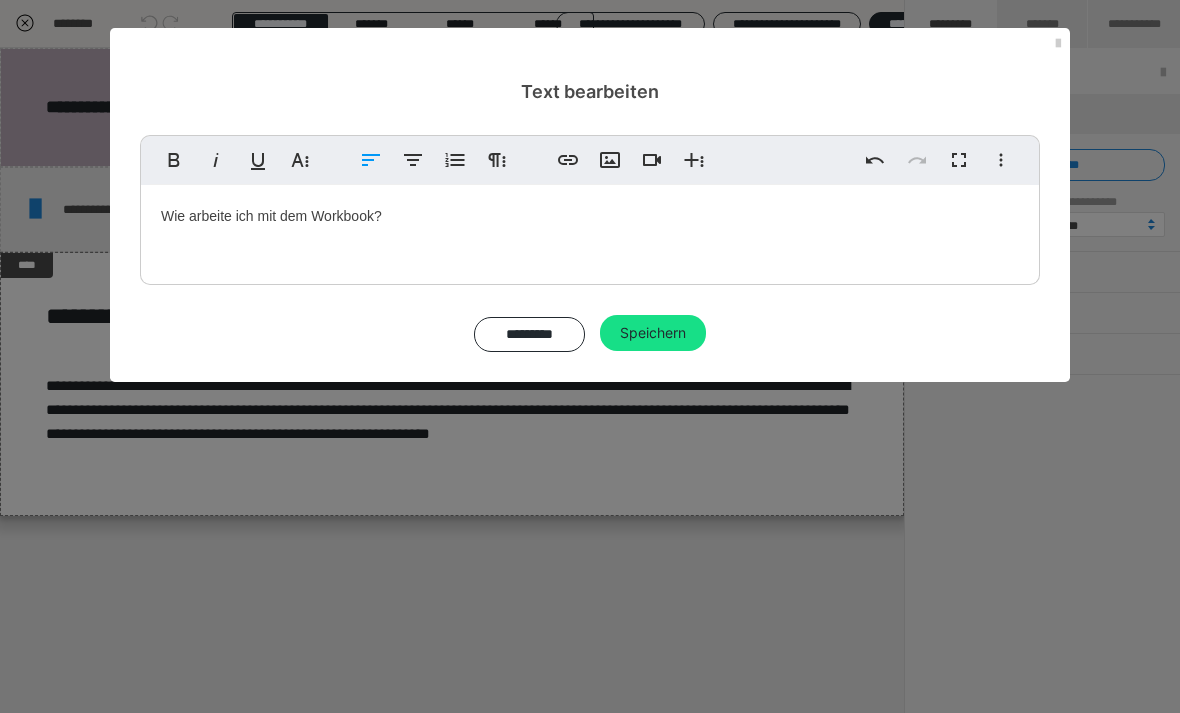 click on "Wie arbeite ich mit dem Workbook?" at bounding box center (590, 230) 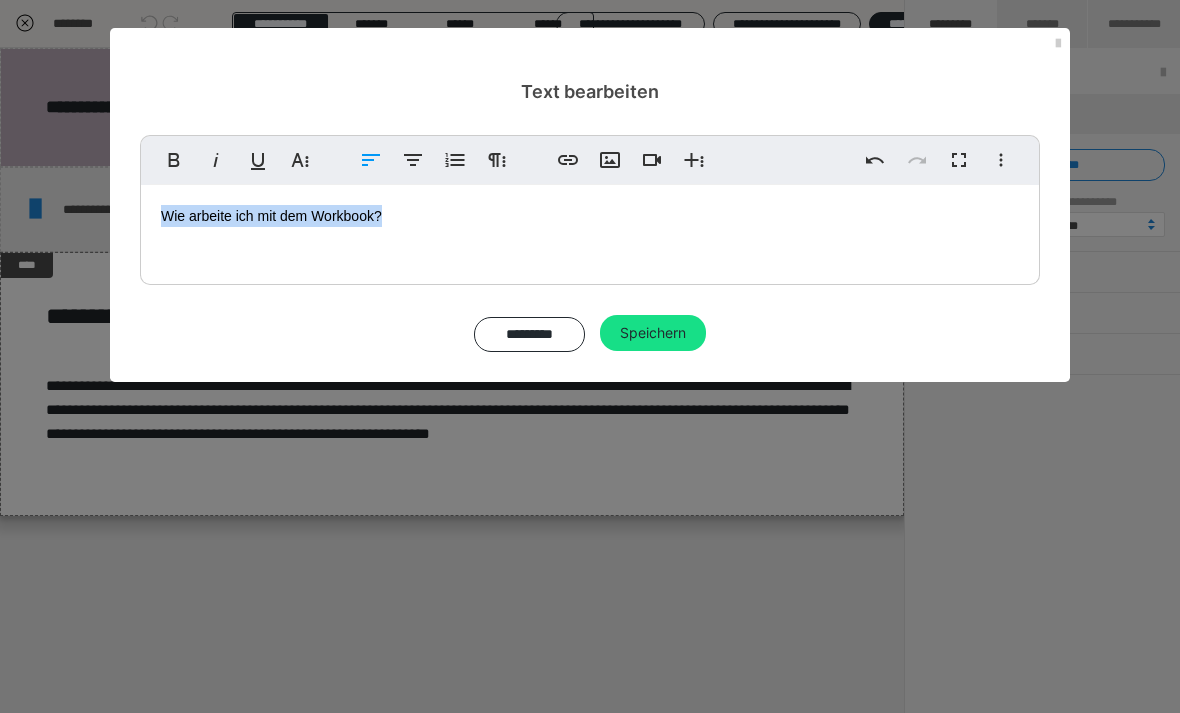click 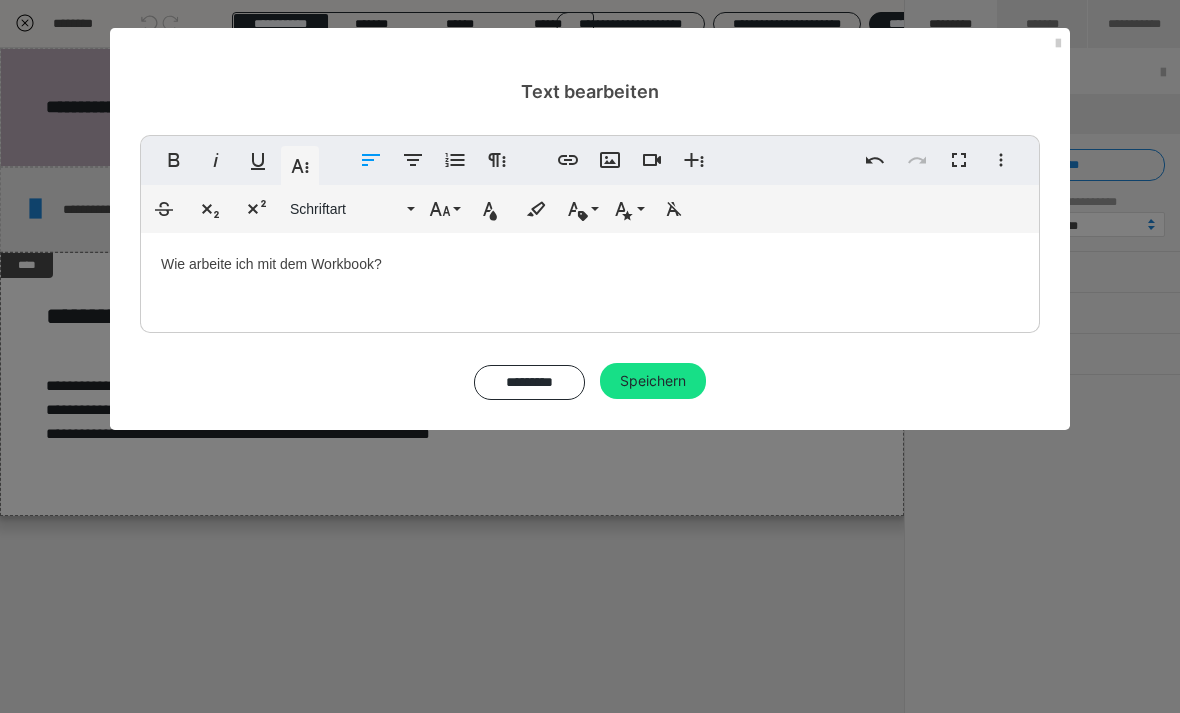click on "Schriftart" at bounding box center (346, 209) 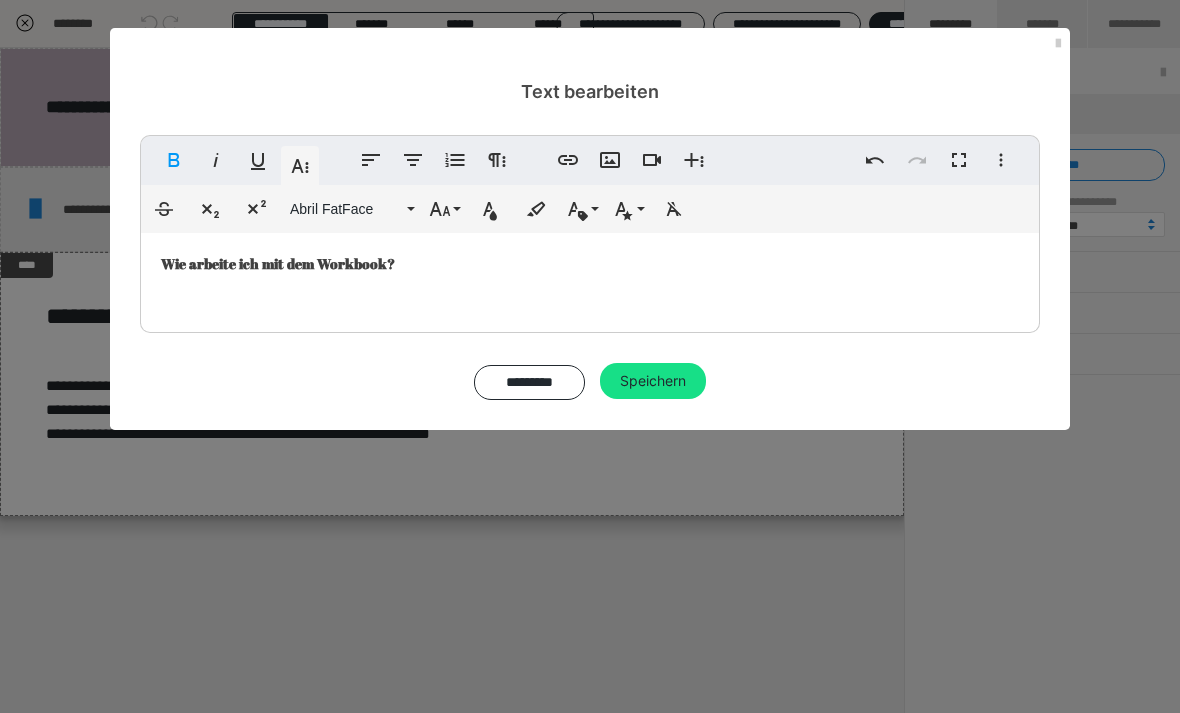 click 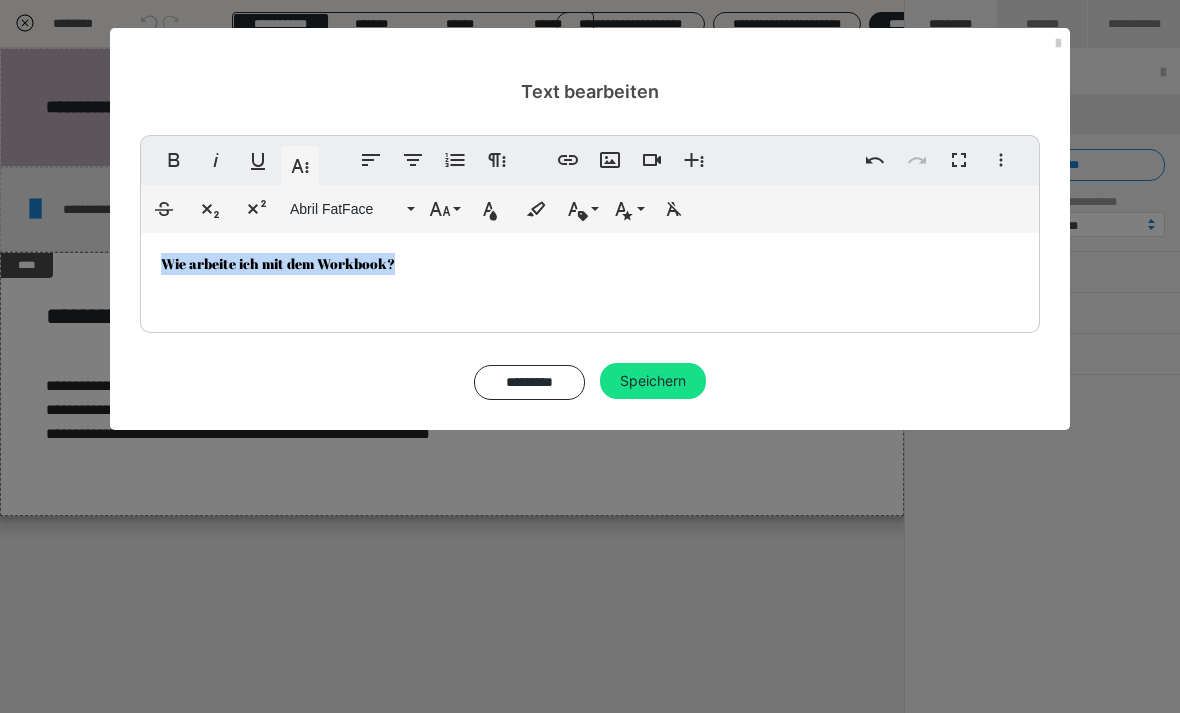 click 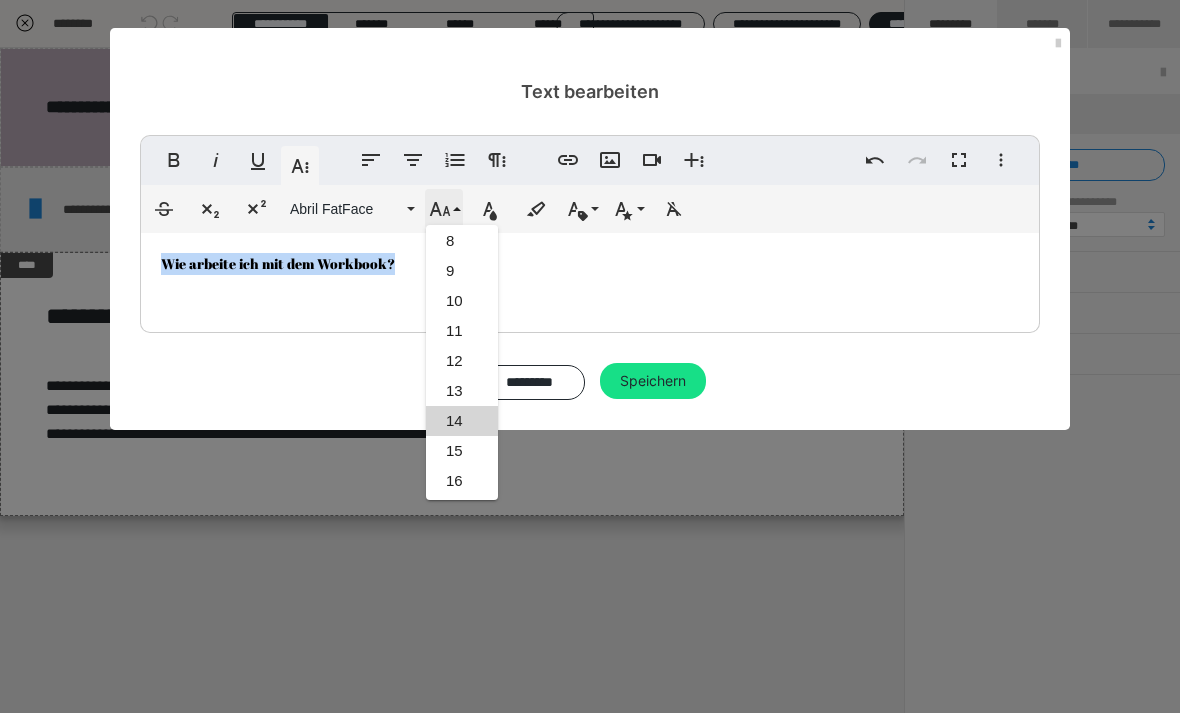 scroll, scrollTop: 215, scrollLeft: 0, axis: vertical 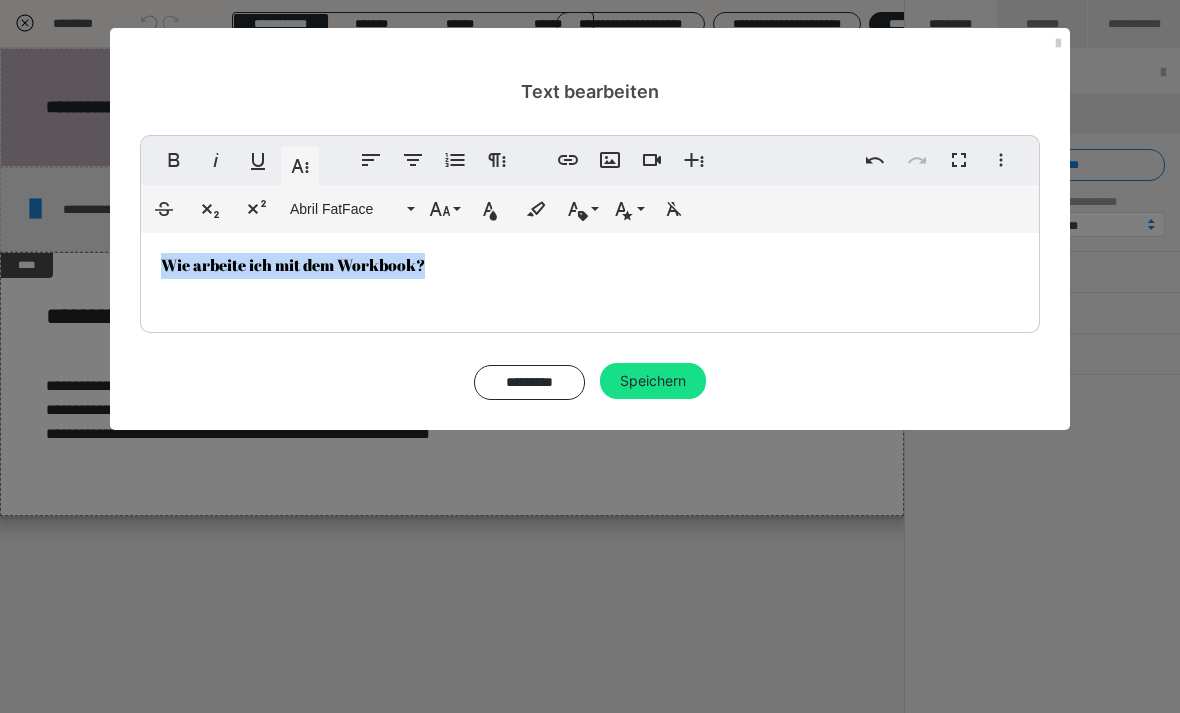 click on "Text bearbeiten Fett Kursiv Unterstrichen Weitere Textformate Linksbündig ausrichten Zentriert ausrichten Nummerierte Liste Weitere Absatzformate Link einfügen Bild einfügen Video einfügen Weitere Reichhaltige Formate Rückgängig Wiederholen Vollbild Weitere Formate Durchgestrichen Tiefgestellt Hochgestellt Abril FatFace ABeeZee Abhaya Libre Abril FatFace Alegreya [PERSON_NAME] Amatic SC Anonymous Pro [PERSON_NAME] Archivo Black Archivo Light Archivo Medium Archivo Arimo Arvo B612 Barlow Bebas Neue Belleza Big Shoulders Stencil Display BioRhyme Blinker Cairo Cardo Catamaran Caveat Caveat Brush Comfortaa Concert One Cormorant Cormorant Garamond Courier Prime Crimson Text Dancing Script Eczar Exo Exo 2 Figtree Fira Sans Fjalla One Forum [PERSON_NAME] Libre Fraunces Grandstander IBM Plex Serif Inconsolata Inder Indie Flower Inter Josefin Sans [PERSON_NAME] Lexend Deca Libre Baskerville Libre Franklin Lilita One Lobster Lobster Two Lora Merienda [PERSON_NAME] Black Montserrat Extra Bold 1" at bounding box center (590, 356) 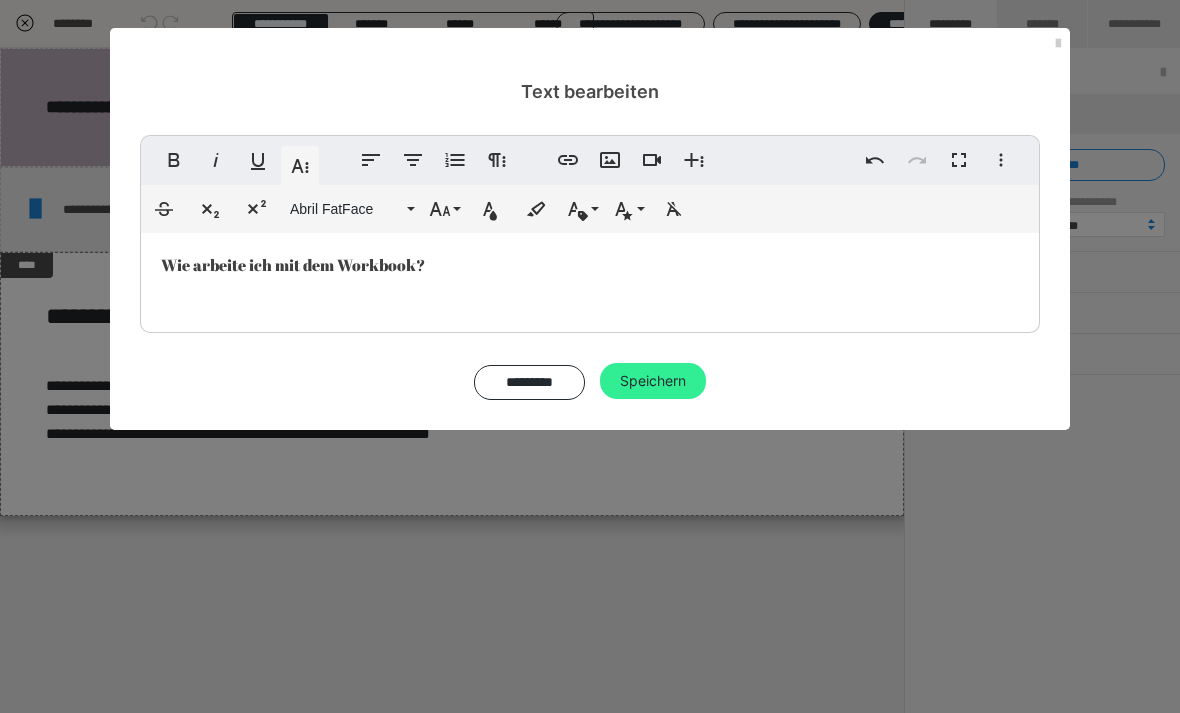 click on "Speichern" at bounding box center (653, 381) 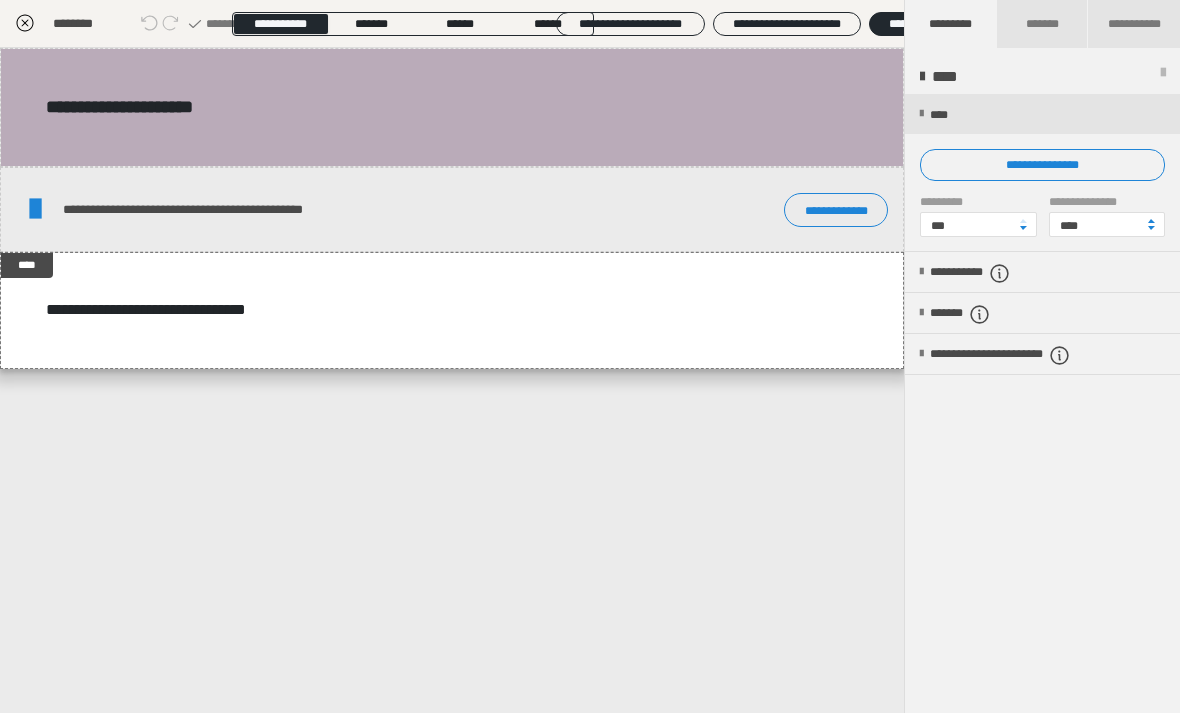 click on "**********" at bounding box center (452, 380) 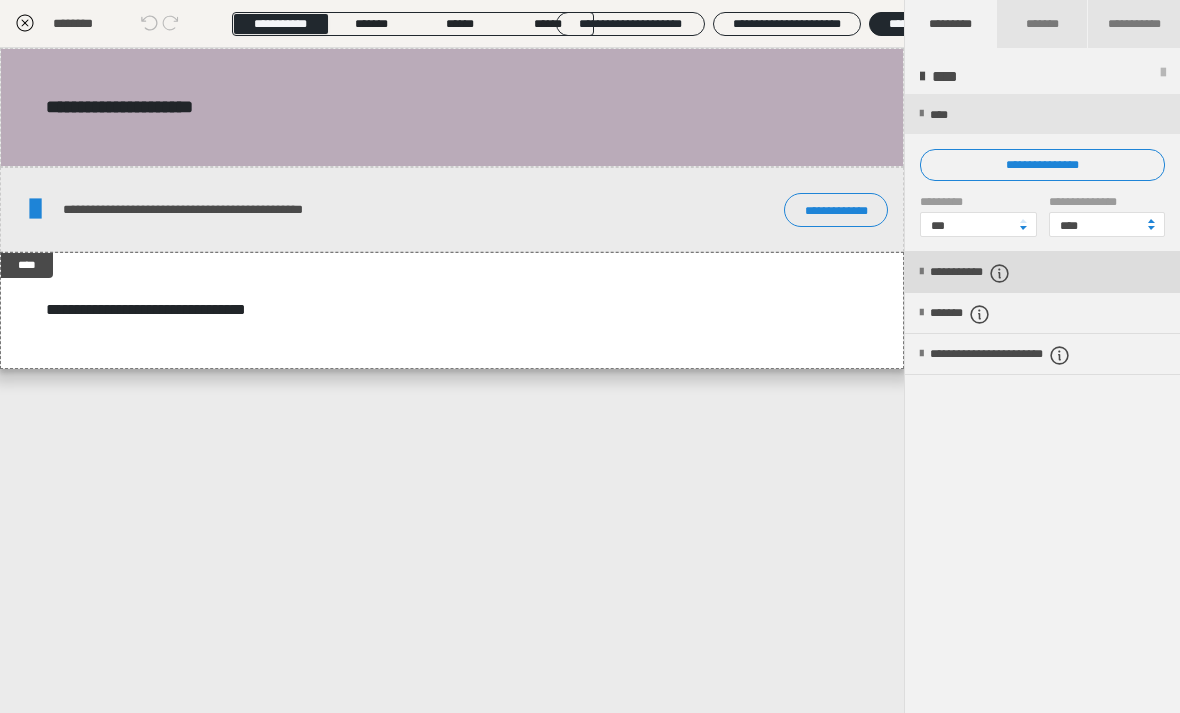 click on "**********" at bounding box center [994, 273] 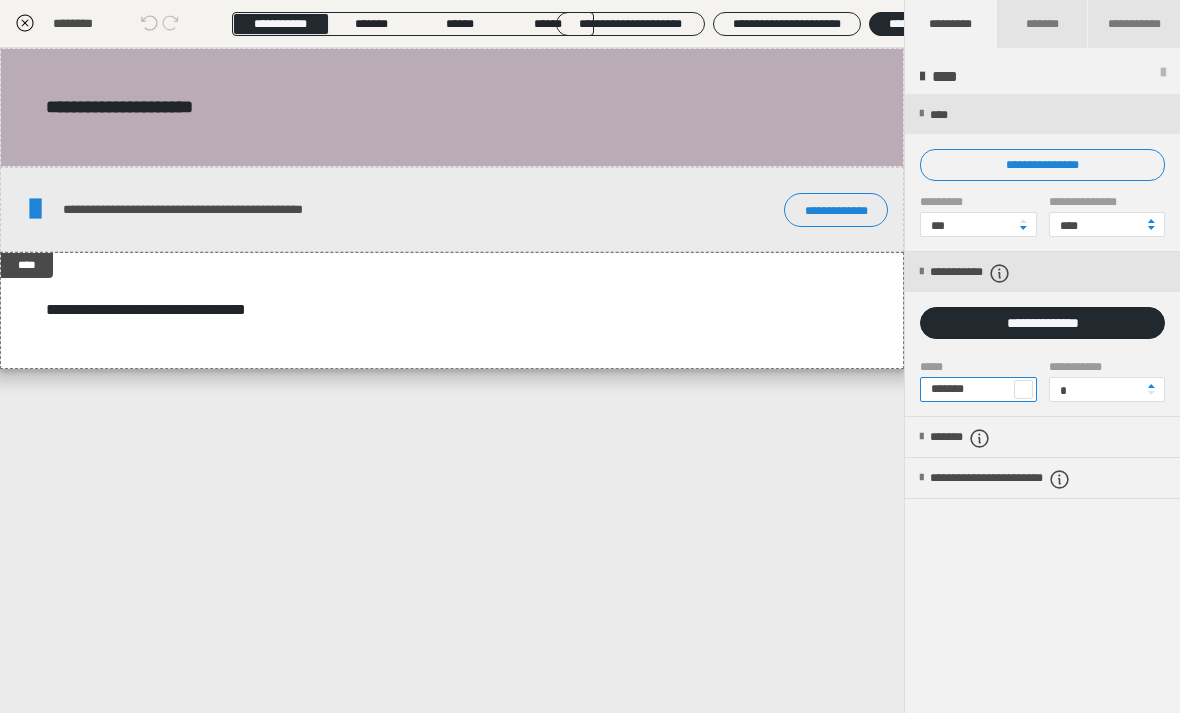 click on "*******" at bounding box center (978, 389) 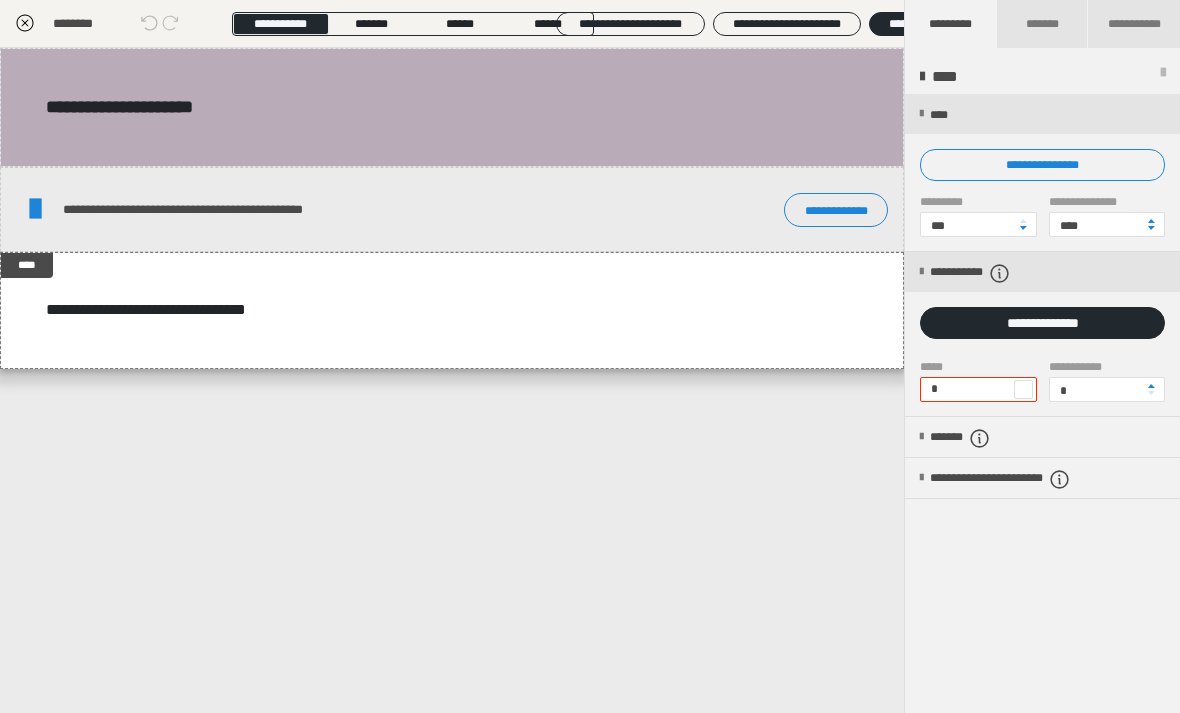 click on "*" at bounding box center [978, 389] 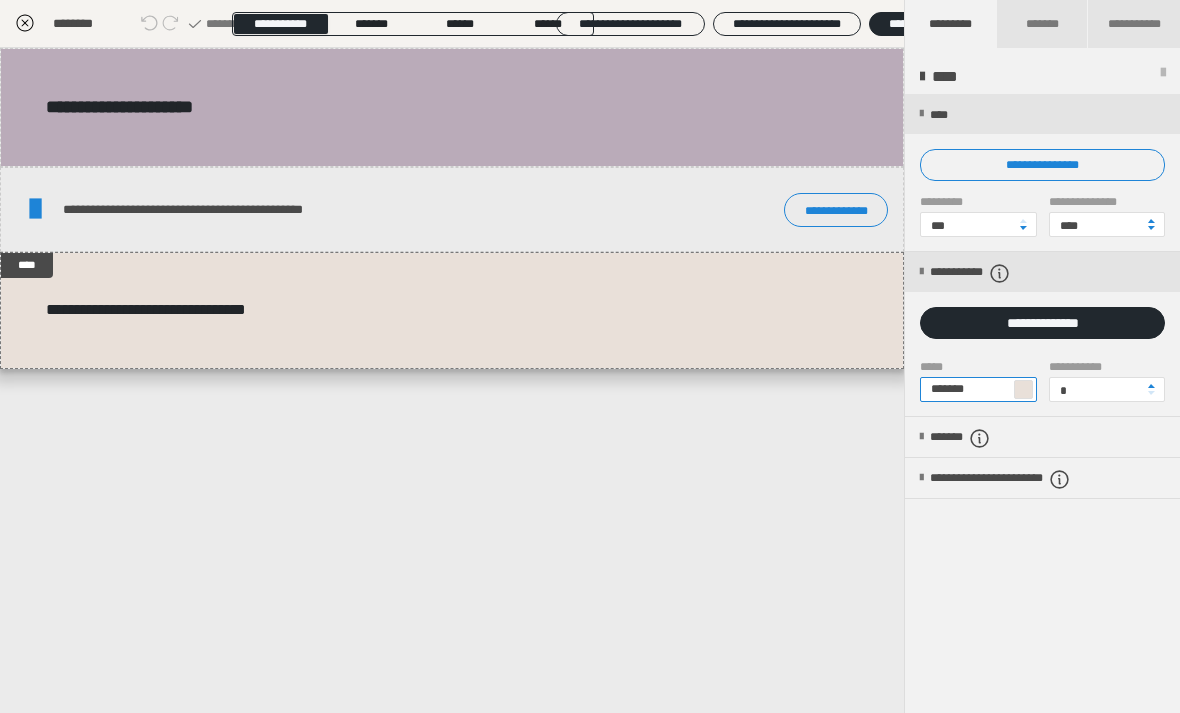 type on "*******" 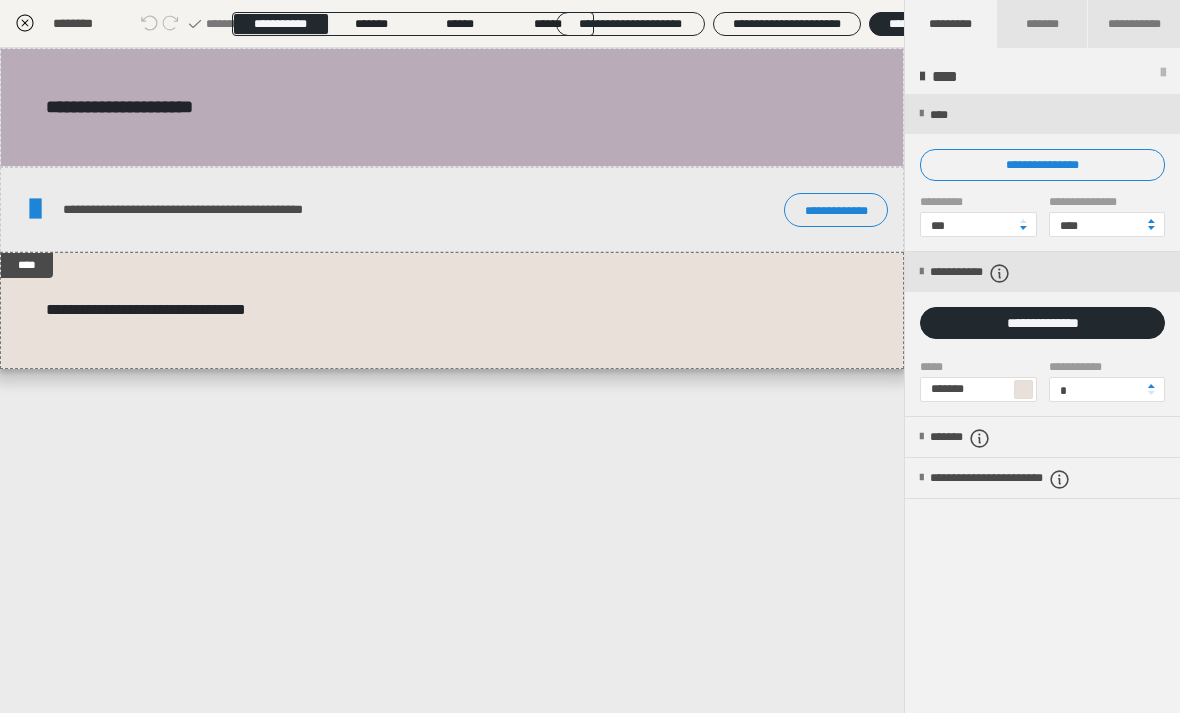 click on "**********" at bounding box center [452, 380] 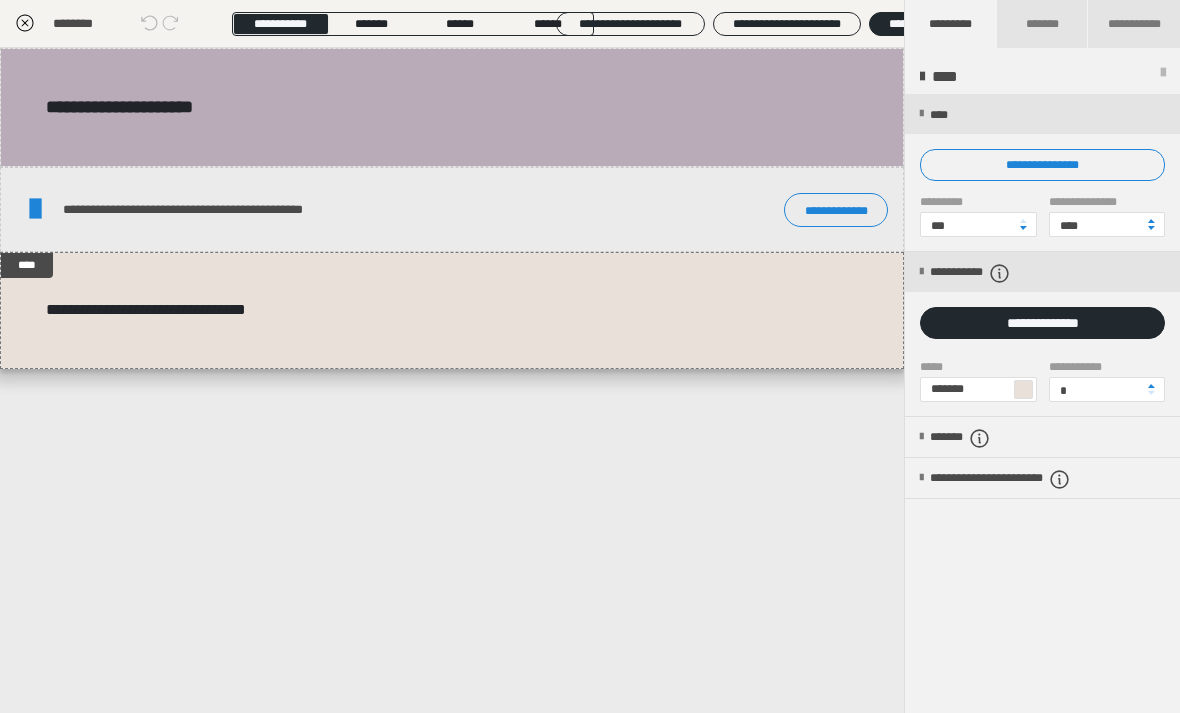 click on "**********" at bounding box center [452, 380] 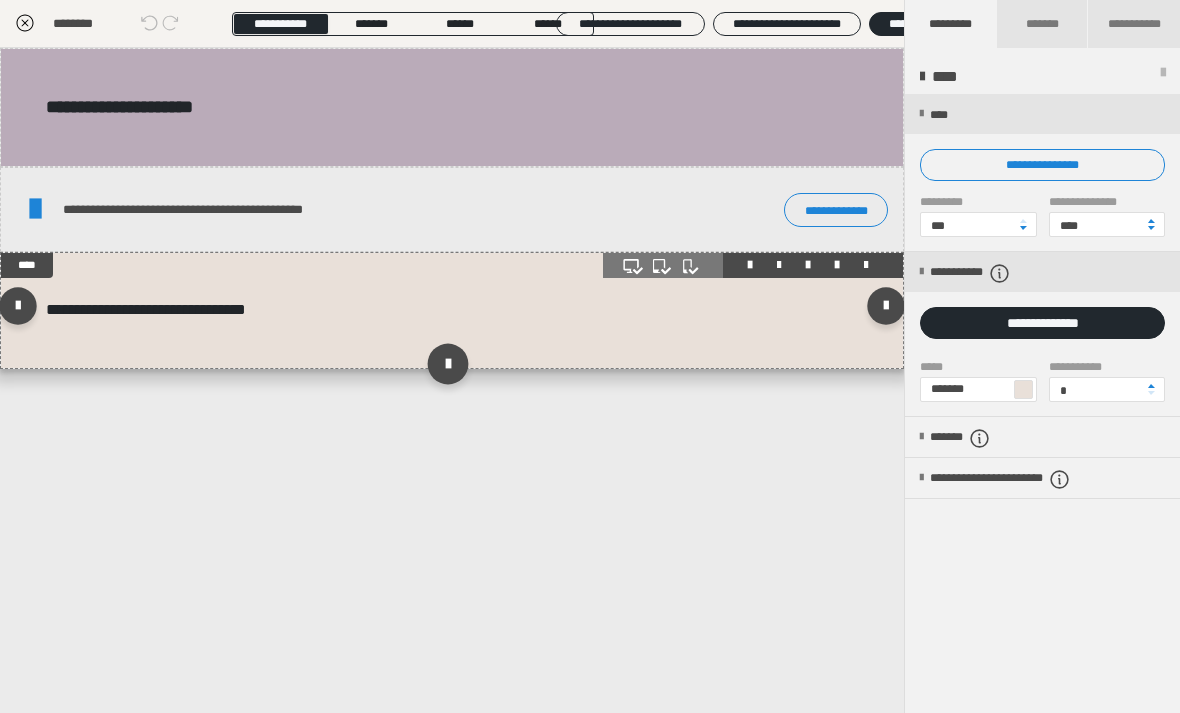 click at bounding box center [447, 363] 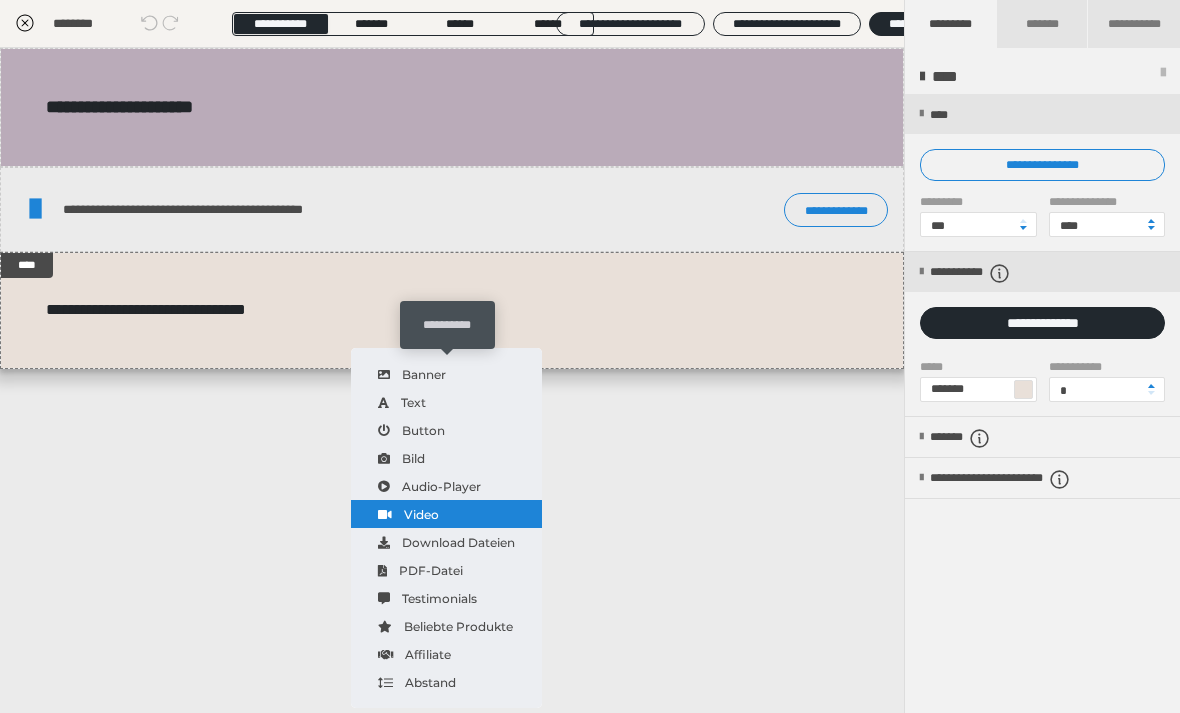 click on "Video" at bounding box center (446, 514) 